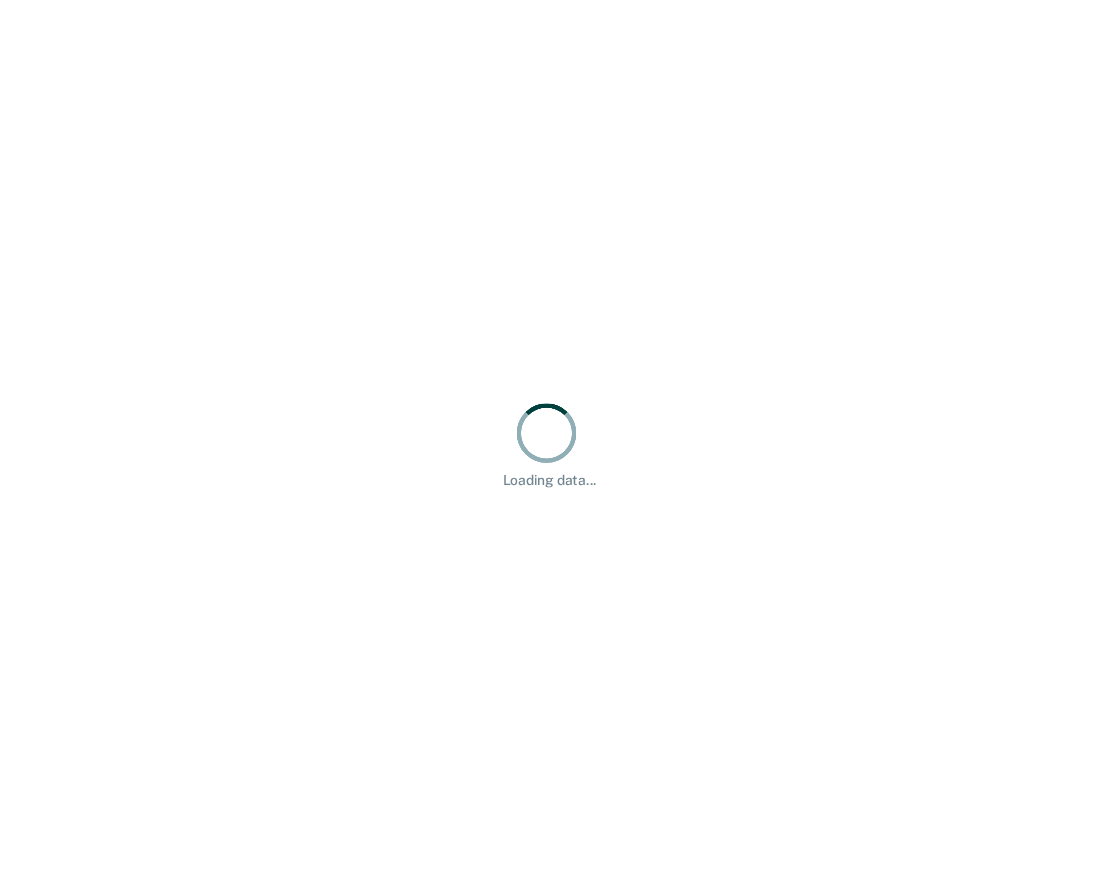 scroll, scrollTop: 0, scrollLeft: 0, axis: both 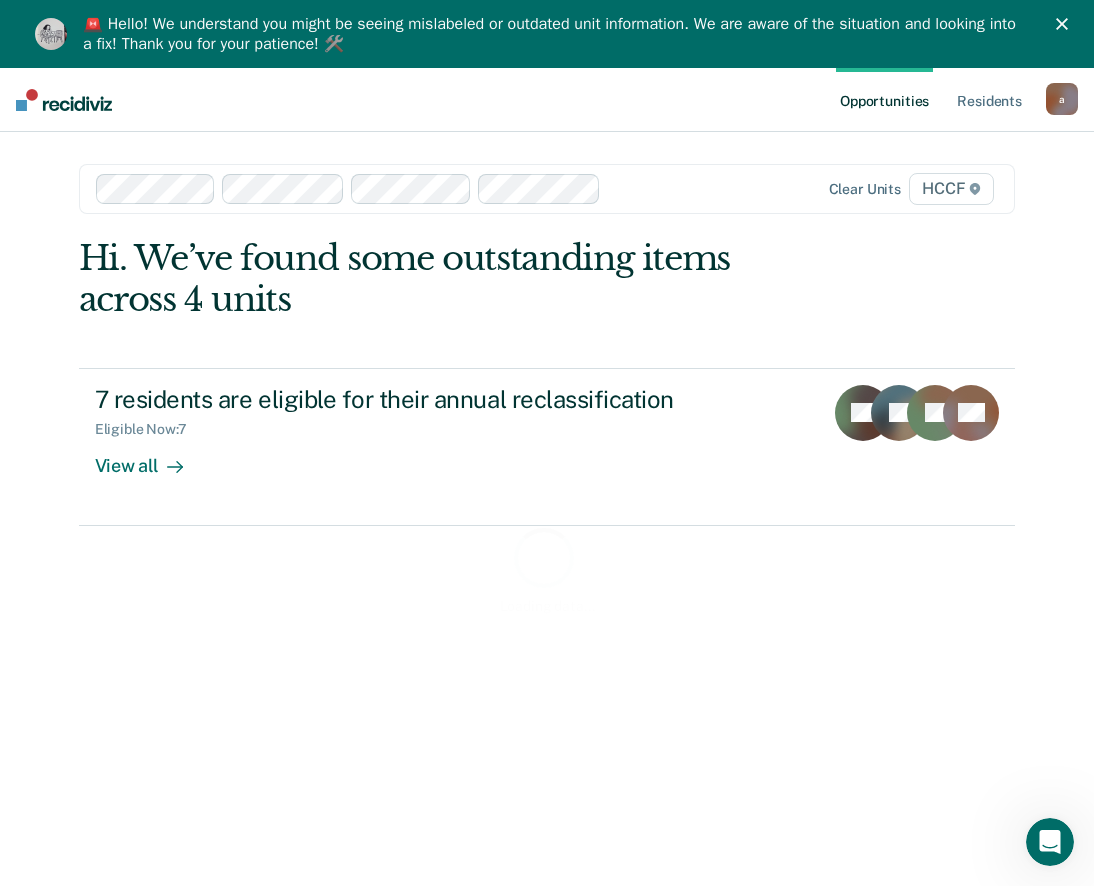 click on "🚨 Hello! We understand you might be seeing mislabeled or outdated unit information. We are aware of the situation and looking into a fix! Thank you for your patience! 🛠️" at bounding box center [547, 34] 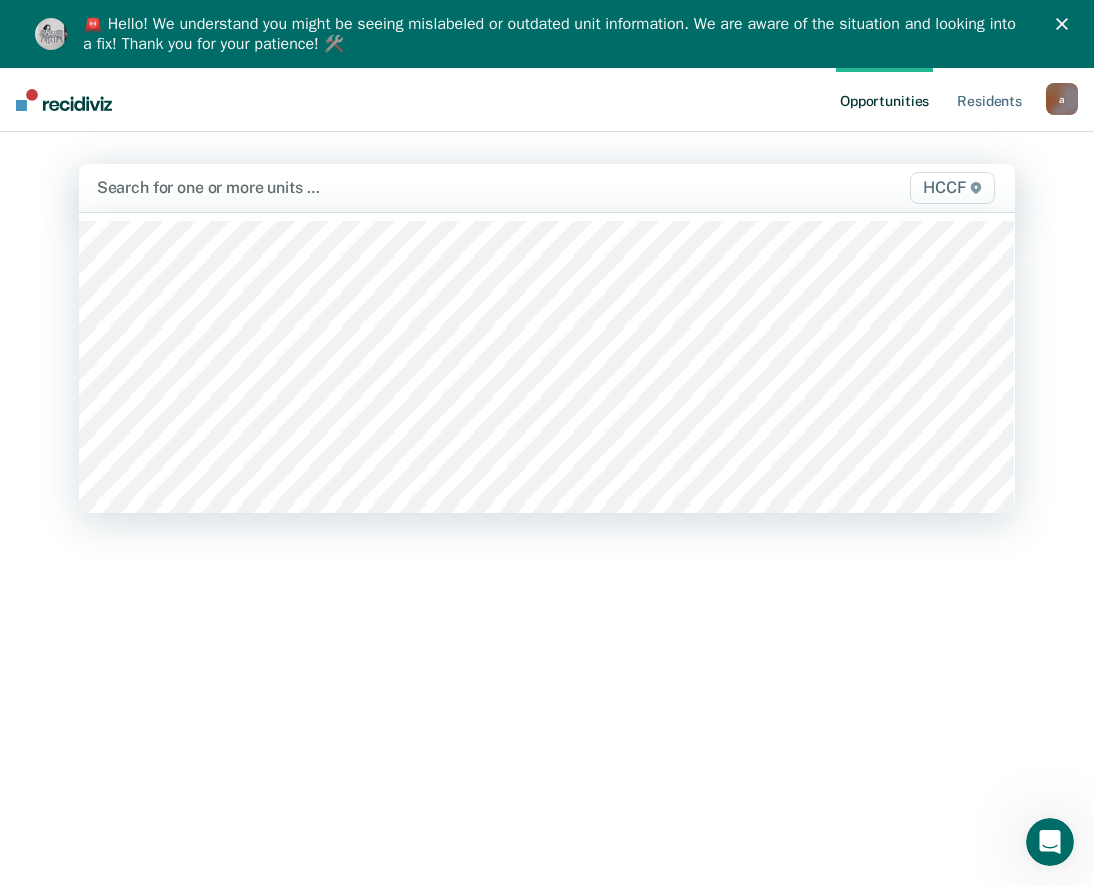 click at bounding box center (411, 187) 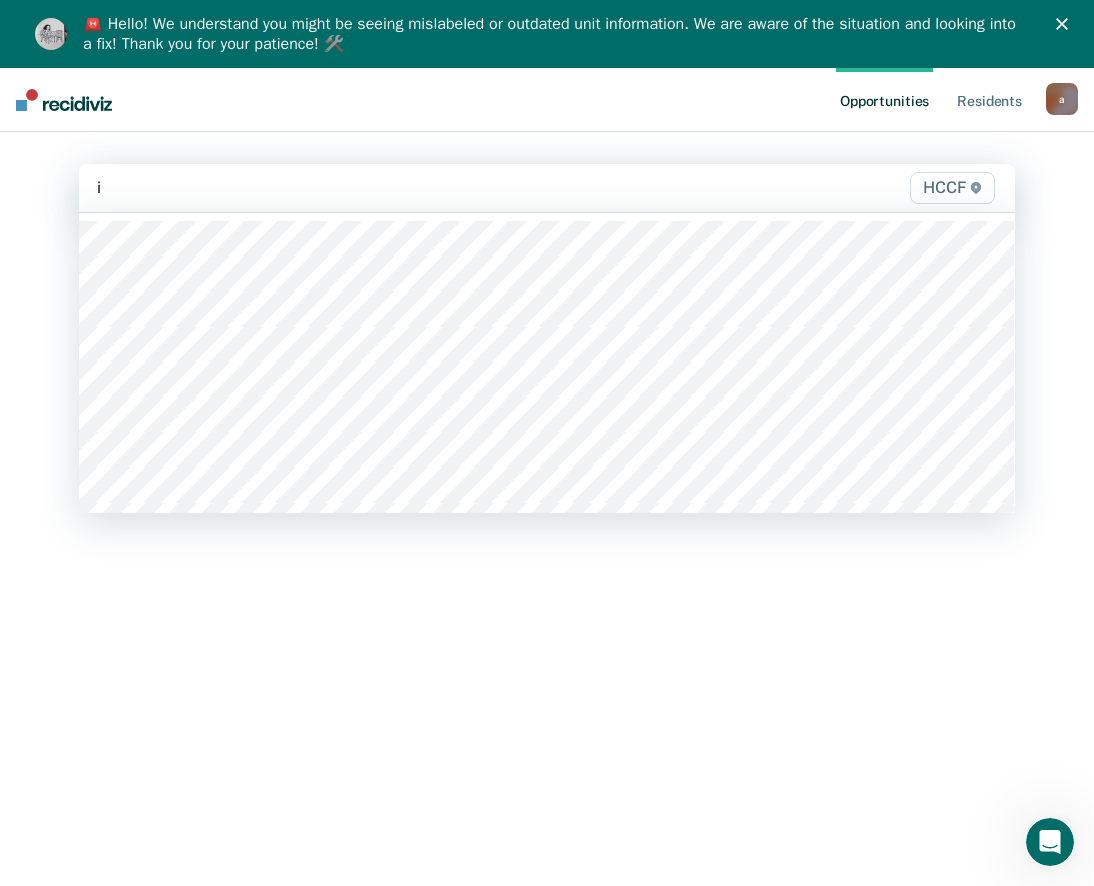 type on "ic" 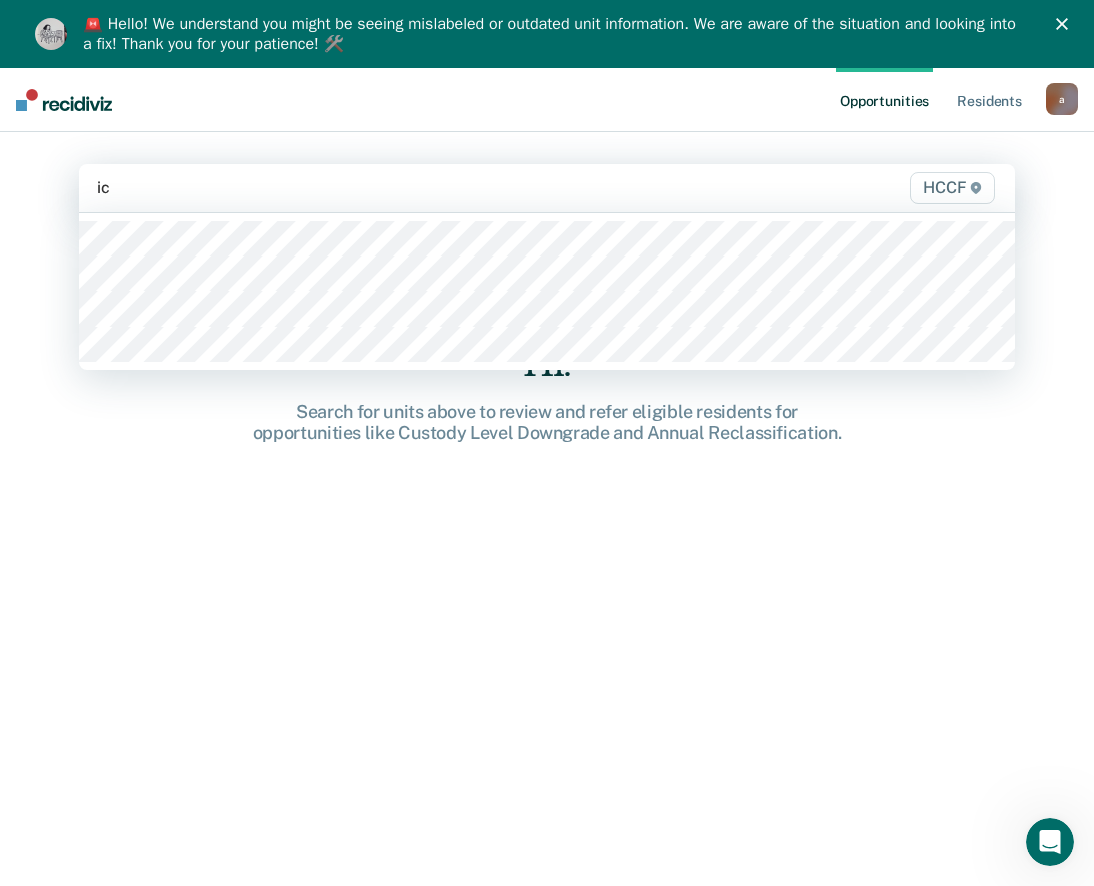 type on "ic2" 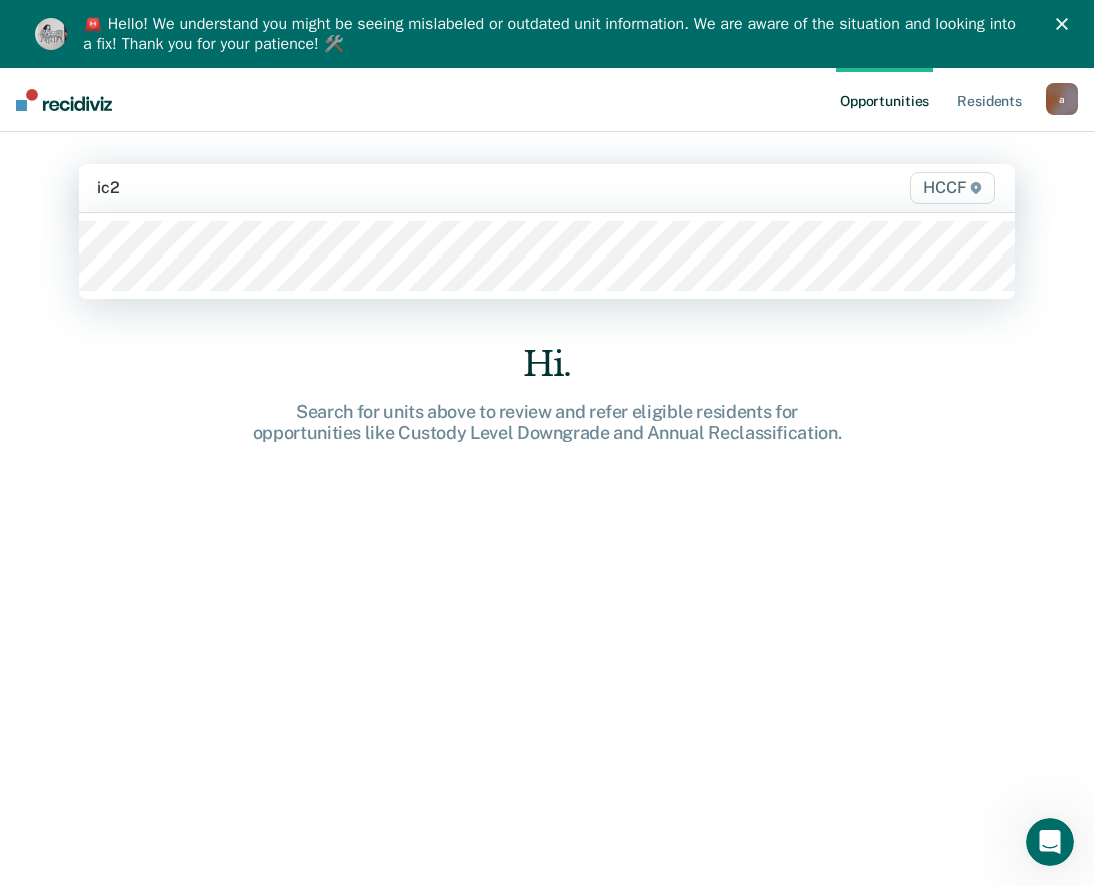 type 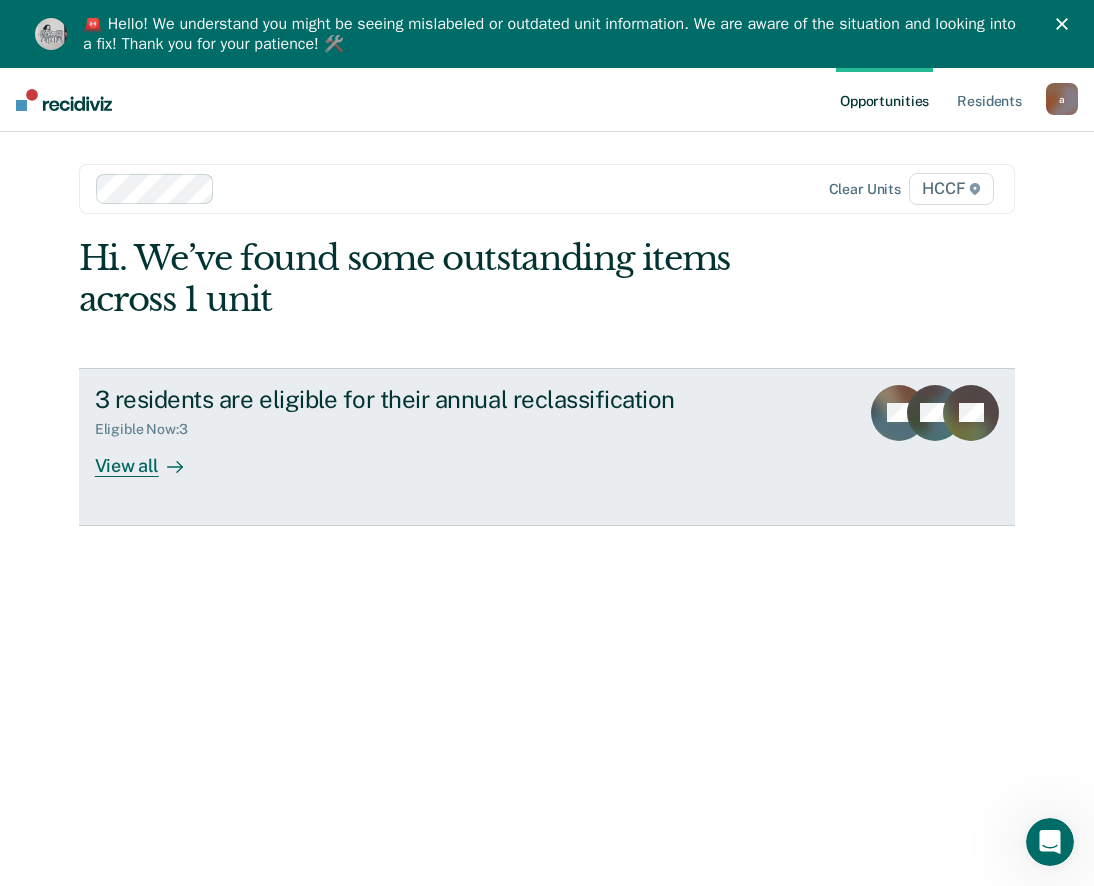 click on "View all" at bounding box center (151, 457) 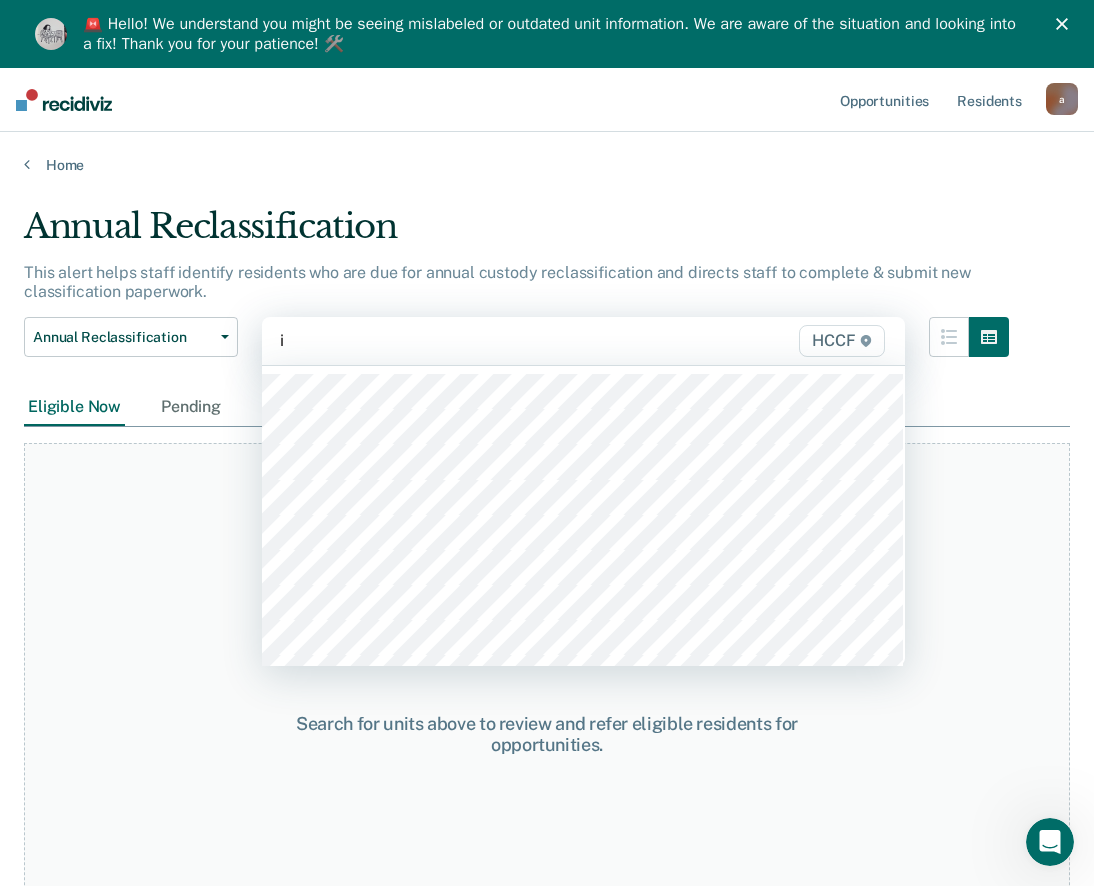 type on "ia" 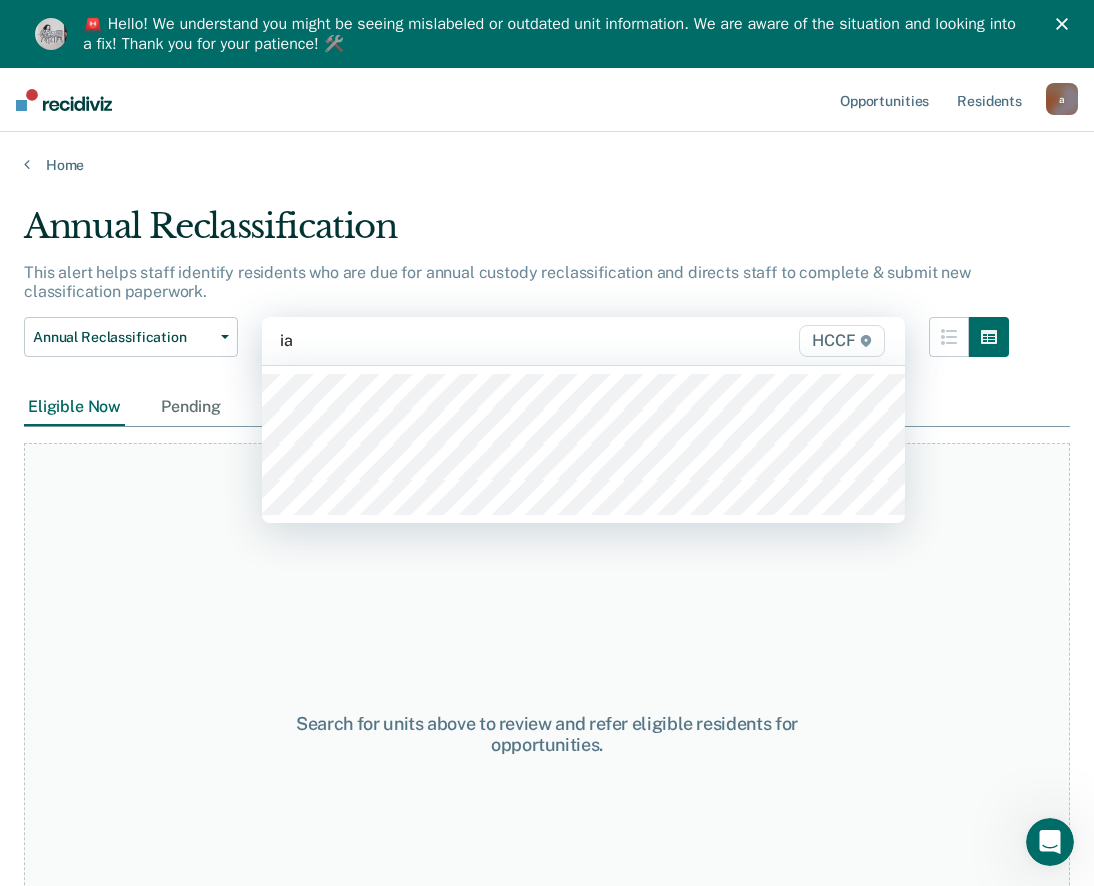 type 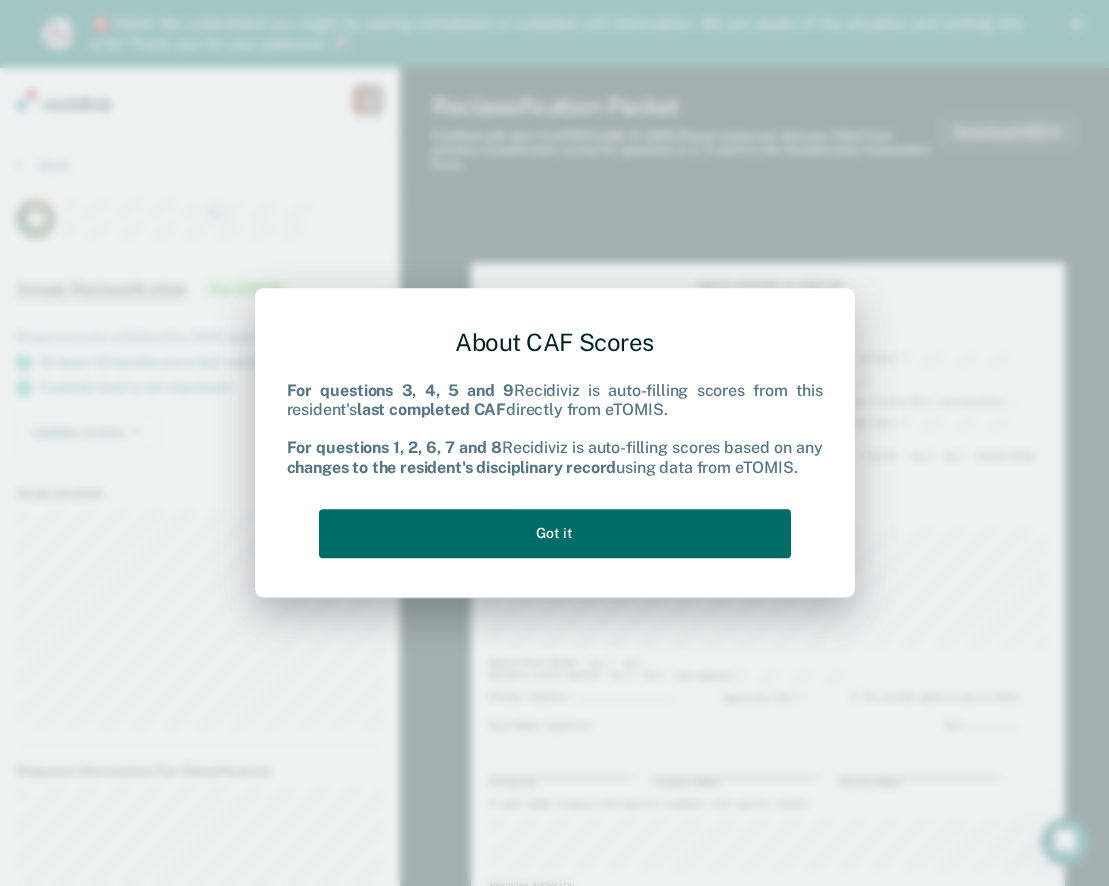 click on "About CAF Scores For questions 3, 4, 5 and 9  Recidiviz is auto-filling scores from this resident's  last completed CAF  directly from eTOMIS. For questions 1, 2, 6, 7 and 8  Recidiviz is auto-filling scores based on any   changes to the resident's disciplinary record  using data from eTOMIS. Got it" at bounding box center (555, 439) 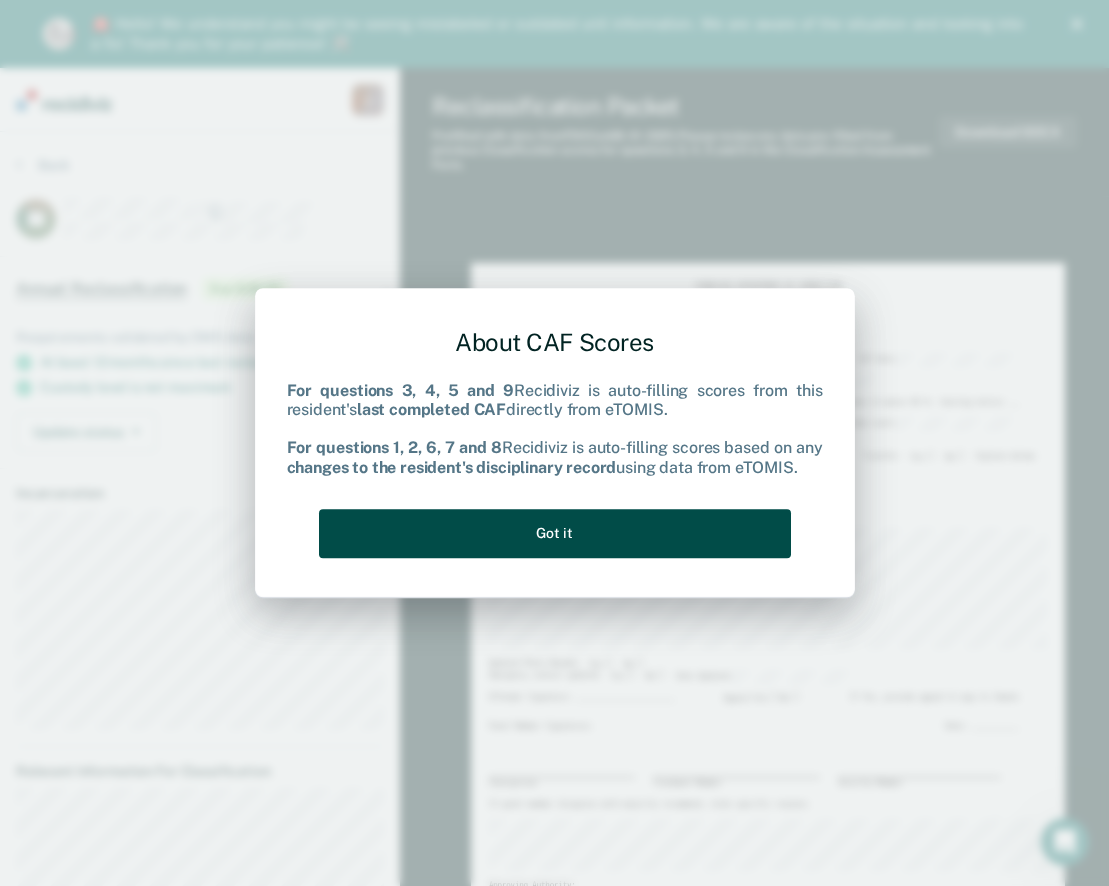 click on "Got it" at bounding box center [555, 533] 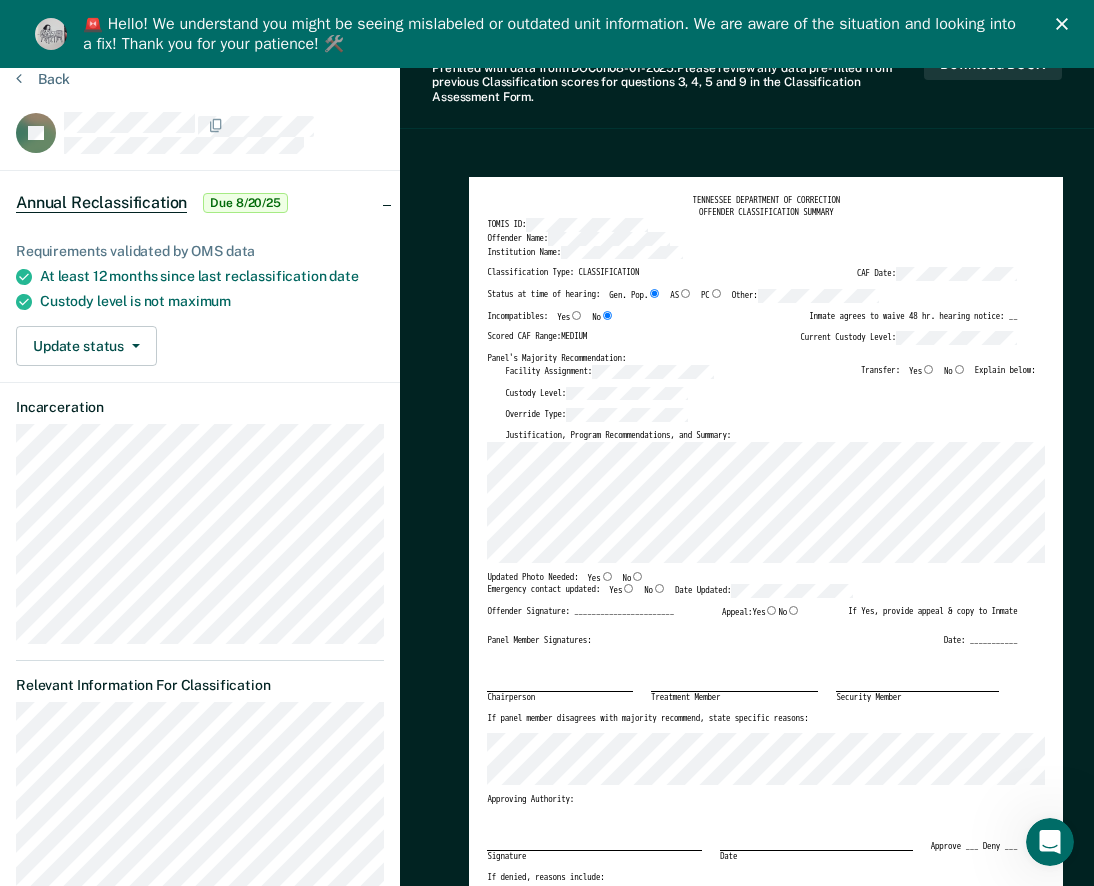 scroll, scrollTop: 0, scrollLeft: 0, axis: both 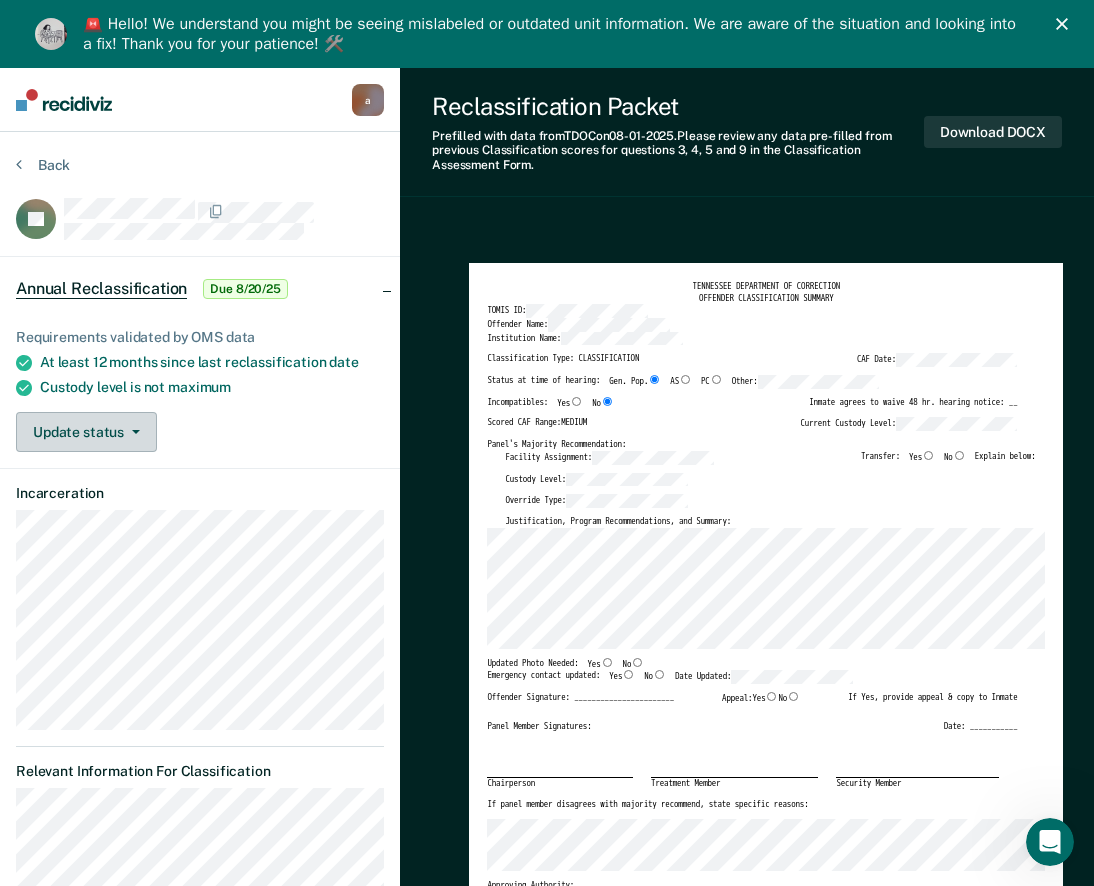 click on "Update status" at bounding box center (86, 432) 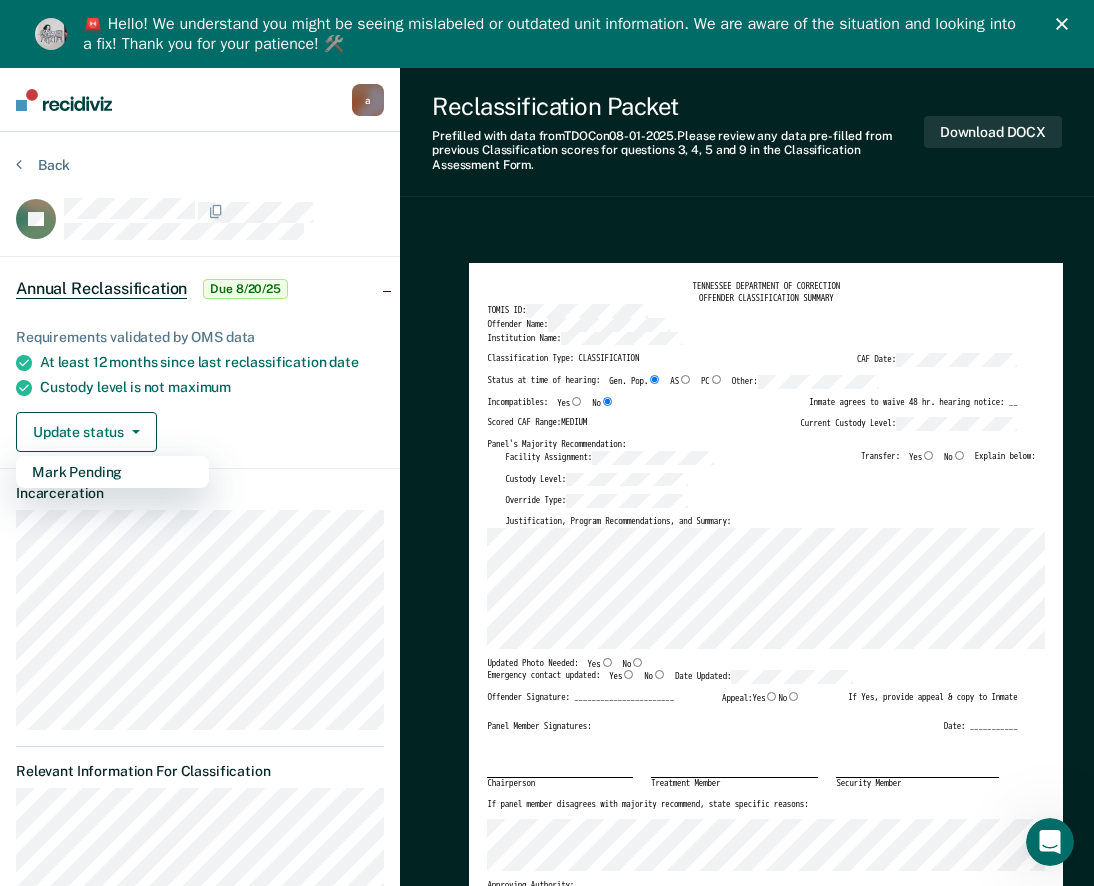 drag, startPoint x: 292, startPoint y: 421, endPoint x: 408, endPoint y: 501, distance: 140.91132 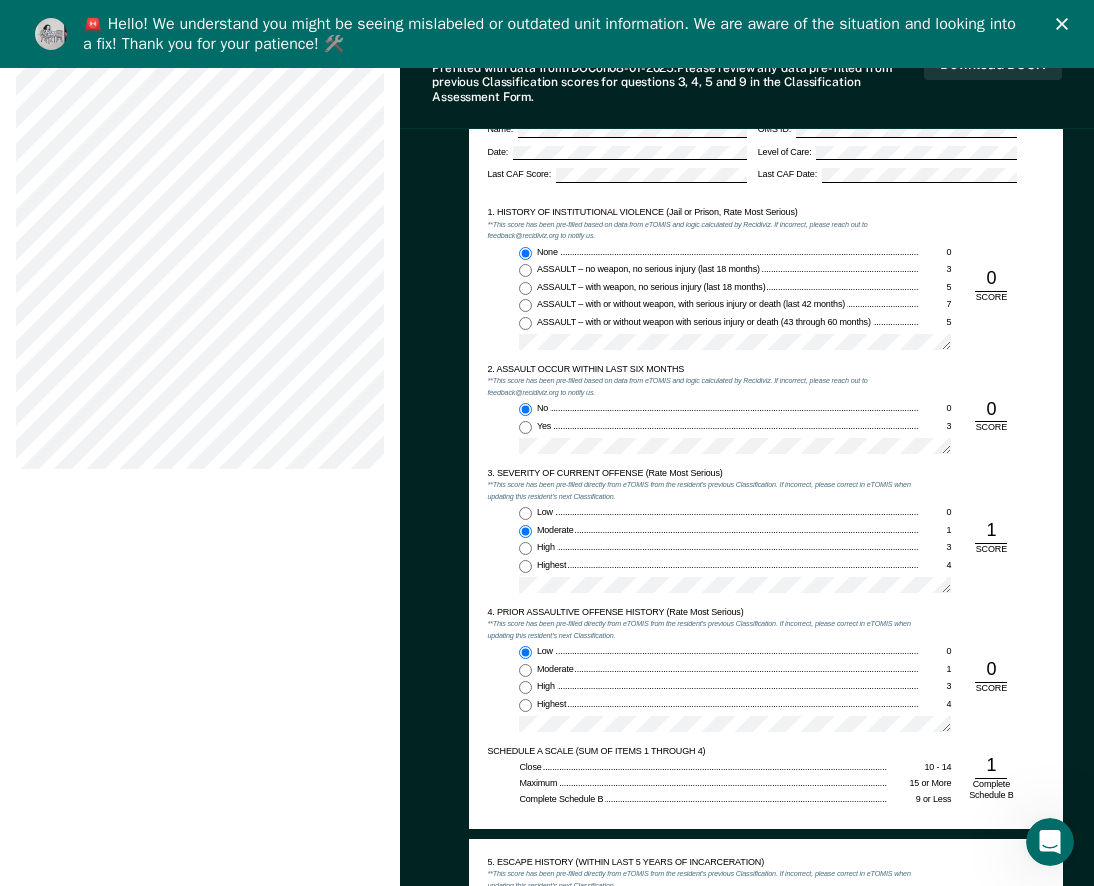 scroll, scrollTop: 1200, scrollLeft: 0, axis: vertical 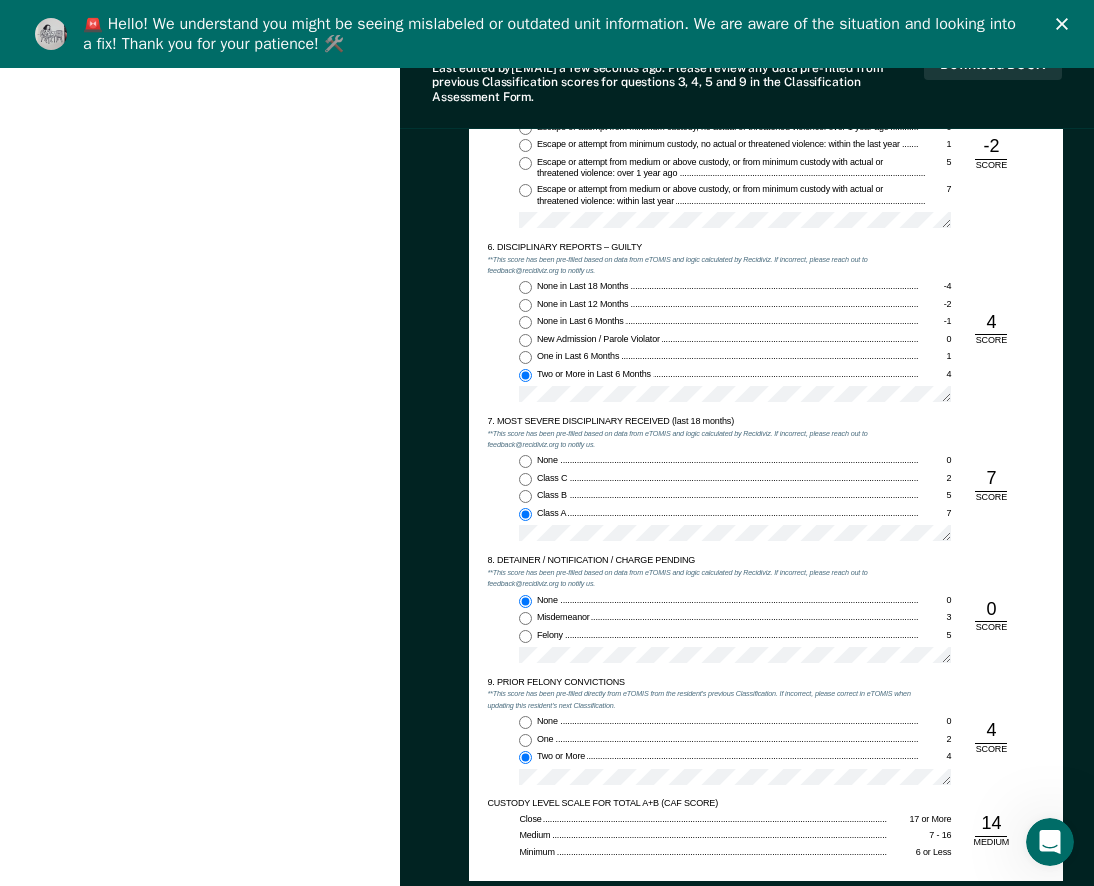 click on "None in Last 18 Months -4 None in Last 12 Months -2 None in Last 6 Months -1 New Admission / Parole Violator 0 One in Last 6 Months 1 Two or More in Last 6 Months 4" at bounding box center [703, 346] 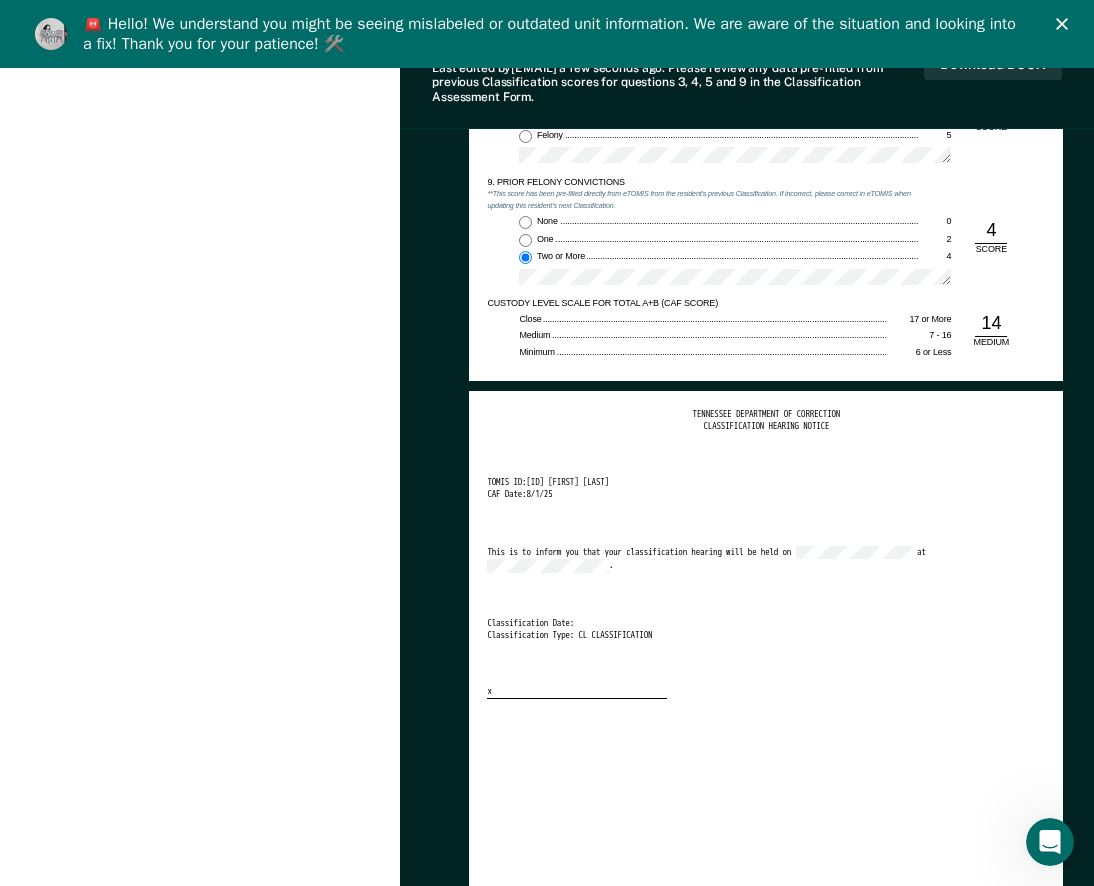 scroll, scrollTop: 2400, scrollLeft: 0, axis: vertical 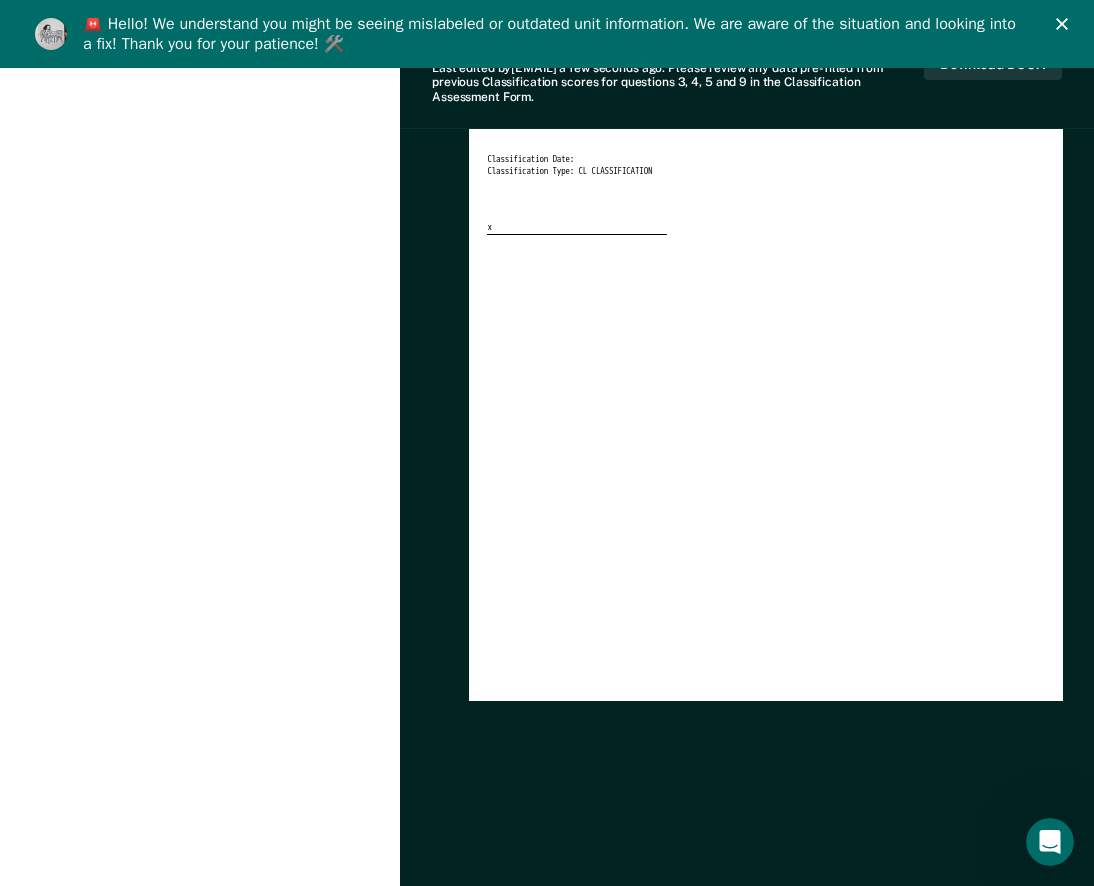 click 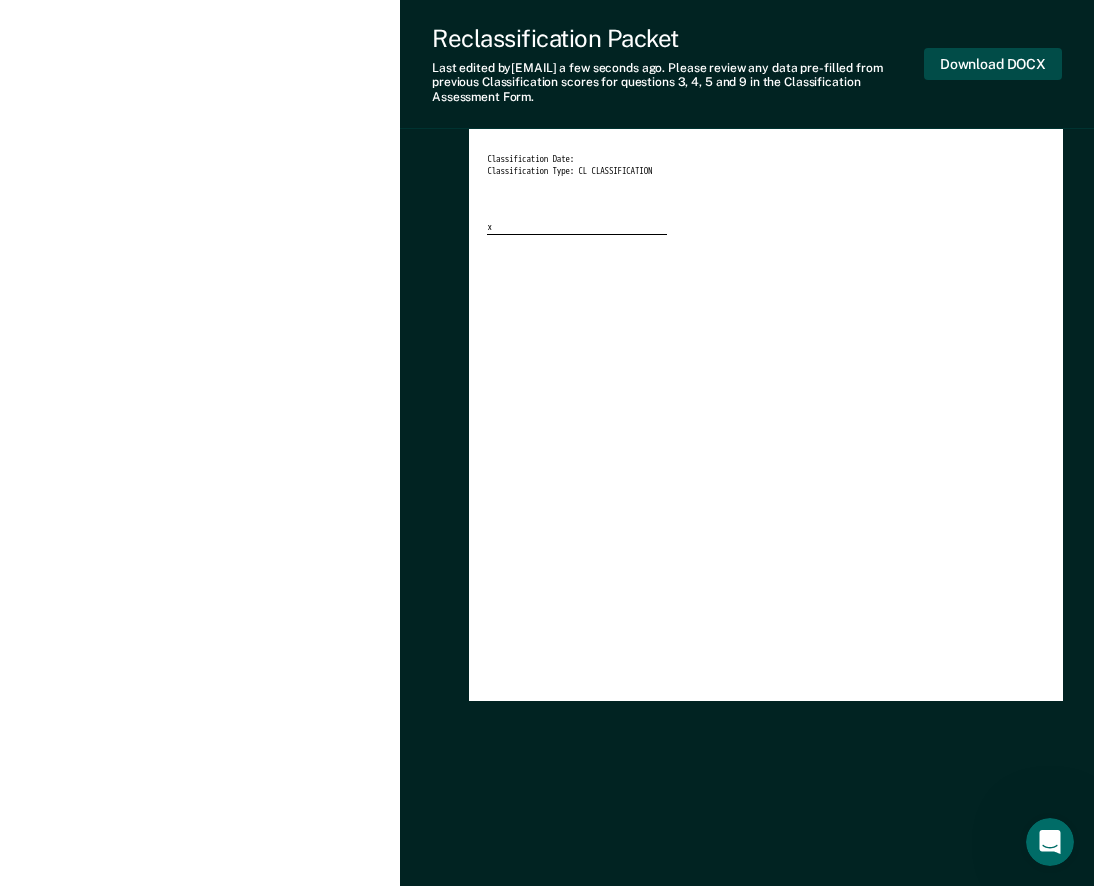 scroll, scrollTop: 2696, scrollLeft: 0, axis: vertical 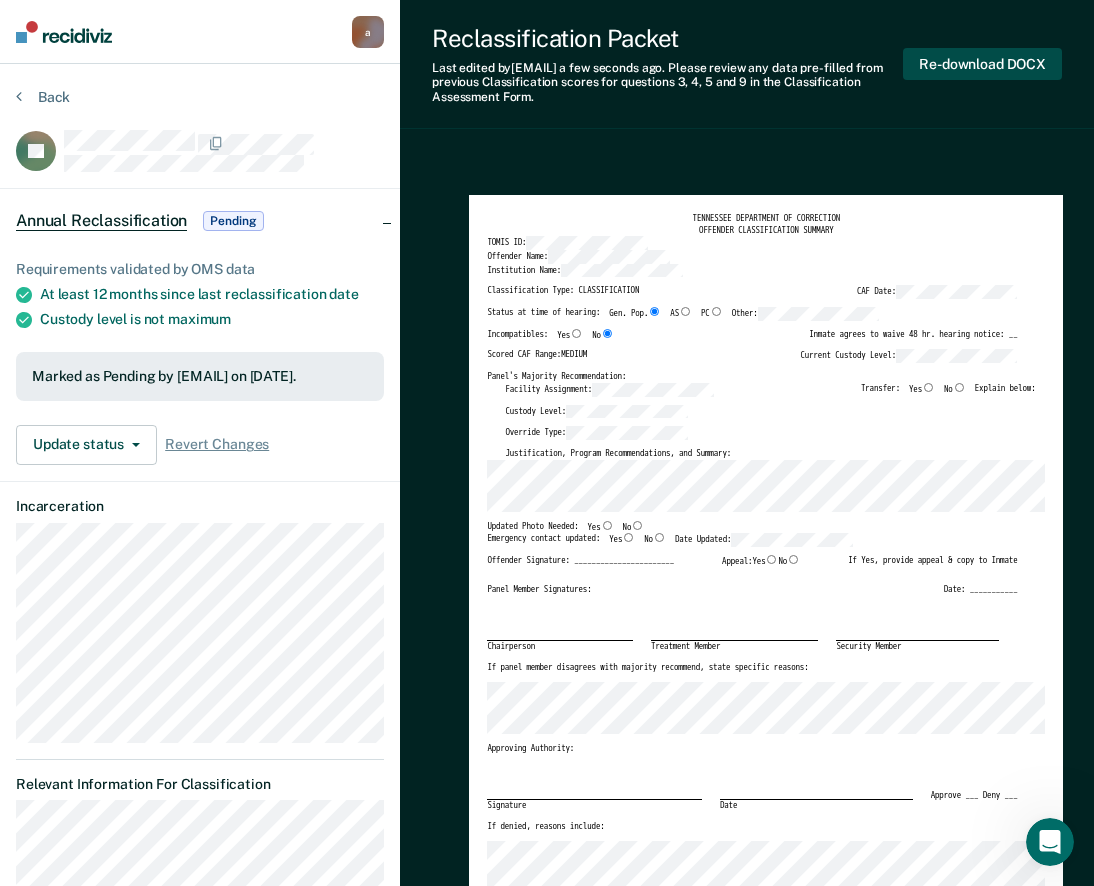 click on "Re-download DOCX" at bounding box center (982, 64) 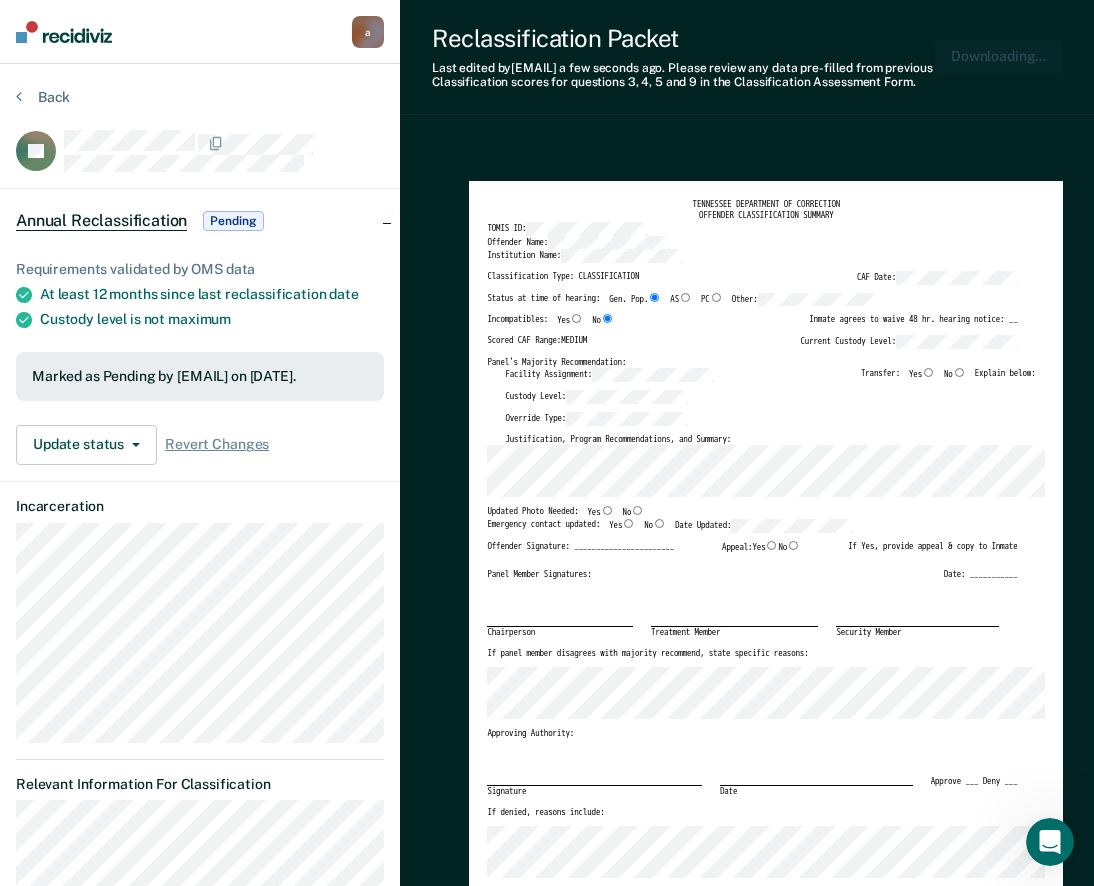 type on "x" 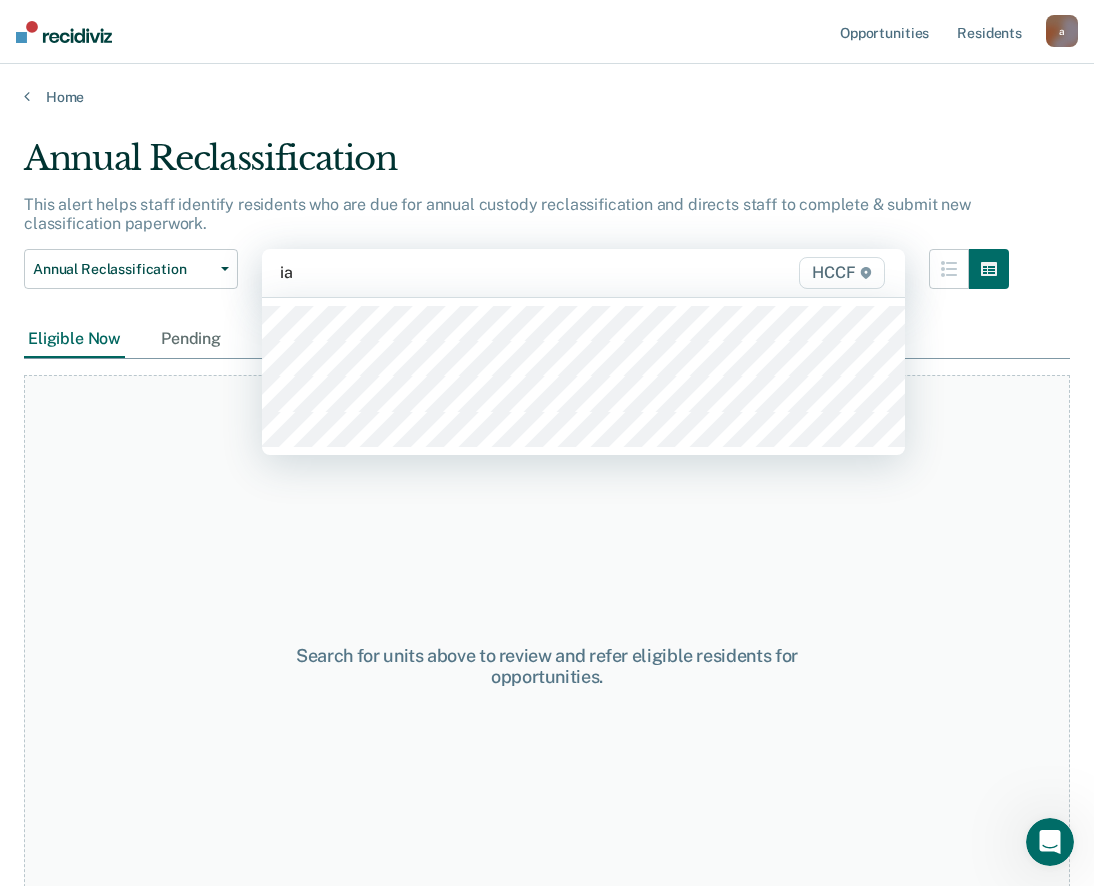 type on "ia2" 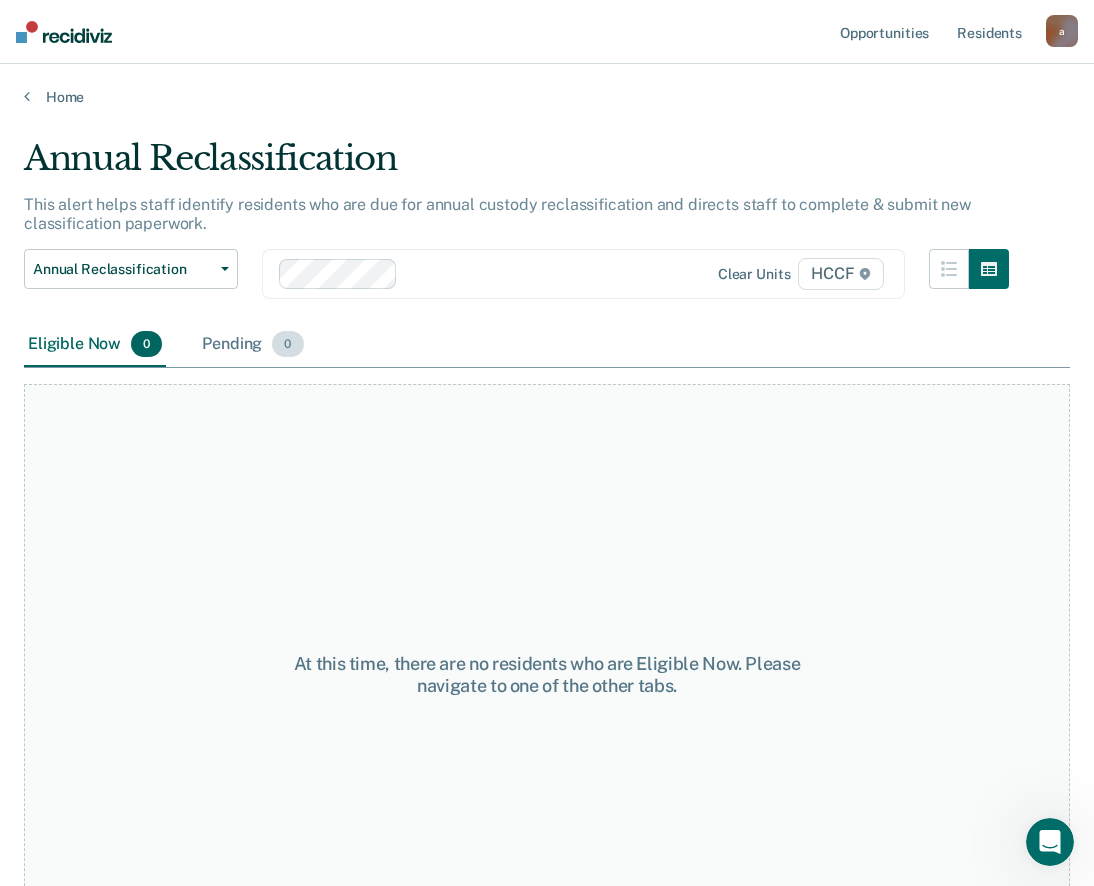 click on "Pending 0" at bounding box center [252, 345] 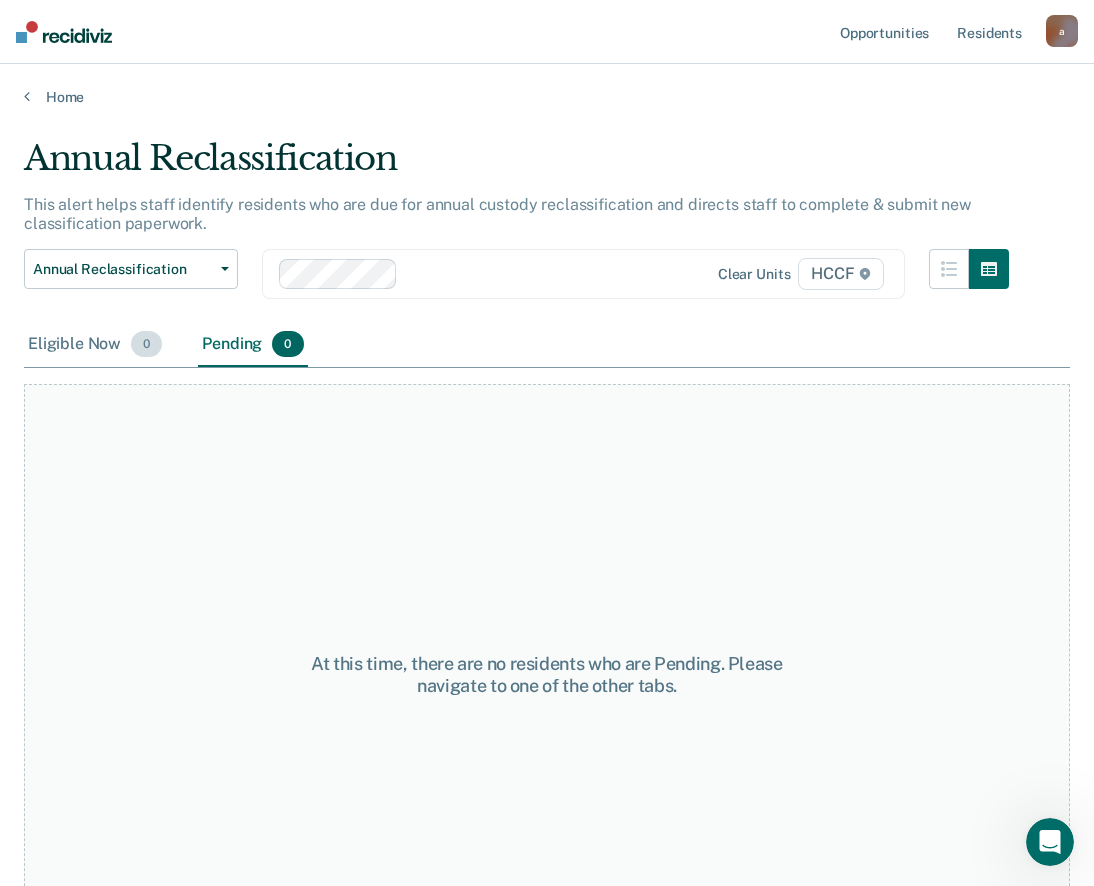 click on "0" at bounding box center [146, 344] 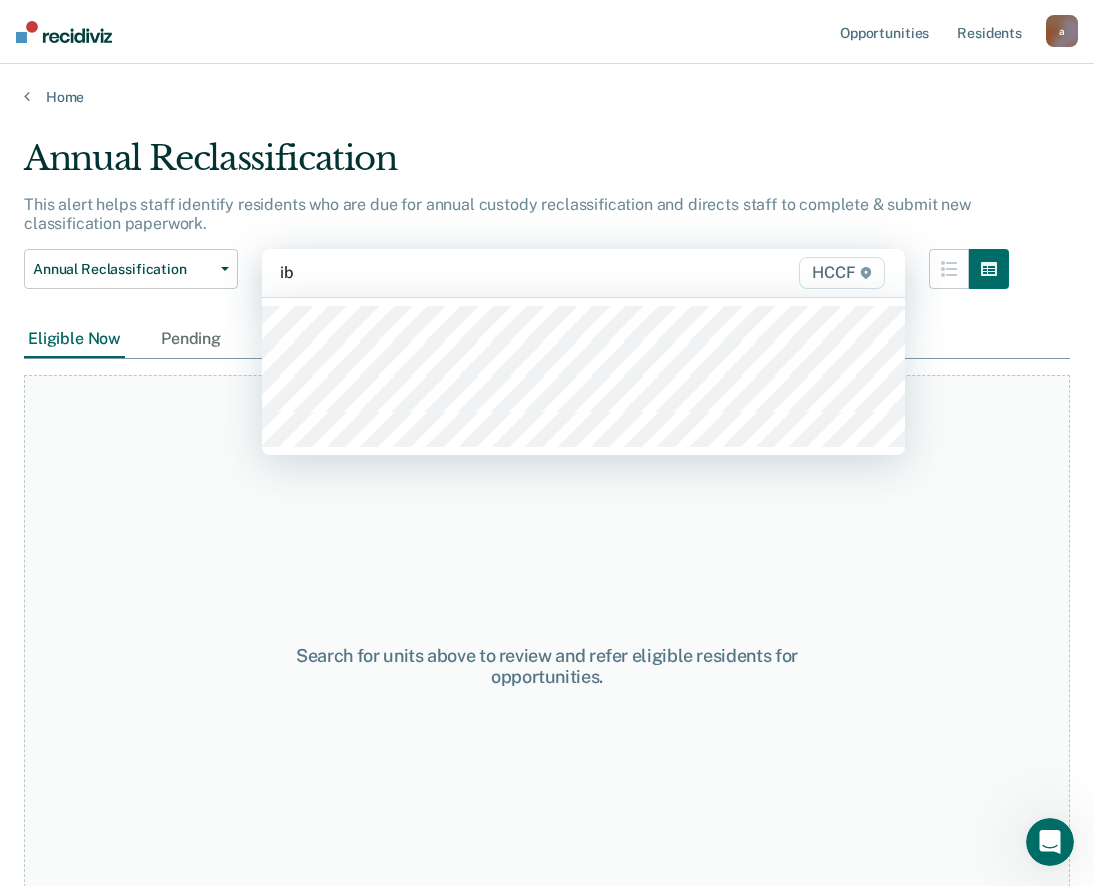 type on "ib1" 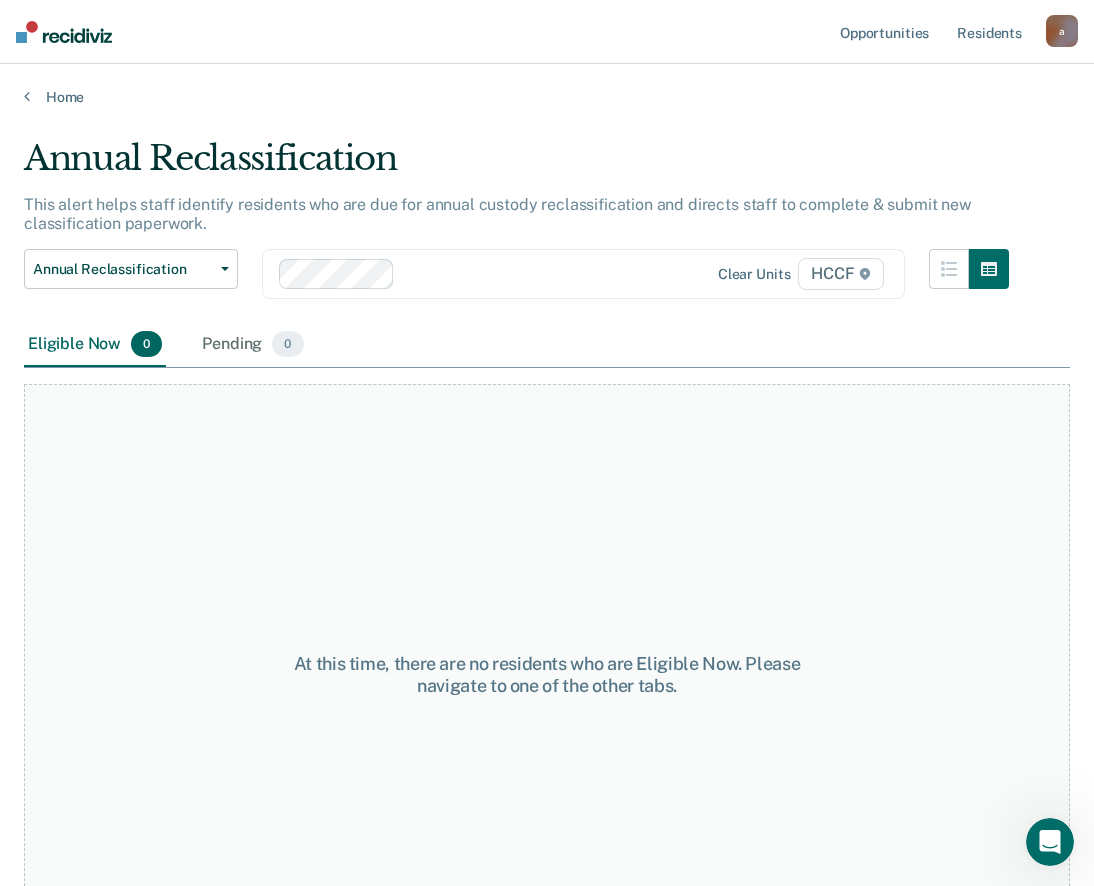 click on "Clear   units HCCF" at bounding box center [796, 274] 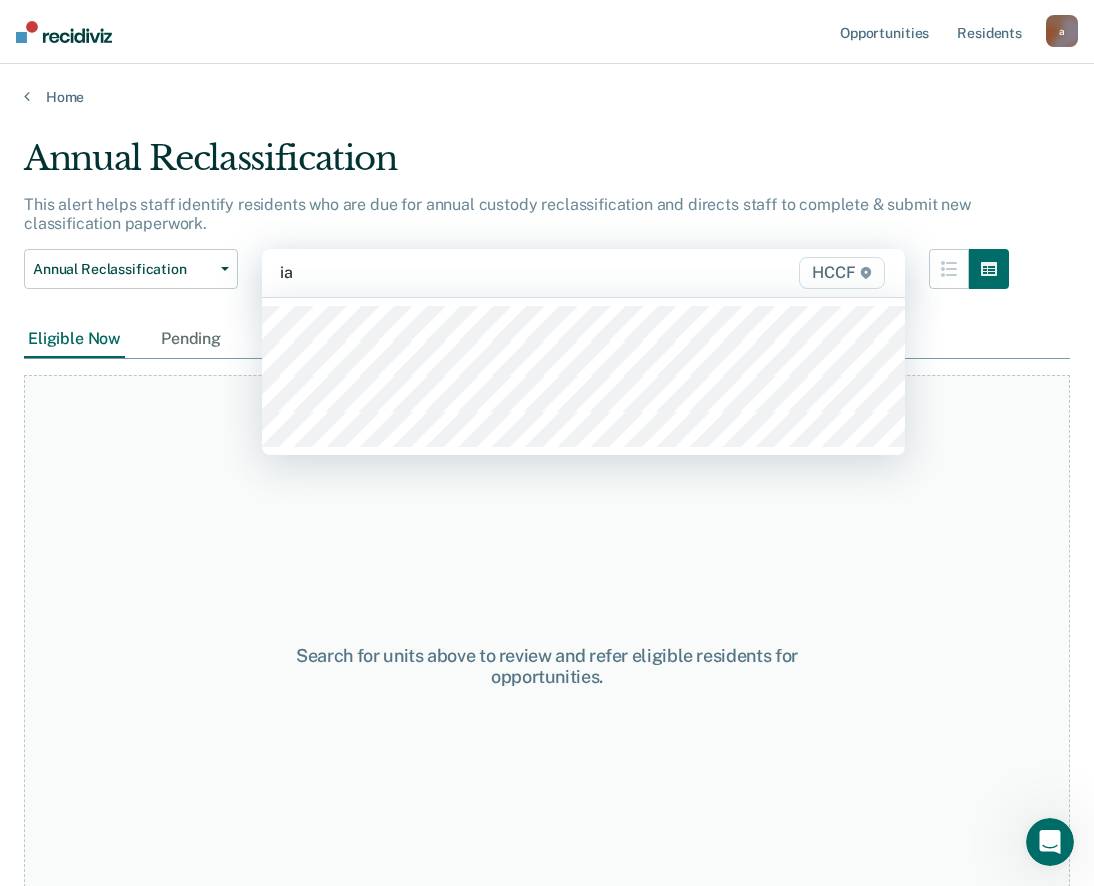 type on "ia1" 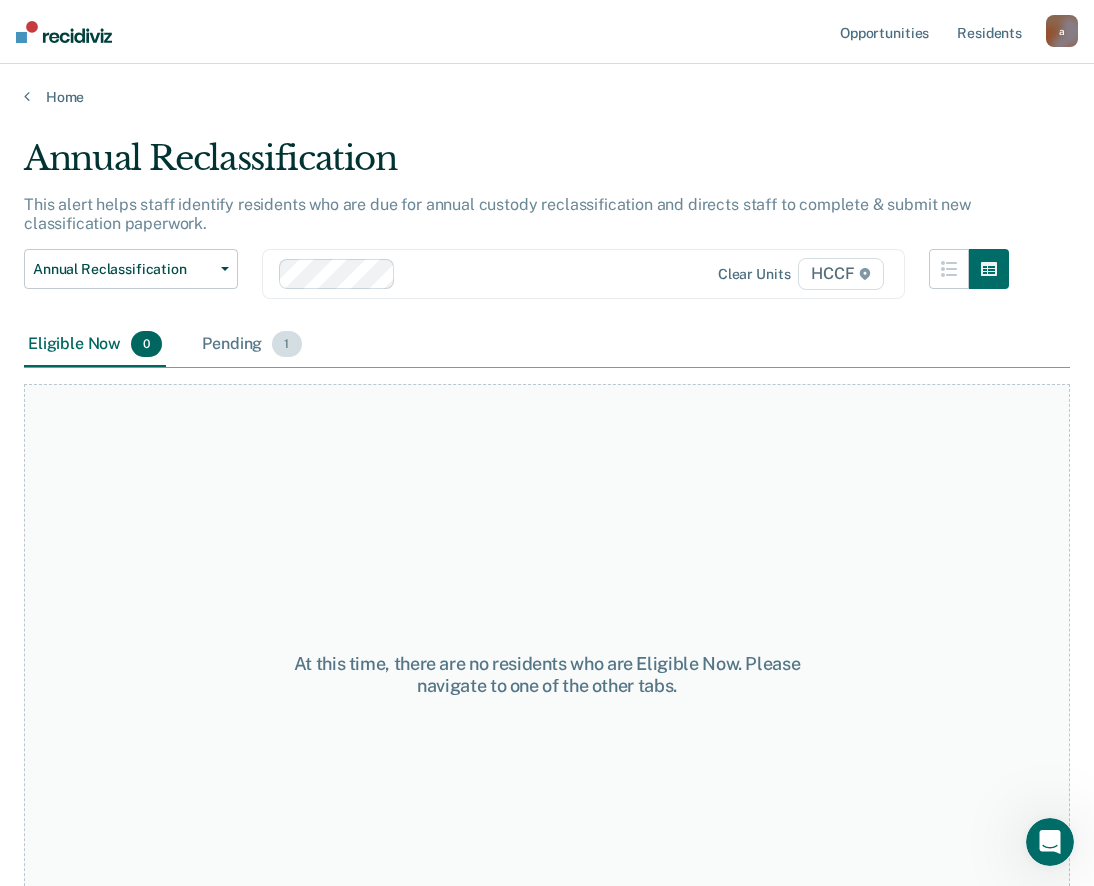 click on "Pending 1" at bounding box center [251, 345] 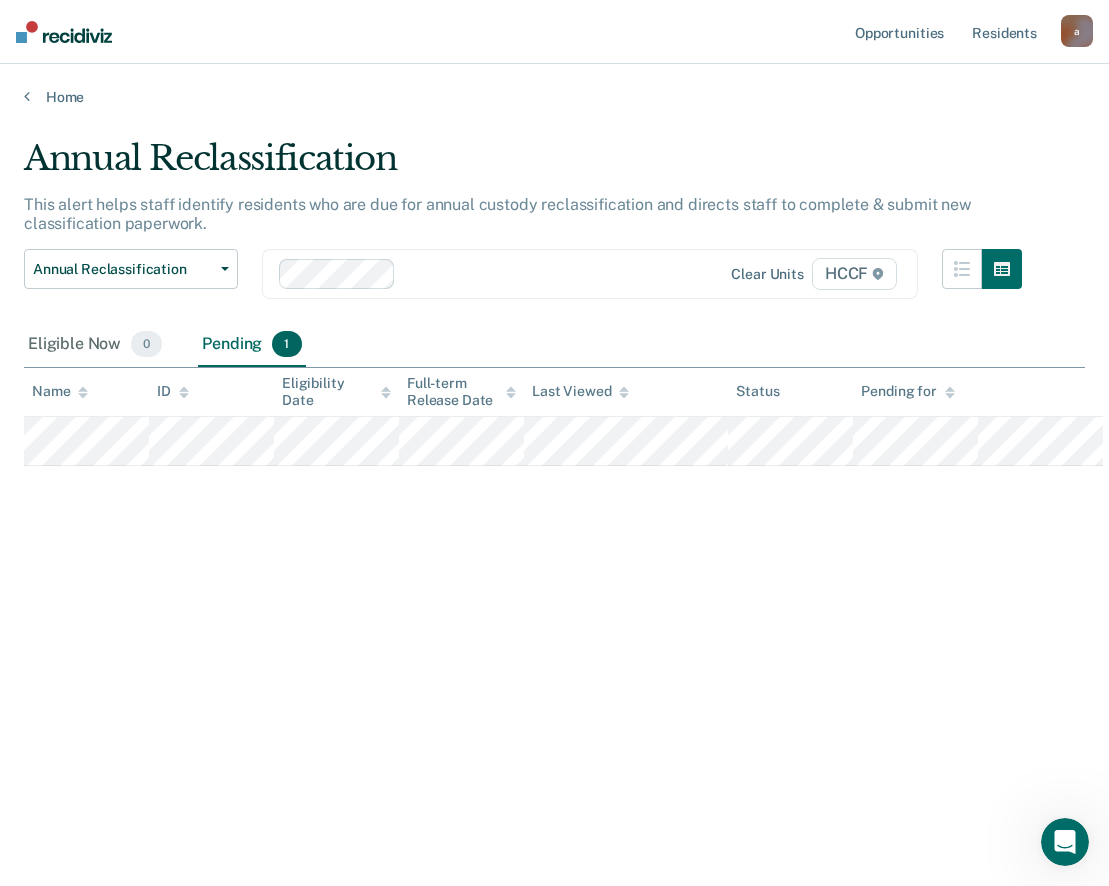 click at bounding box center (558, 273) 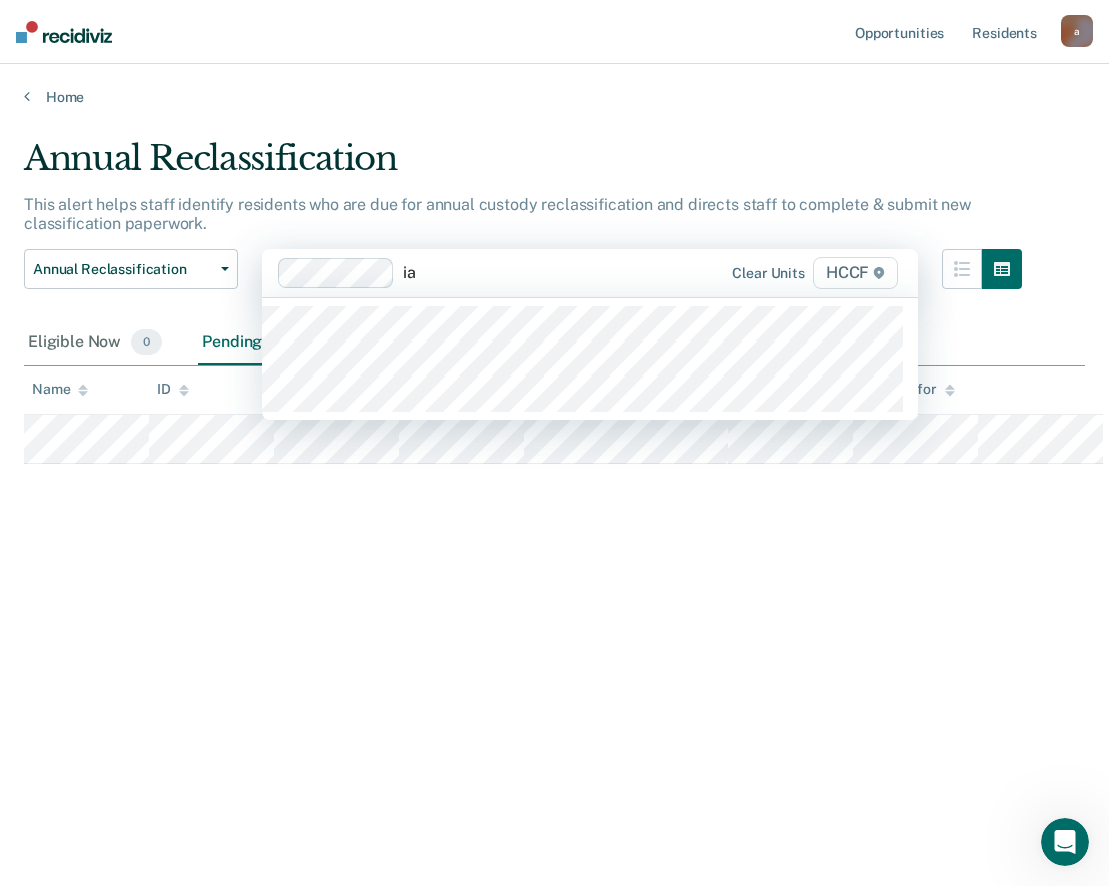type on "ia2" 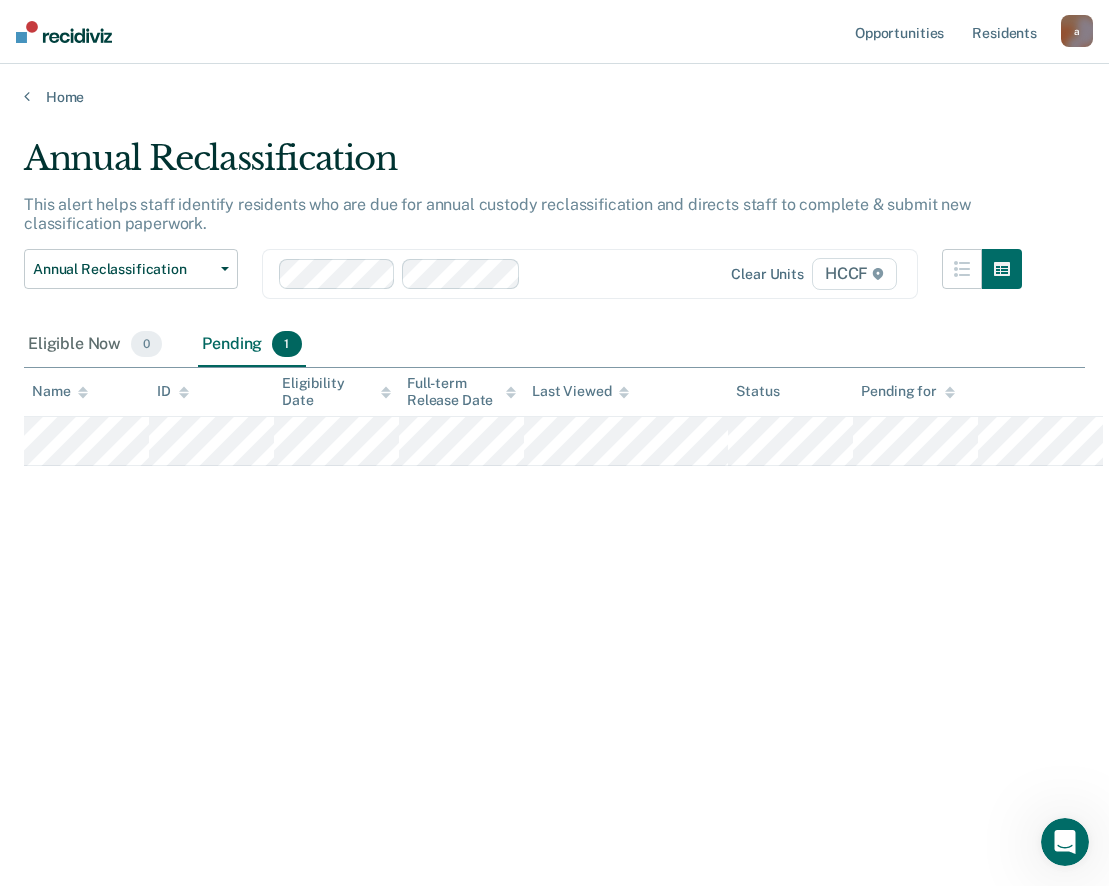 click at bounding box center (496, 274) 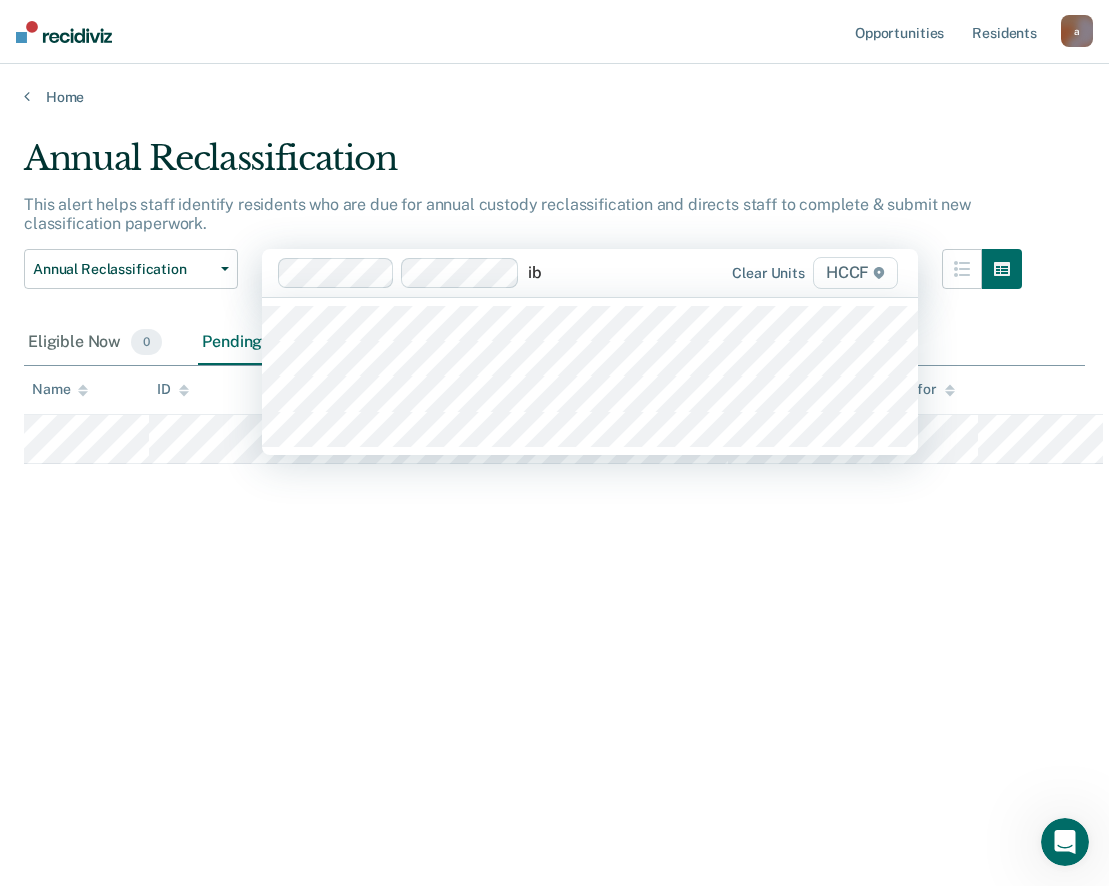 type on "ib1" 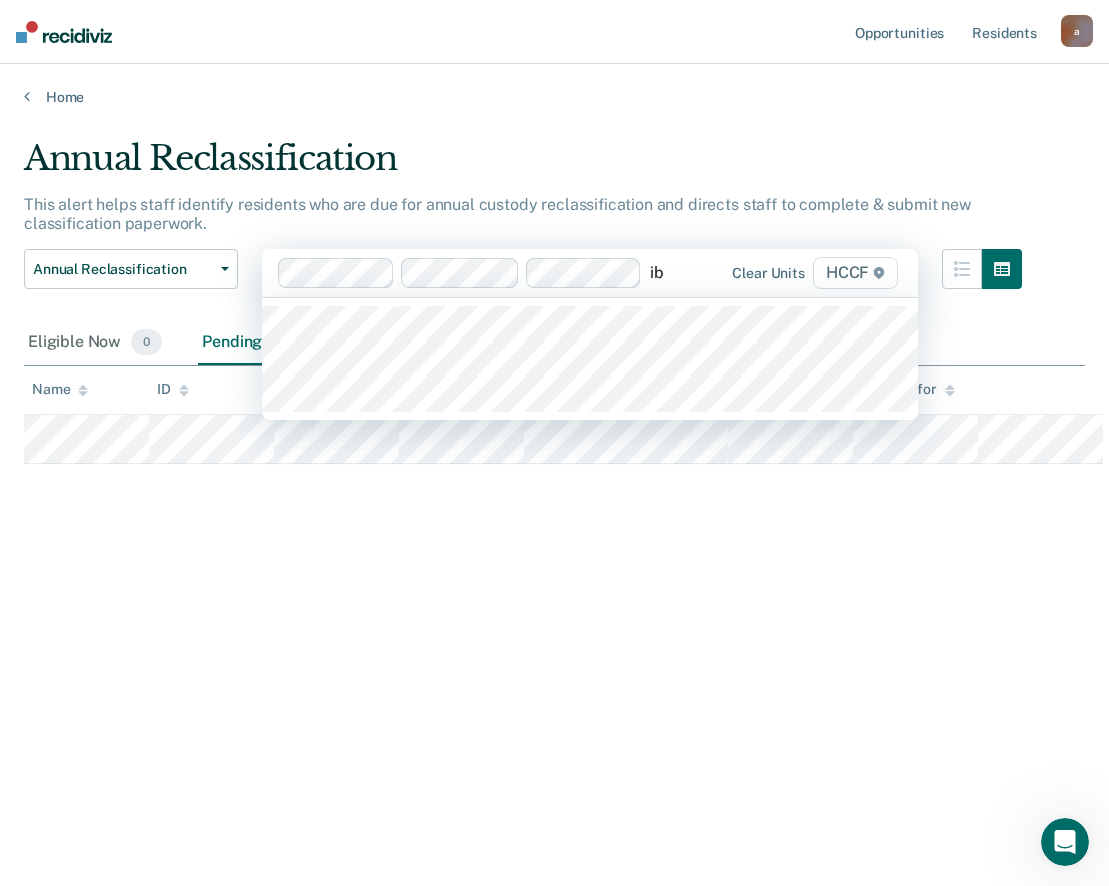 type on "ib2" 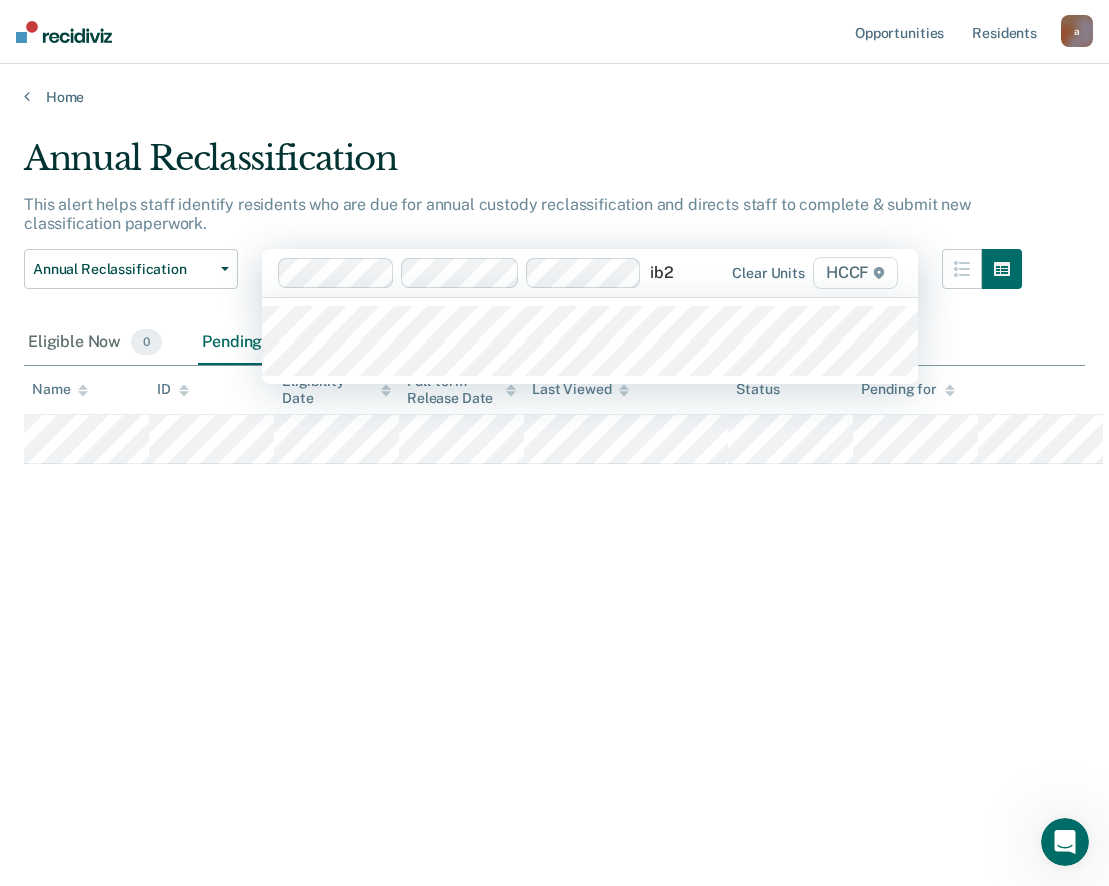 type 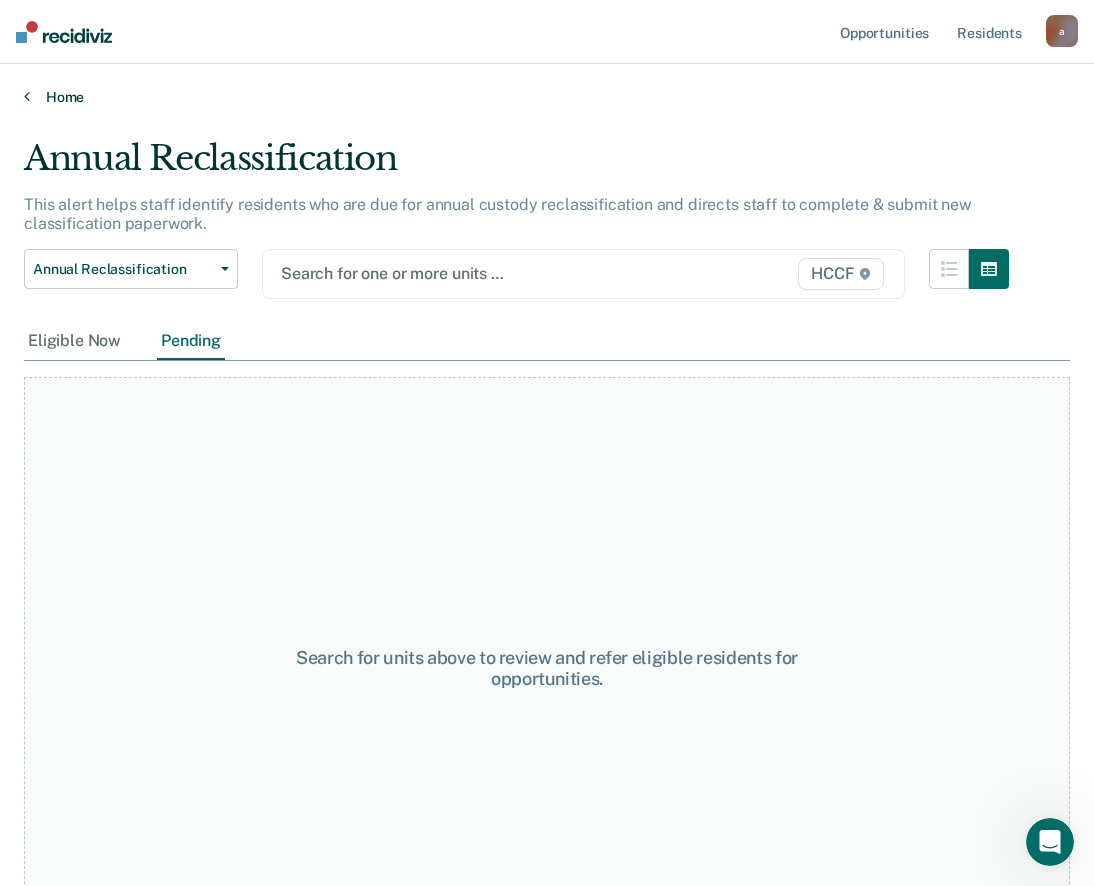 click on "Home" at bounding box center (547, 97) 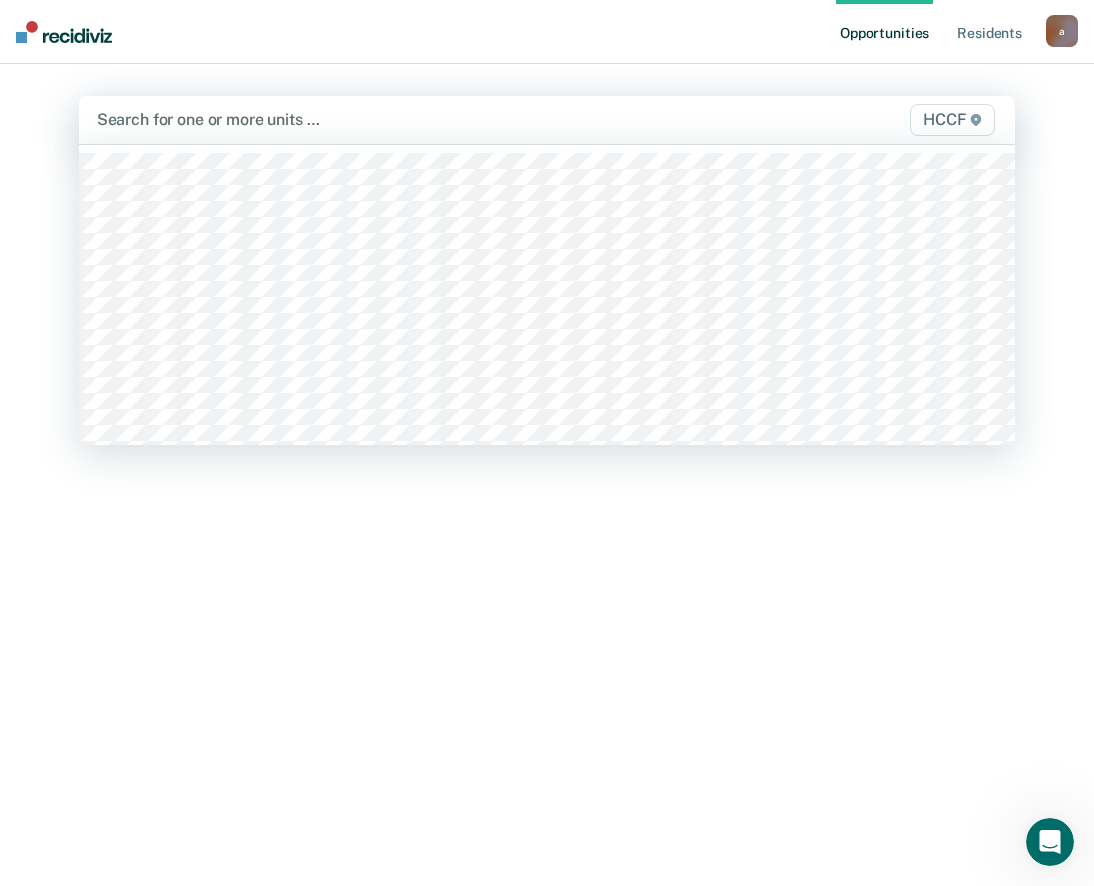 click at bounding box center [411, 119] 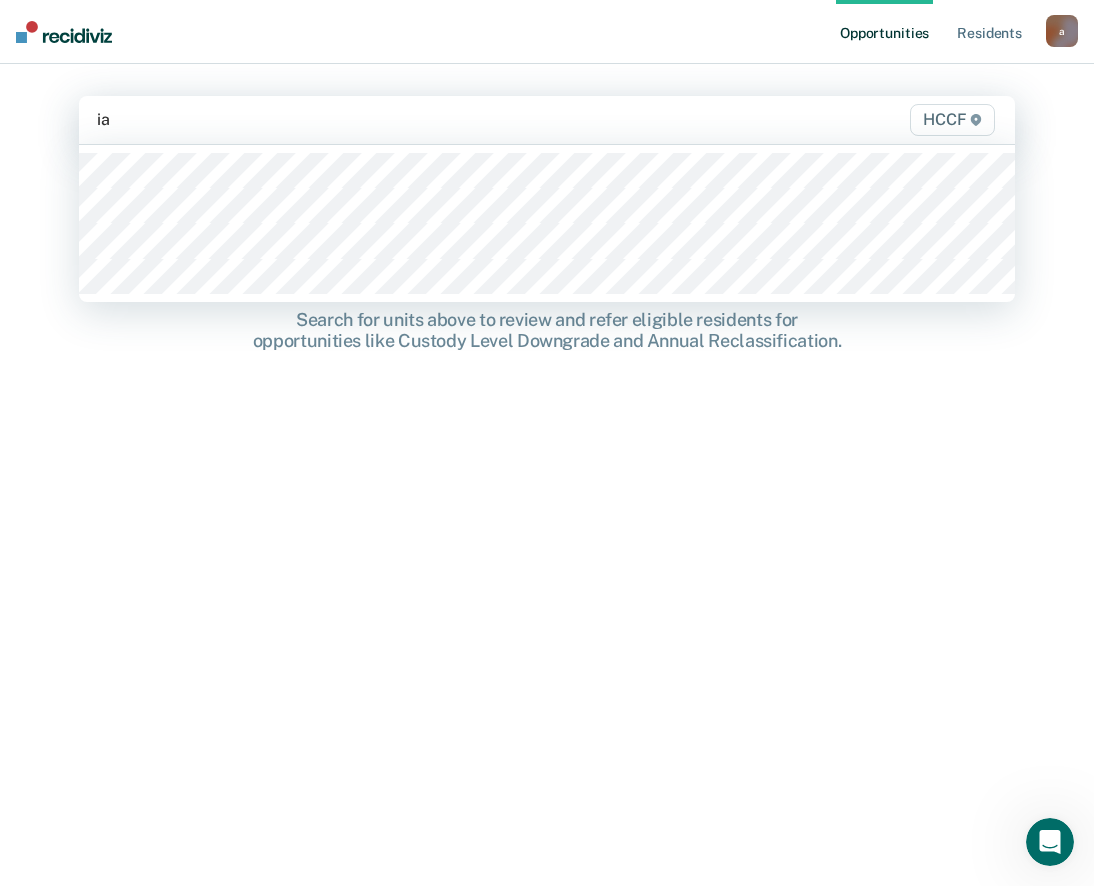 type on "ia1" 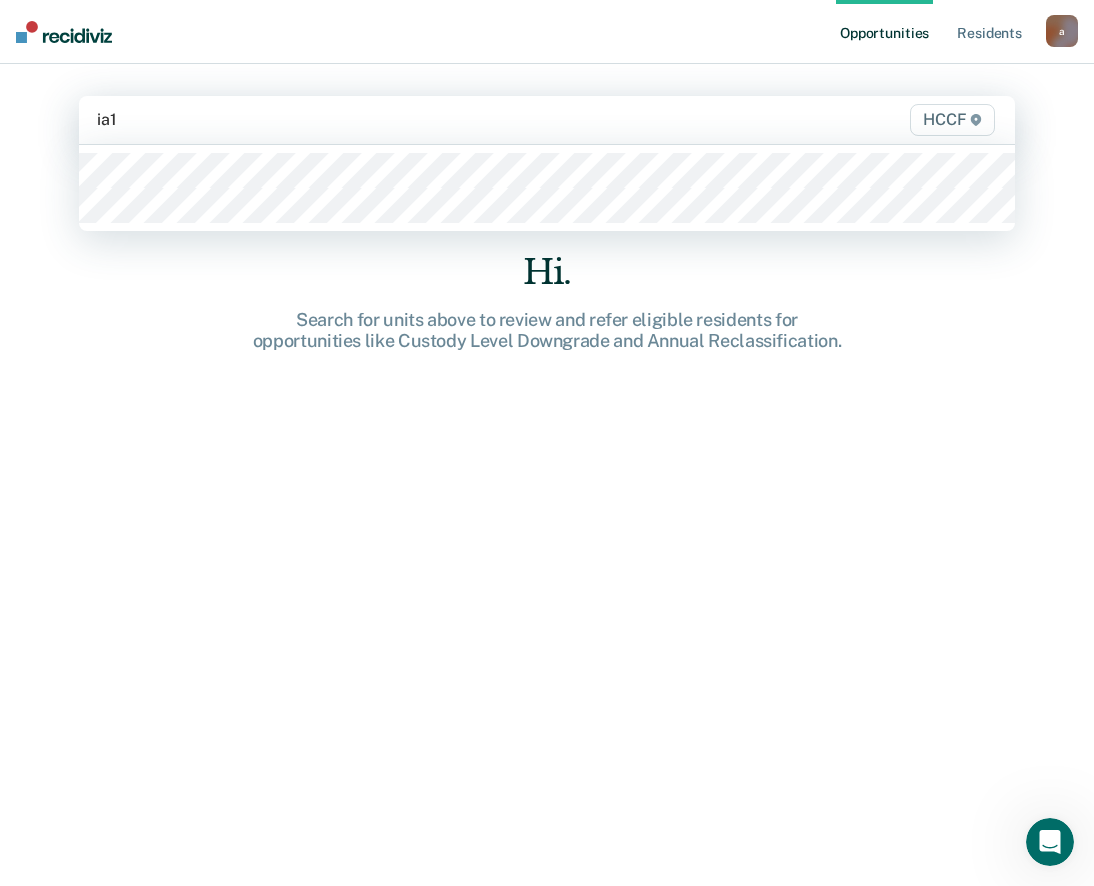 type 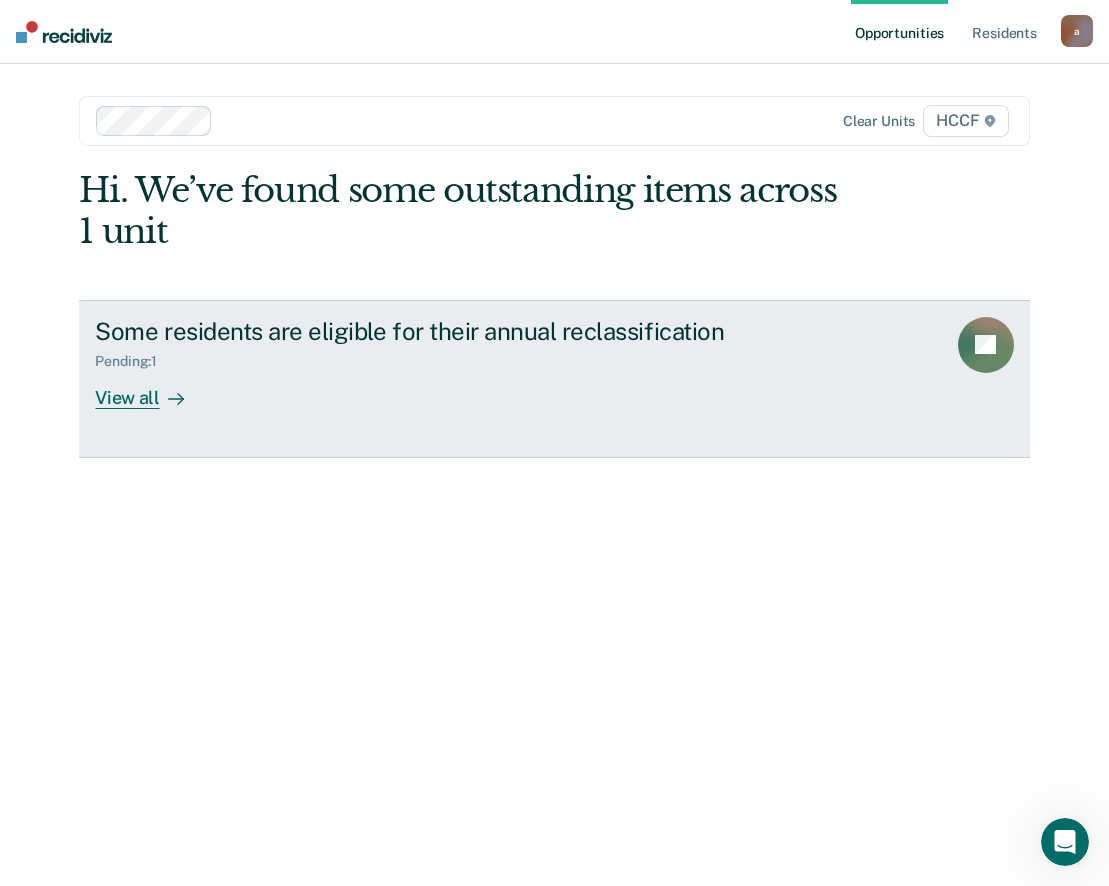 click 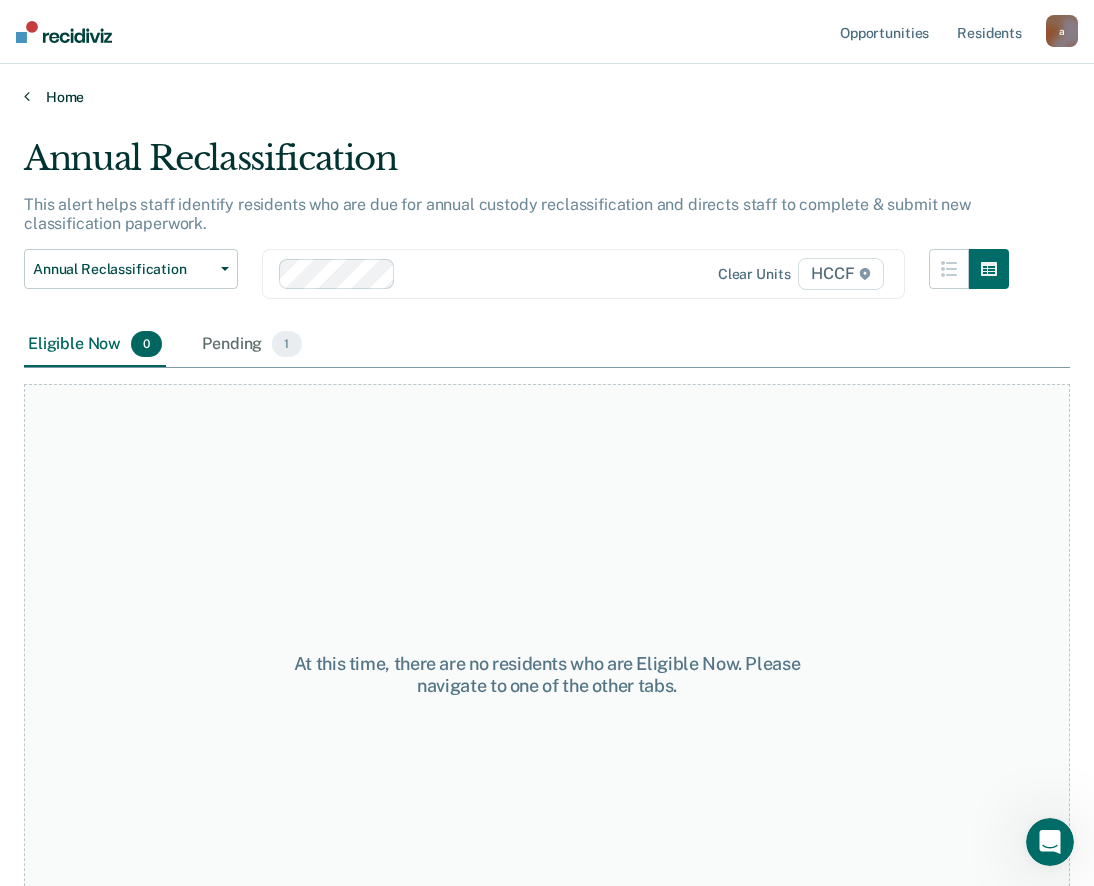 click on "Home" at bounding box center (547, 97) 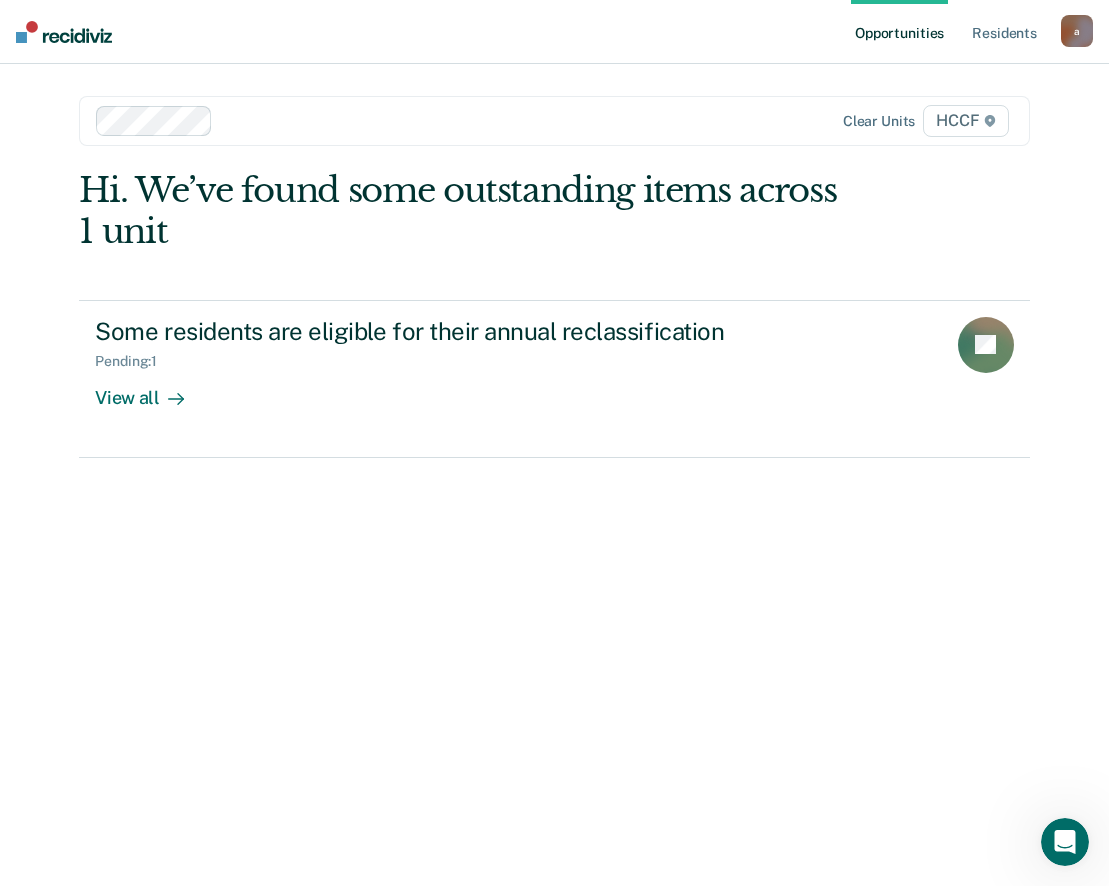 click at bounding box center [416, 121] 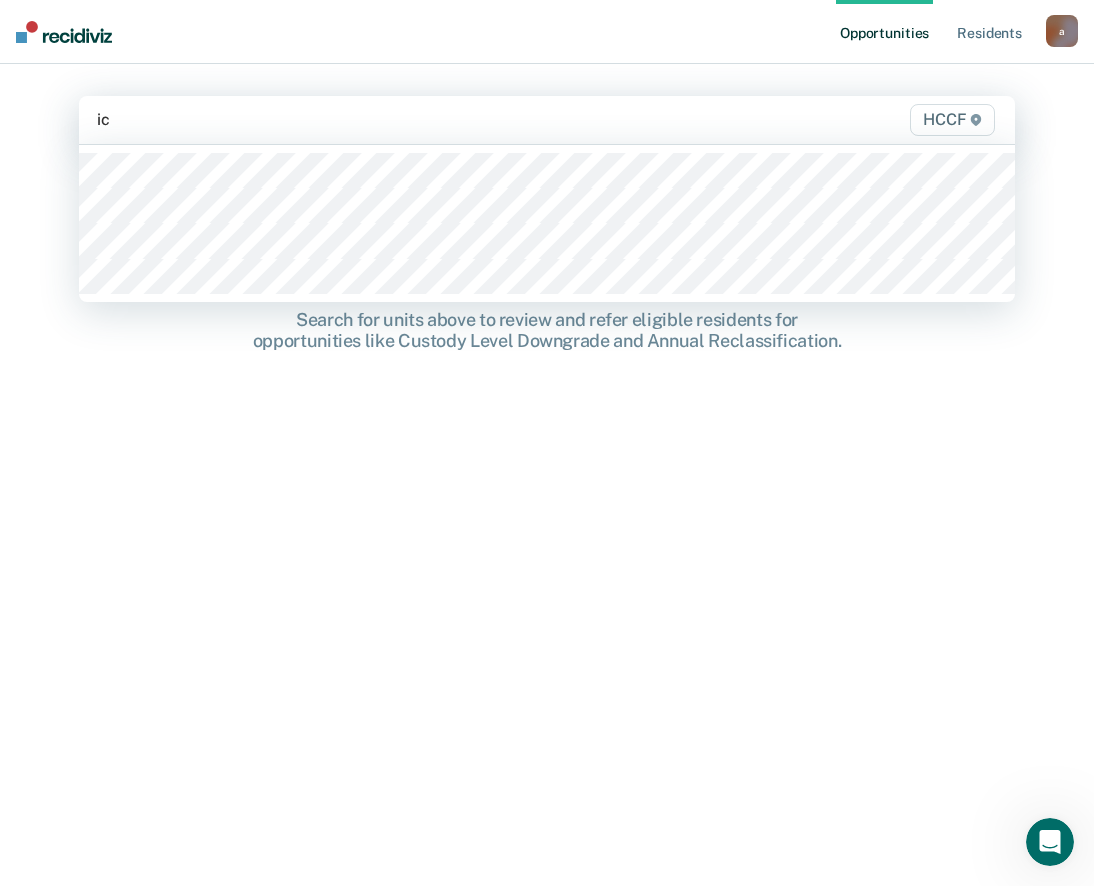 type on "ic1" 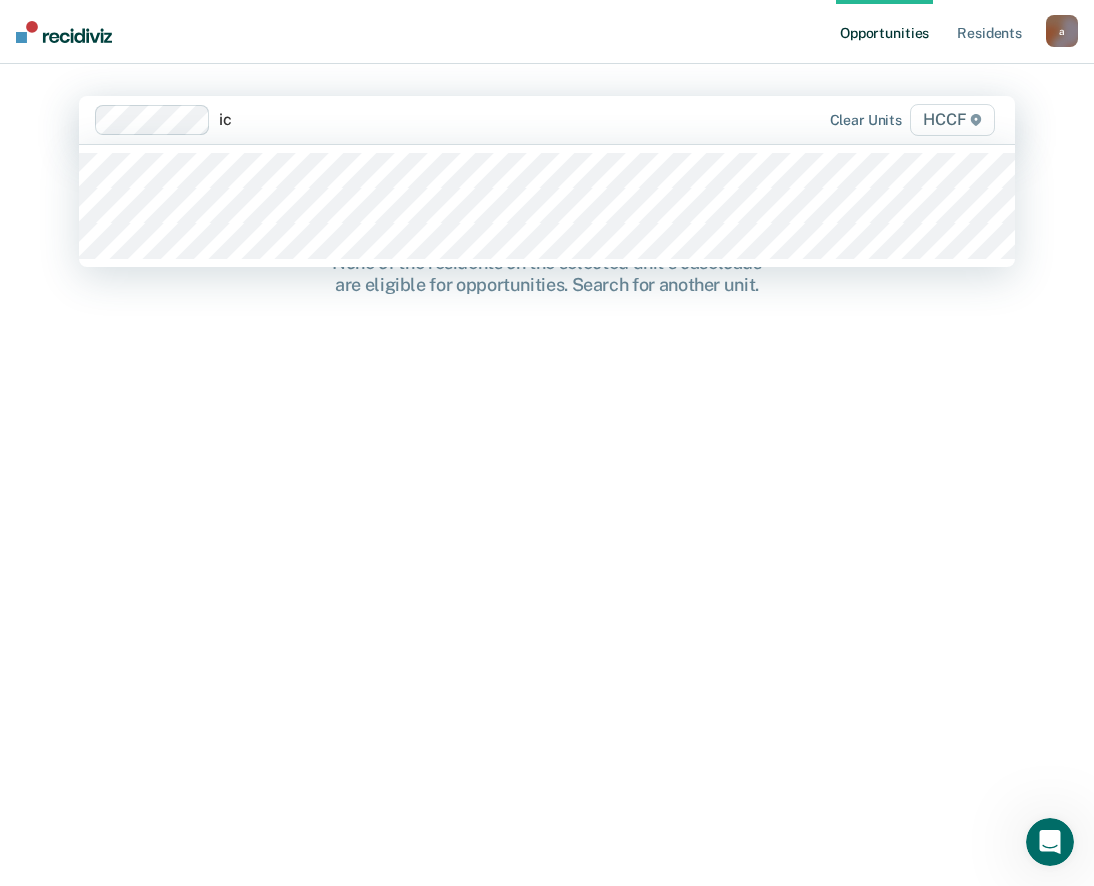 type on "ic2" 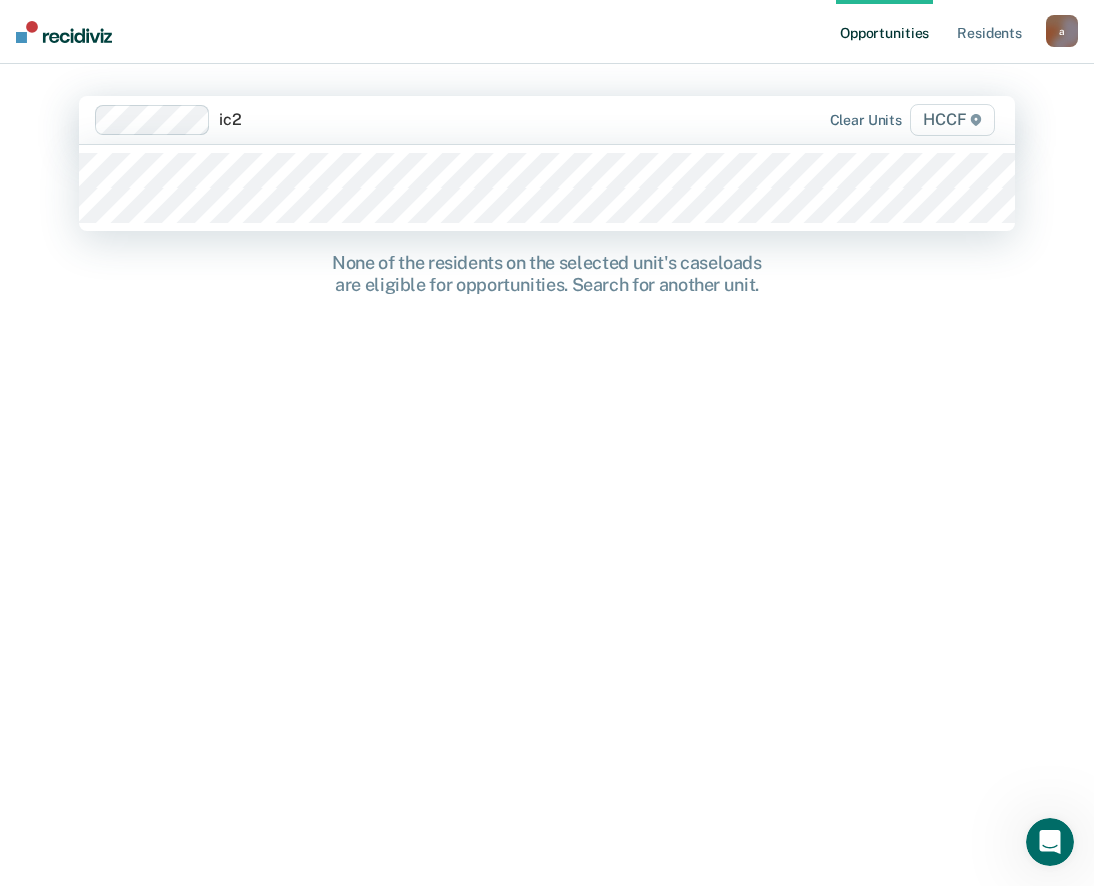 type 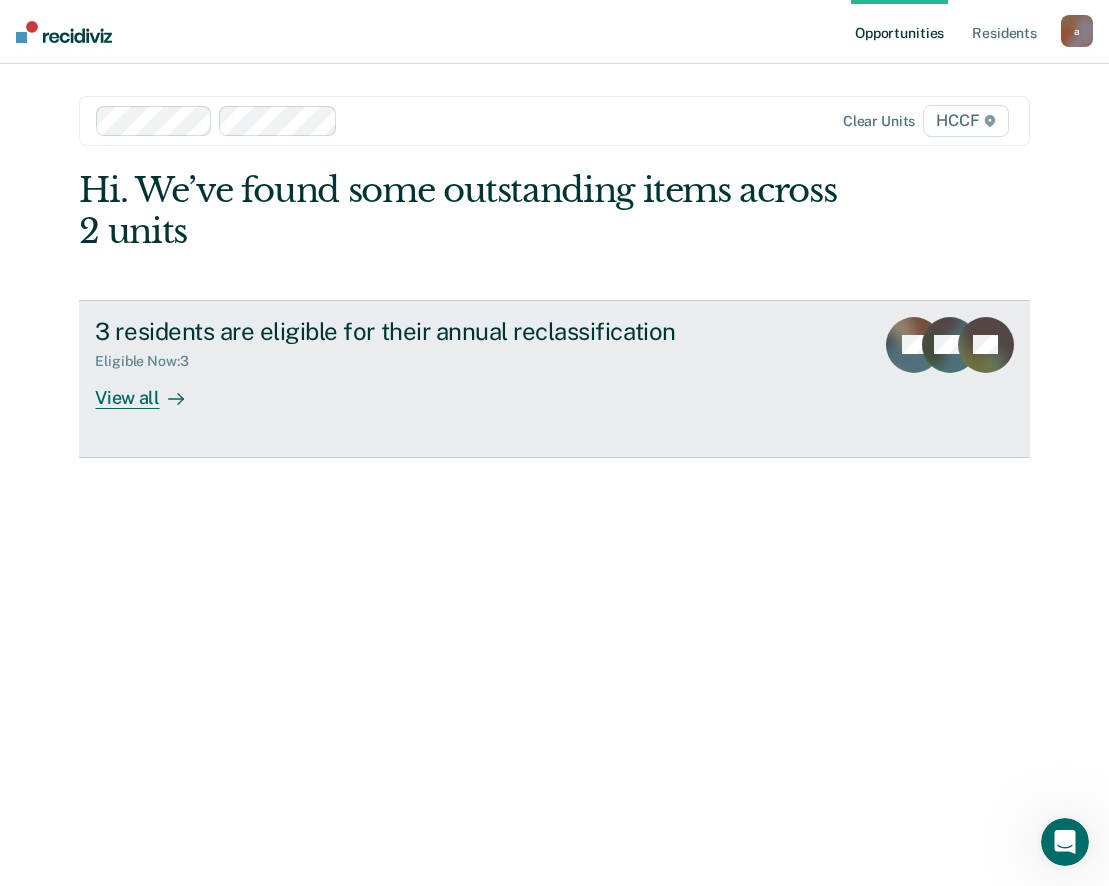 click on "View all" at bounding box center (151, 389) 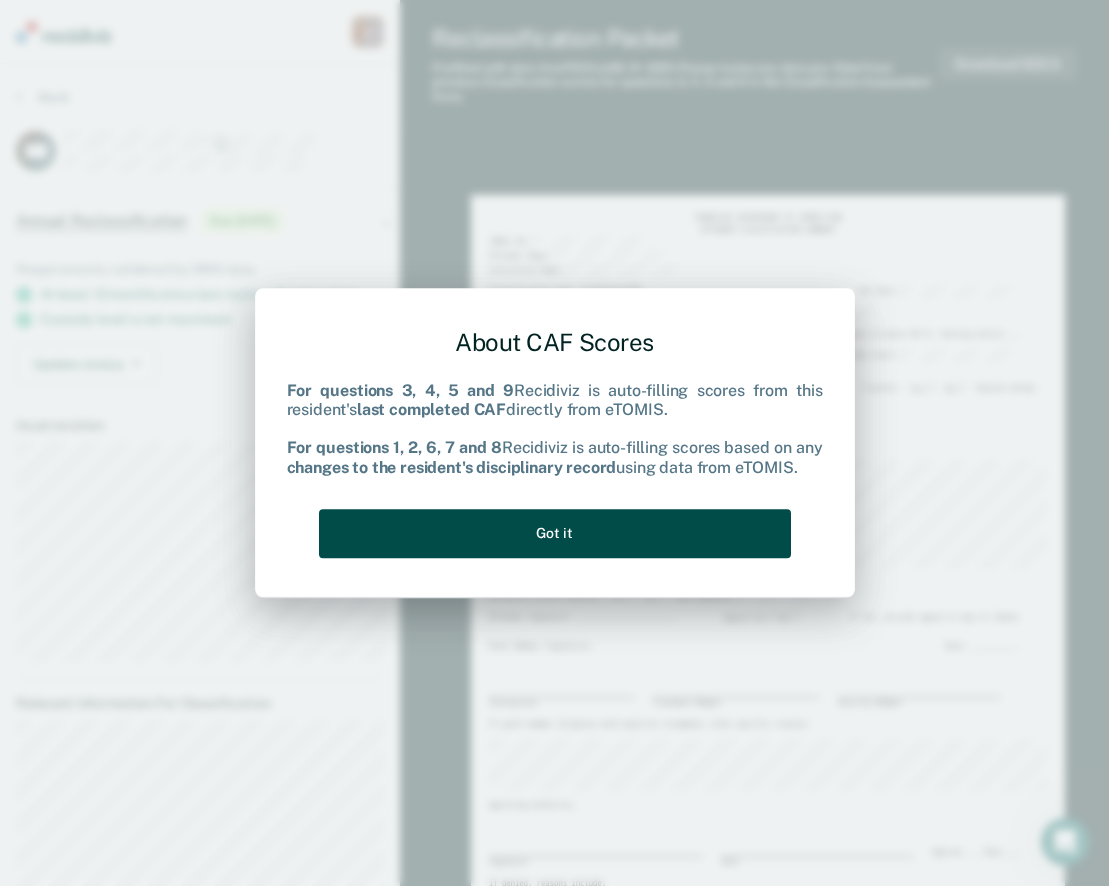 click on "Got it" at bounding box center (555, 533) 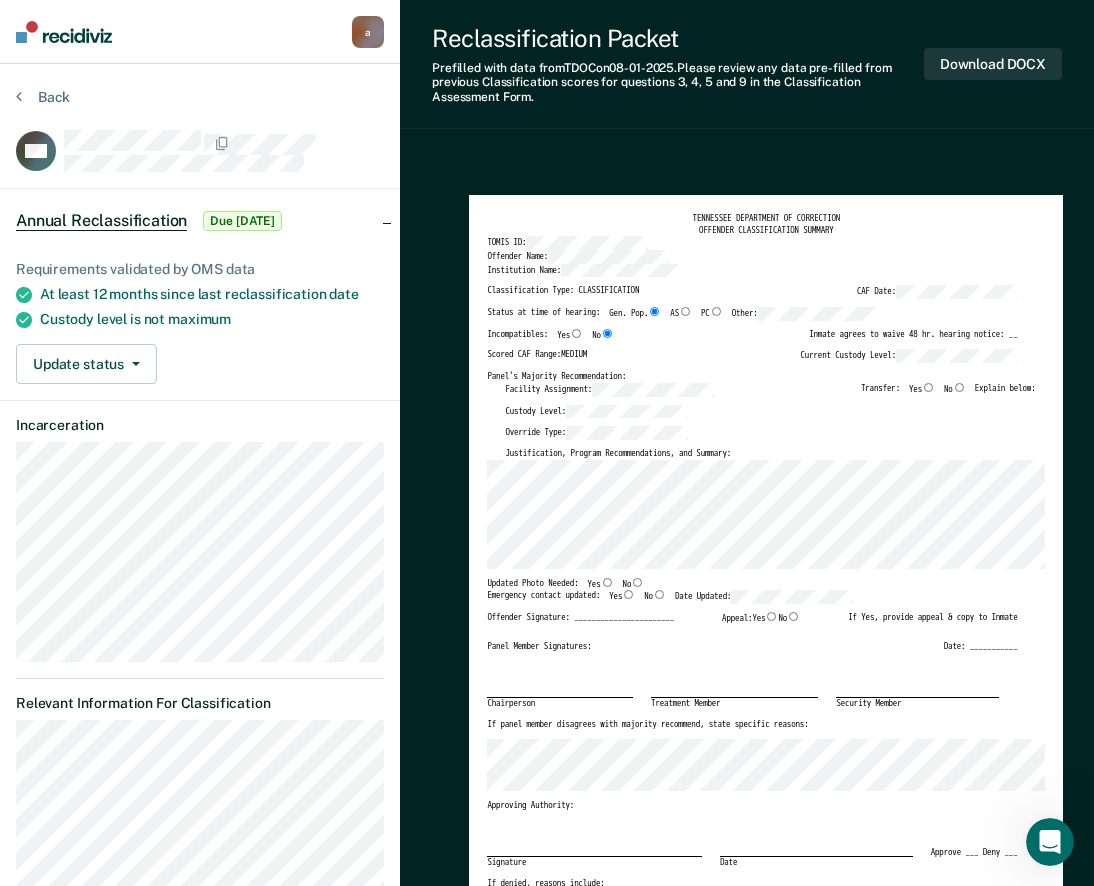 click on "TENNESSEE DEPARTMENT OF CORRECTION OFFENDER CLASSIFICATION SUMMARY TOMIS ID:  Offender Name:  Institution Name:  Classification Type: CLASSIFICATION CAF Date:  Status at time of hearing: Gen. Pop. AS PC Other:   Incompatibles: Yes No Inmate agrees to waive 48 hr. hearing notice: __ Scored CAF Range: MEDIUM Current Custody Level:  Panel's Majority Recommendation: Facility Assignment: Transfer: Yes No Explain below: Custody Level:  Override Type:  Justification, Program Recommendations, and Summary: Updated Photo Needed: Yes No Emergency contact updated: Yes No Date Updated:  Offender Signature: _______________________ Appeal: Yes No If Yes, provide appeal & copy to Inmate Panel Member Signatures: Date: ___________ Chairperson Treatment Member Security Member If panel member disagrees with majority recommend, state specific reasons: Approving Authority: Signature Date Approve ___ Deny ___ If denied, reasons include:" at bounding box center [766, 582] 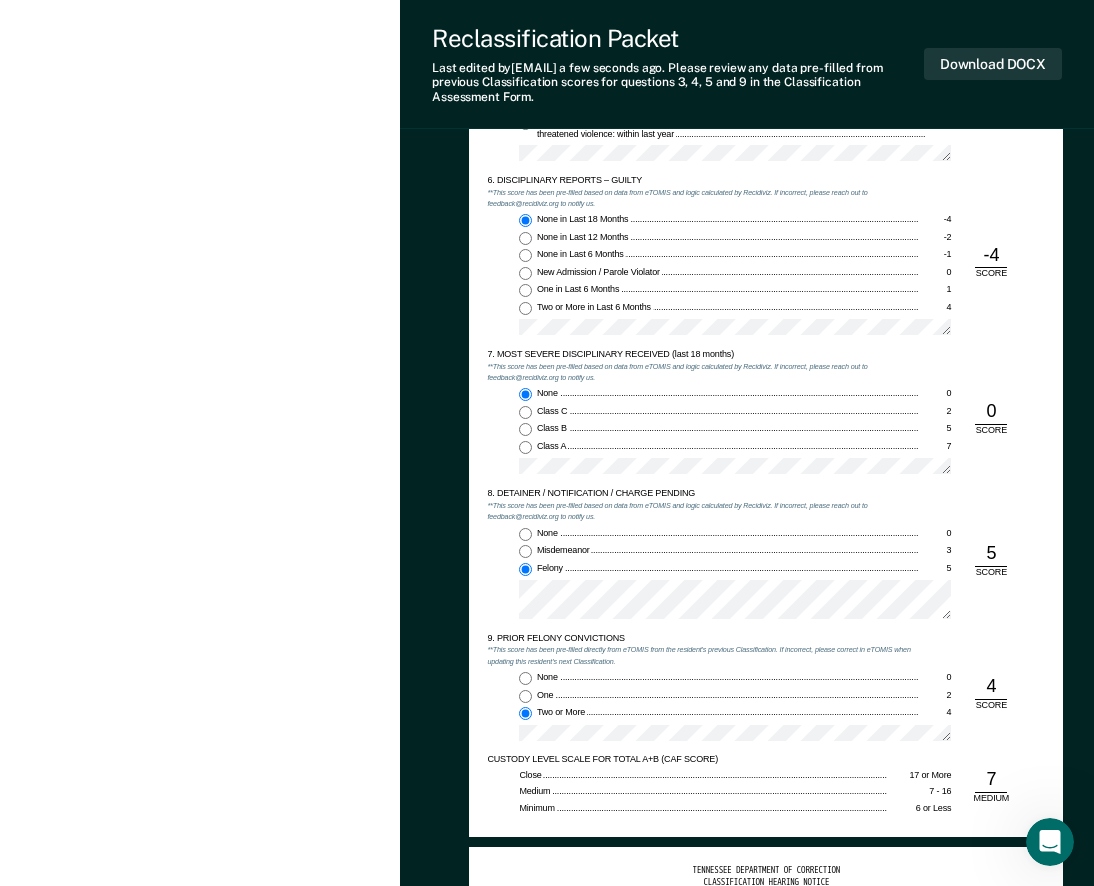 scroll, scrollTop: 1800, scrollLeft: 0, axis: vertical 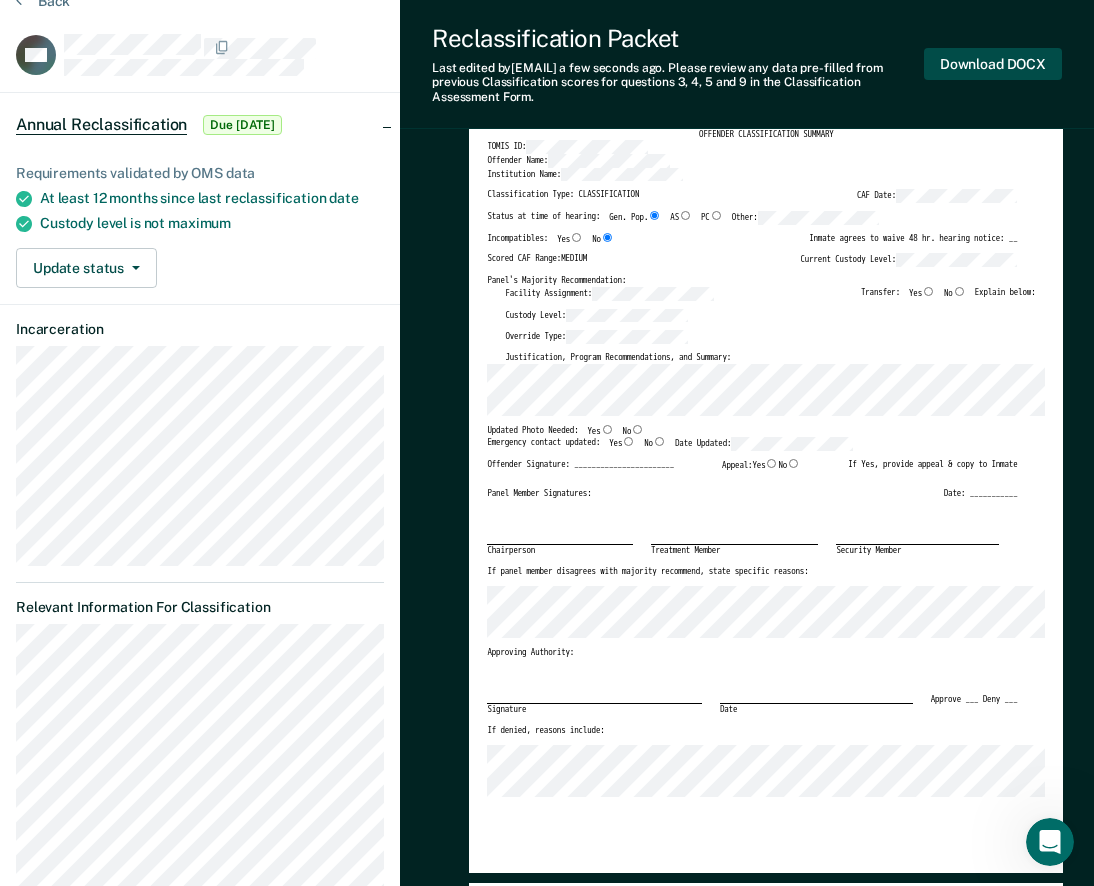 click on "Download DOCX" at bounding box center [993, 64] 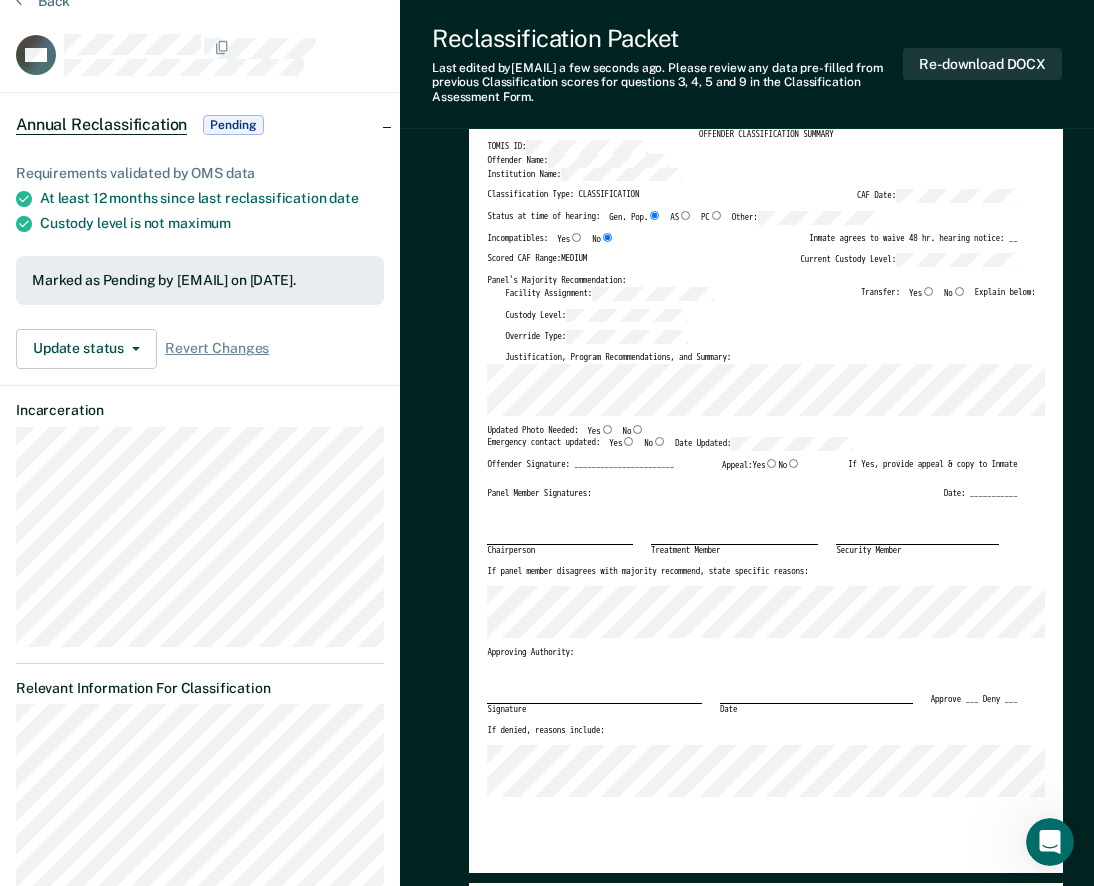 scroll, scrollTop: 0, scrollLeft: 0, axis: both 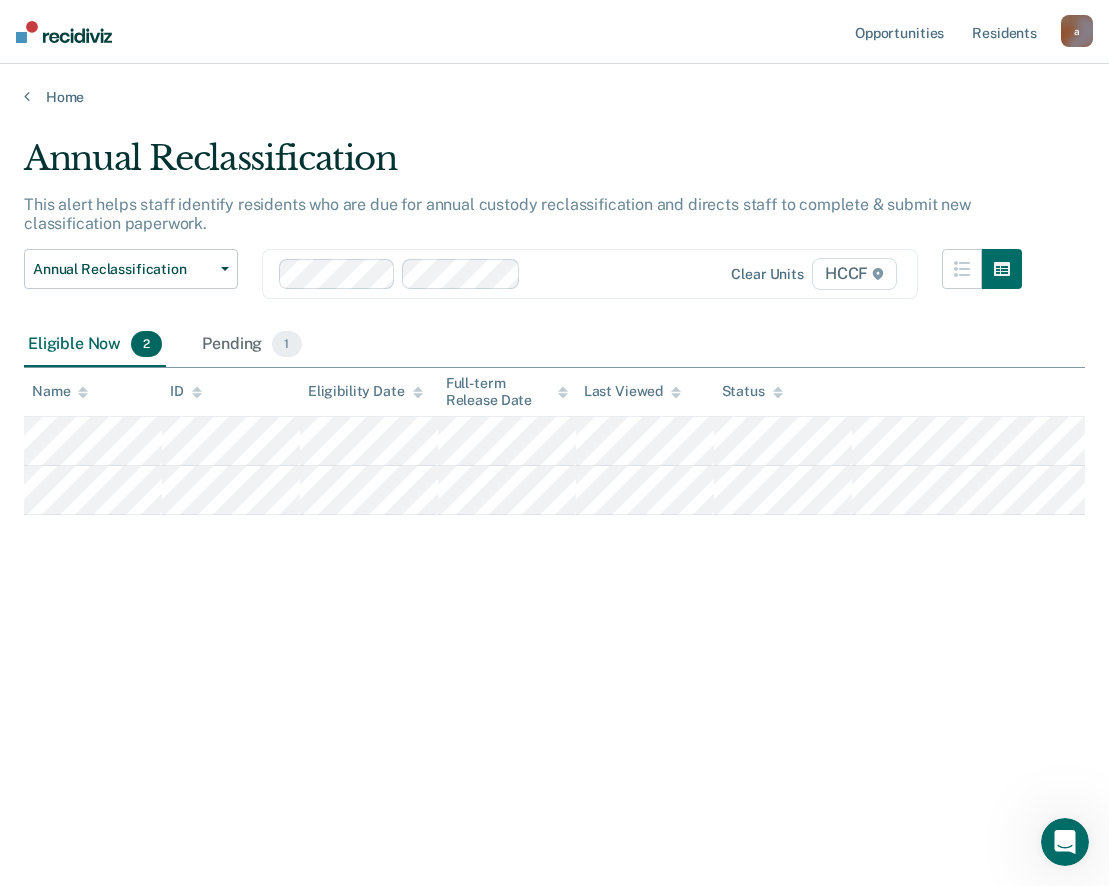 click at bounding box center (621, 273) 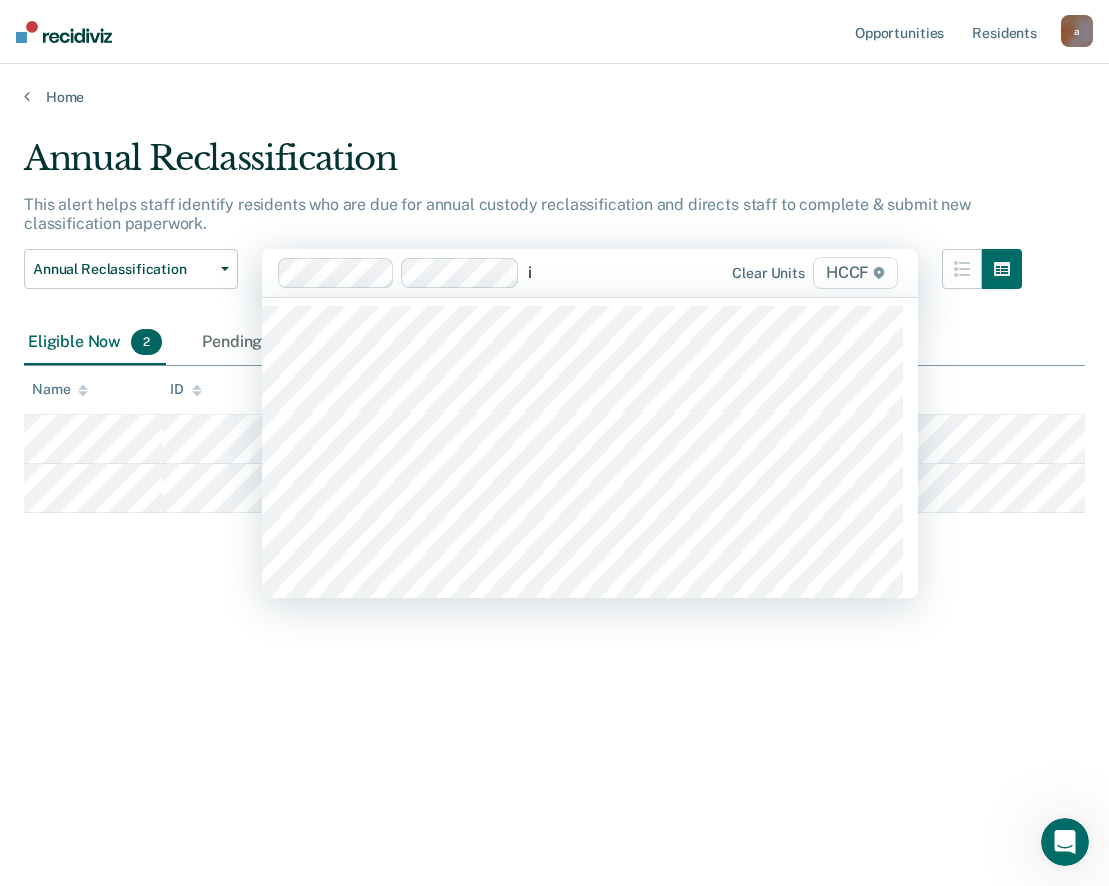 type on "id" 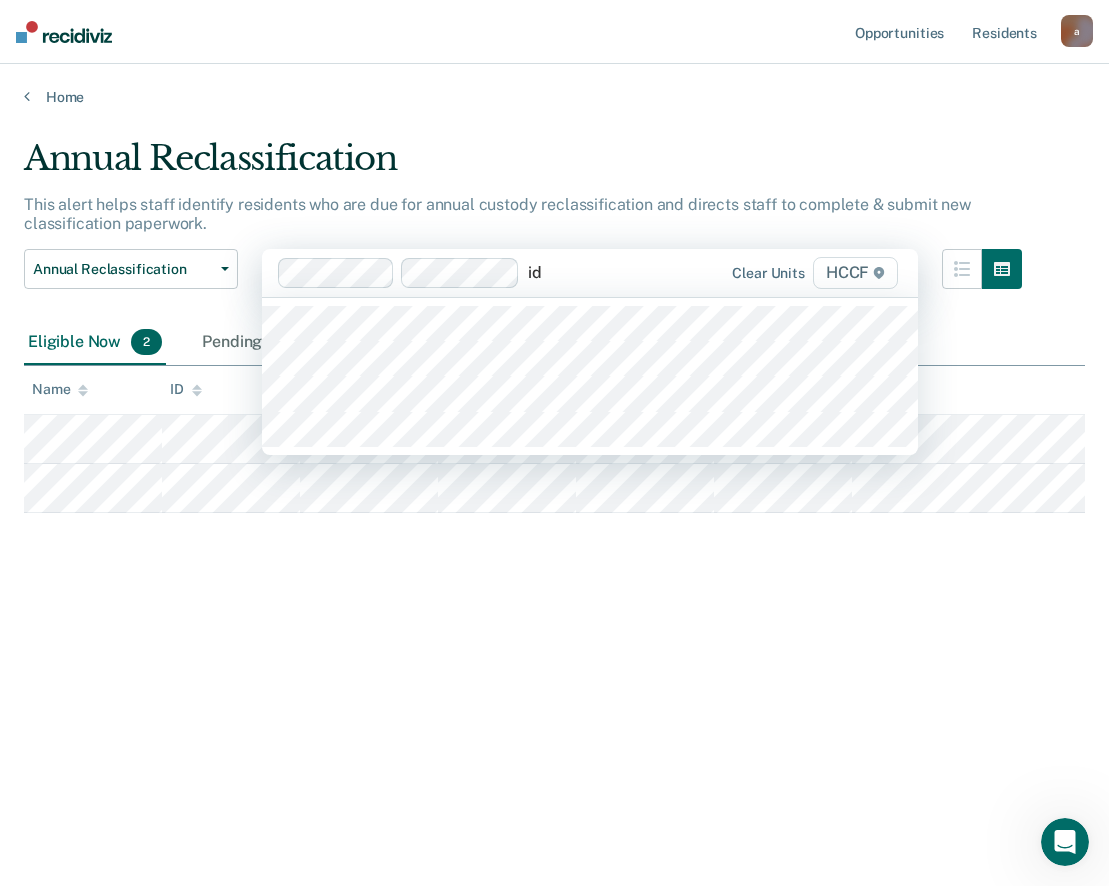 type 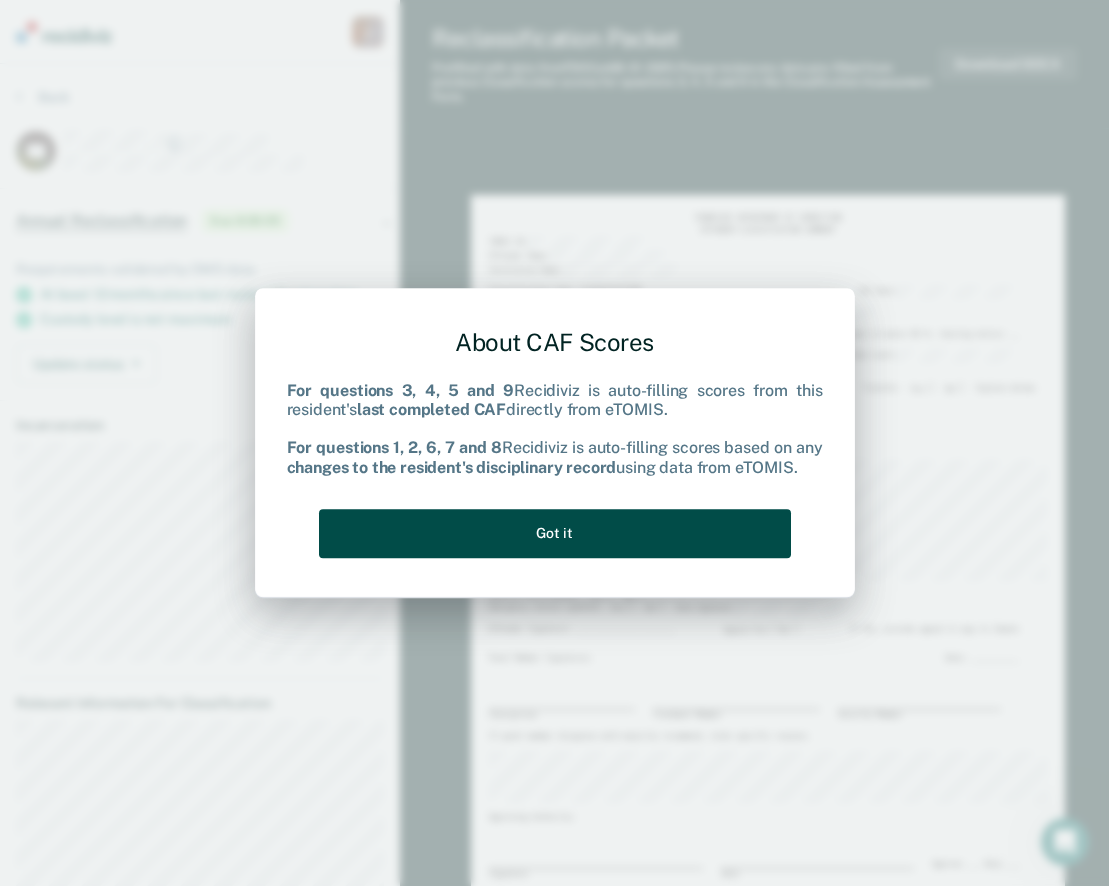 click on "Got it" at bounding box center [555, 533] 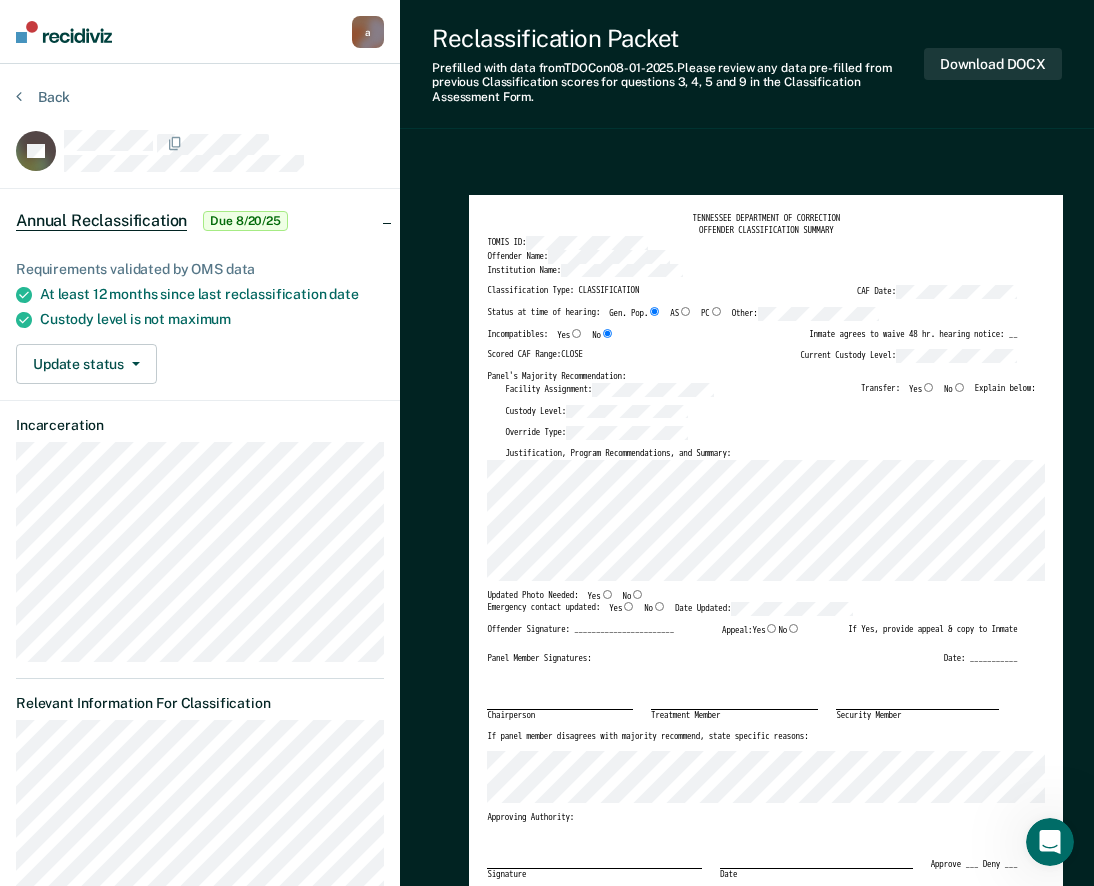 click on "TENNESSEE DEPARTMENT OF CORRECTION OFFENDER CLASSIFICATION SUMMARY TOMIS ID:  Offender Name:  Institution Name:  Classification Type: CLASSIFICATION CAF Date:  Status at time of hearing: Gen. Pop. AS PC Other:   Incompatibles: Yes No Inmate agrees to waive 48 hr. hearing notice: __ Scored CAF Range: CLOSE Current Custody Level:  Panel's Majority Recommendation: Facility Assignment: Transfer: Yes No Explain below: Custody Level:  Override Type:  Justification, Program Recommendations, and Summary: Updated Photo Needed: Yes No Emergency contact updated: Yes No Date Updated:  Offender Signature: _______________________ Appeal: Yes No If Yes, provide appeal & copy to Inmate Panel Member Signatures: Date: ___________ Chairperson Treatment Member Security Member If panel member disagrees with majority recommend, state specific reasons: Approving Authority: Signature Date Approve ___ Deny ___ If denied, reasons include:" at bounding box center [766, 582] 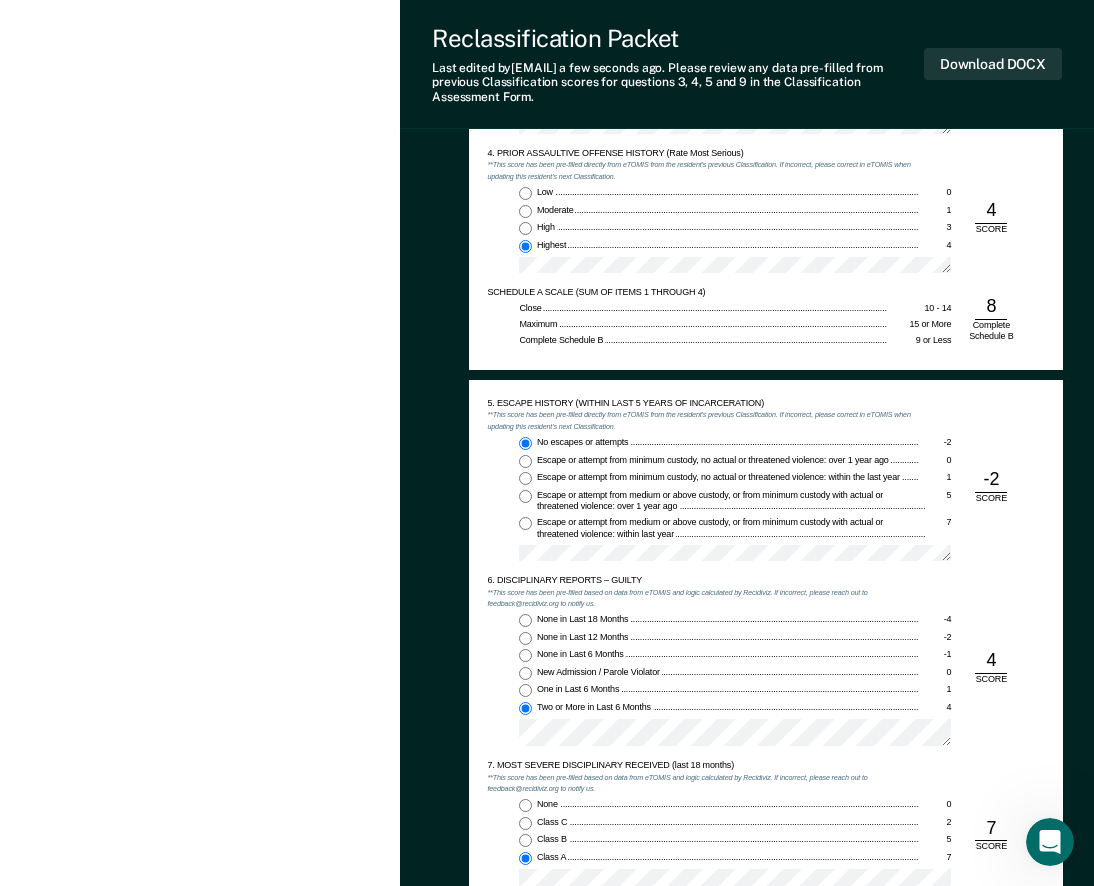 scroll, scrollTop: 1500, scrollLeft: 0, axis: vertical 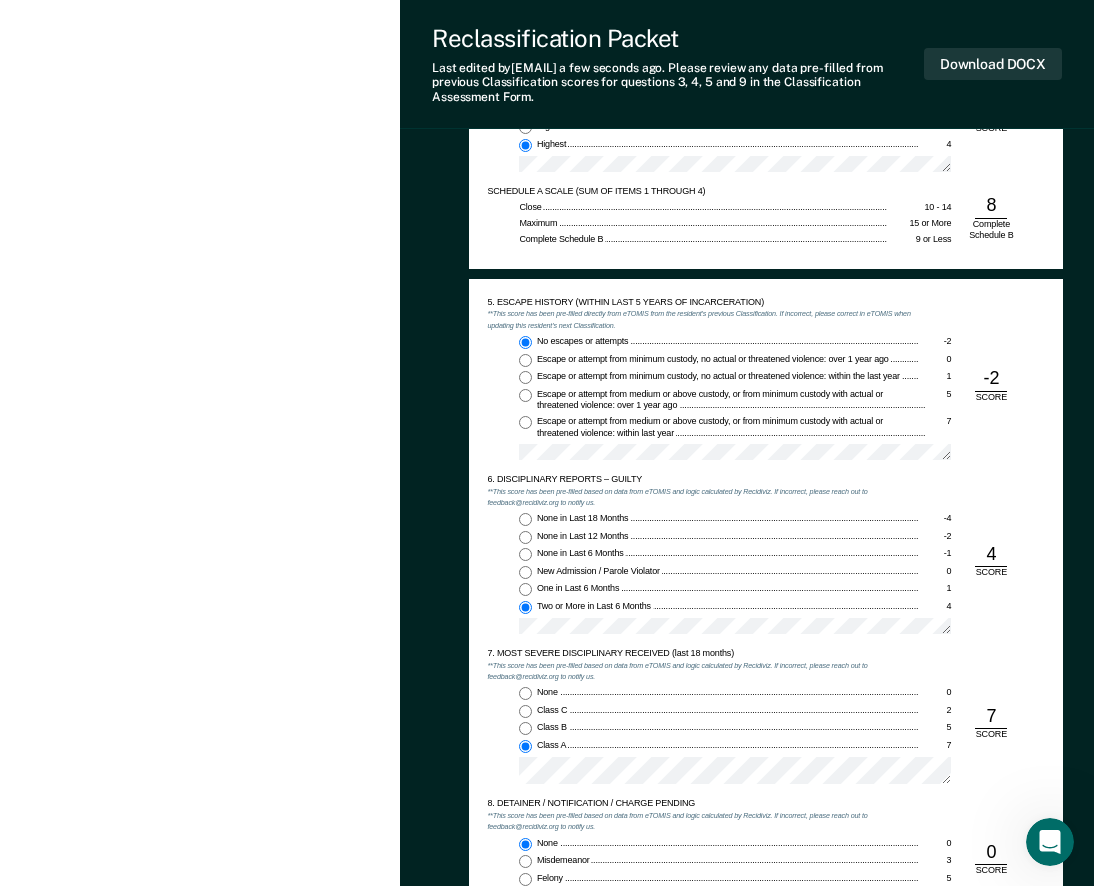 click on "None in Last 18 Months -4 None in Last 12 Months -2 None in Last 6 Months -1 New Admission / Parole Violator 0 One in Last 6 Months 1 Two or More in Last 6 Months 4" at bounding box center [703, 578] 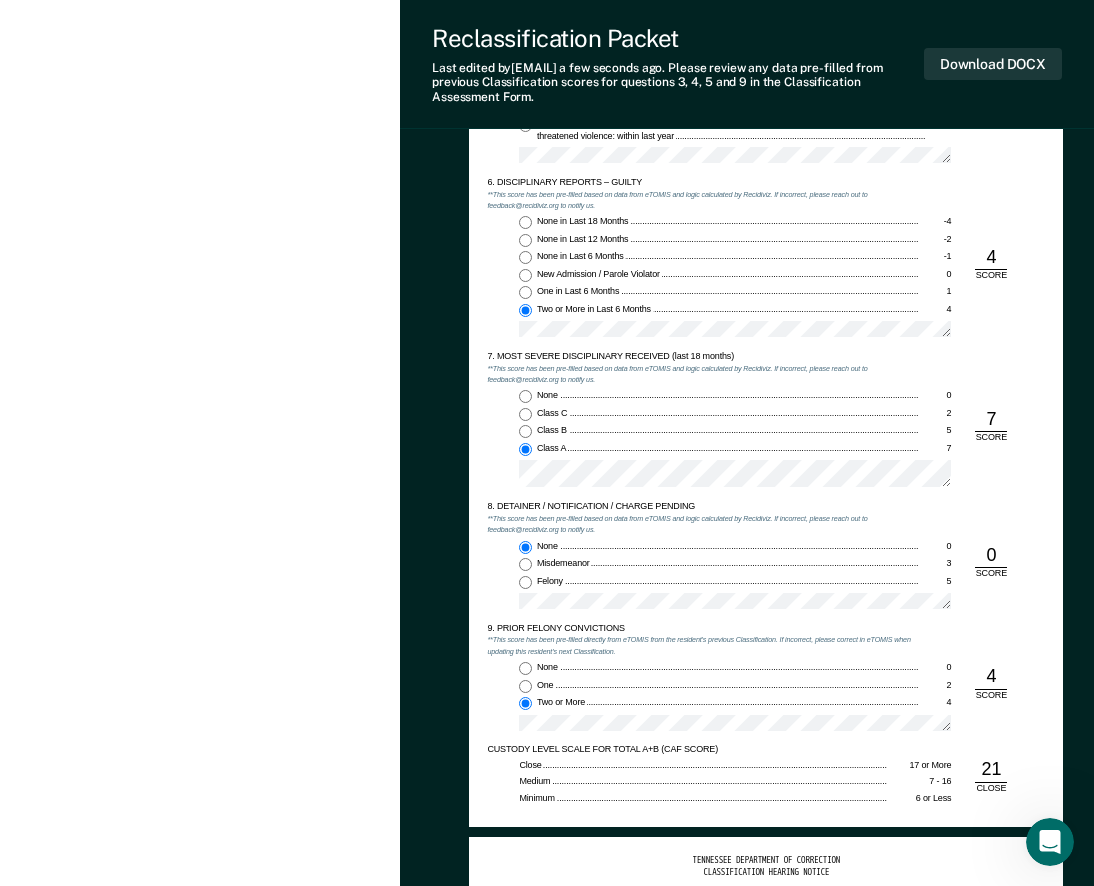 scroll, scrollTop: 1800, scrollLeft: 0, axis: vertical 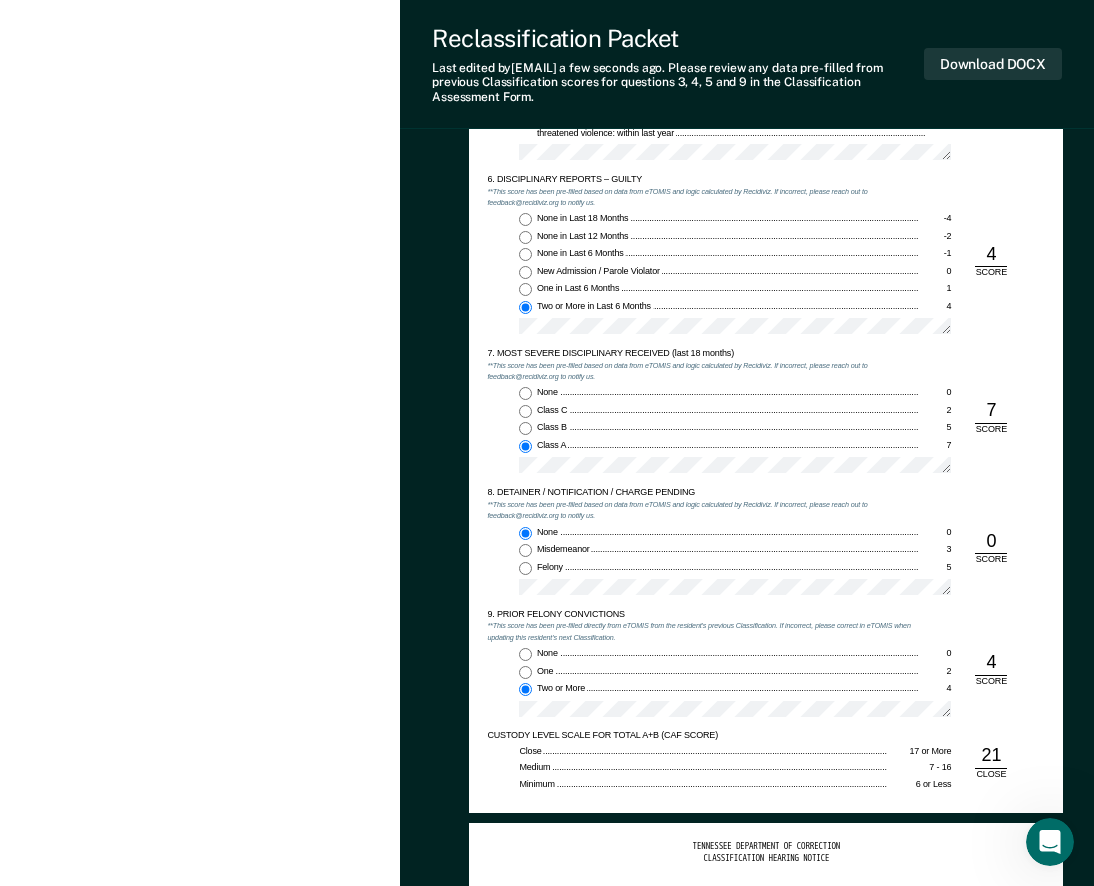 click on "None 0 Class C 2 Class B 5 Class A 7" at bounding box center (703, 434) 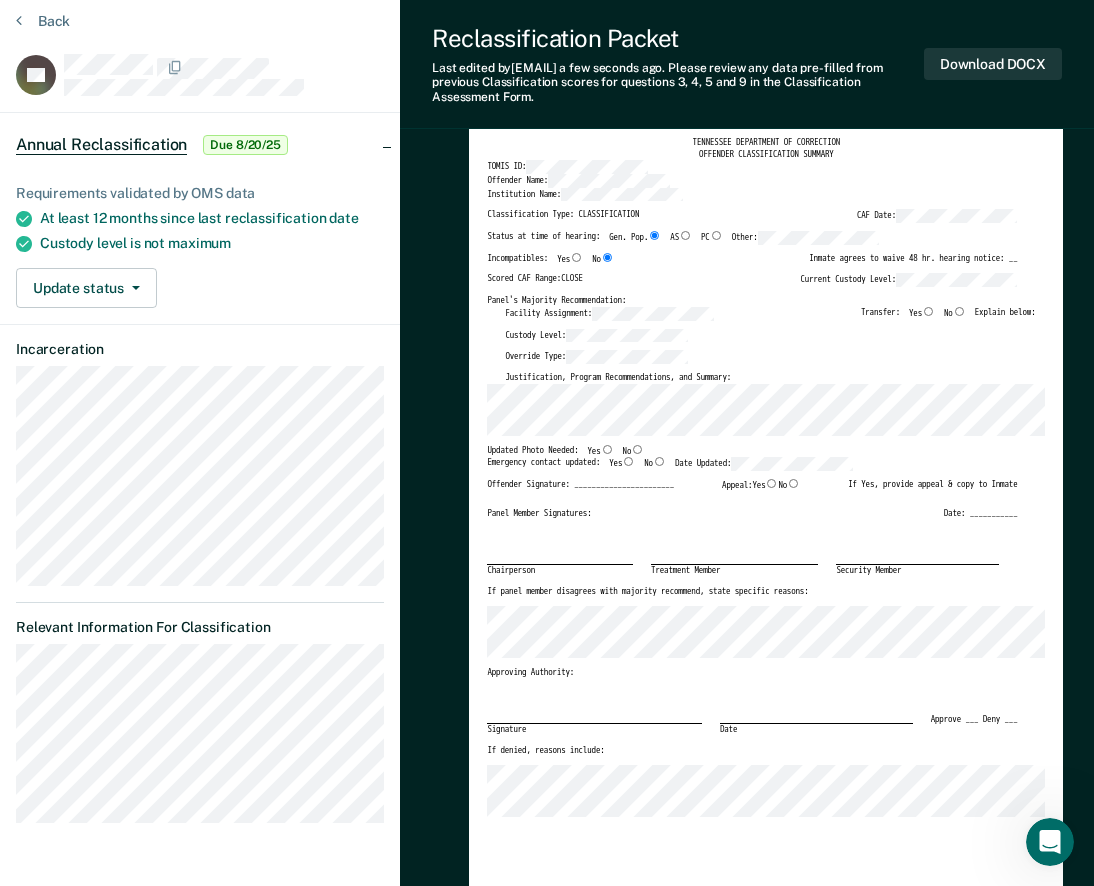 scroll, scrollTop: 0, scrollLeft: 0, axis: both 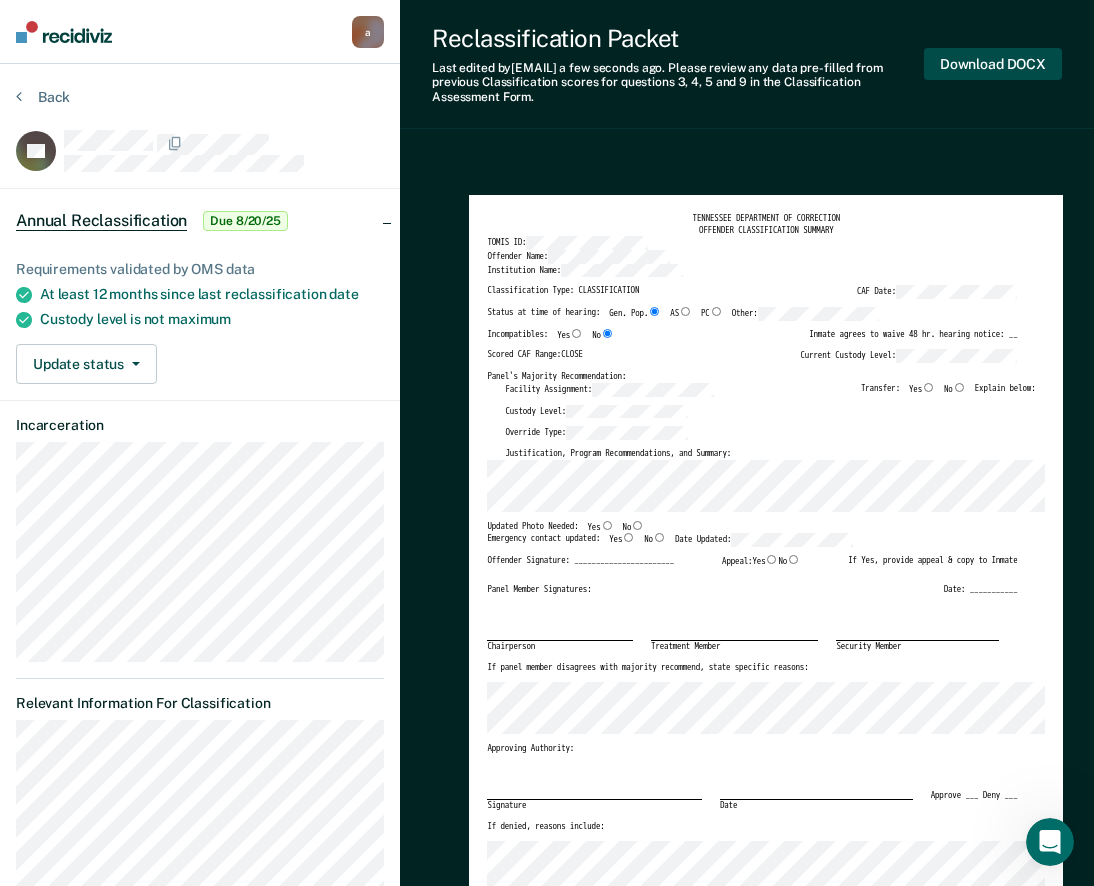 click on "Download DOCX" at bounding box center (993, 64) 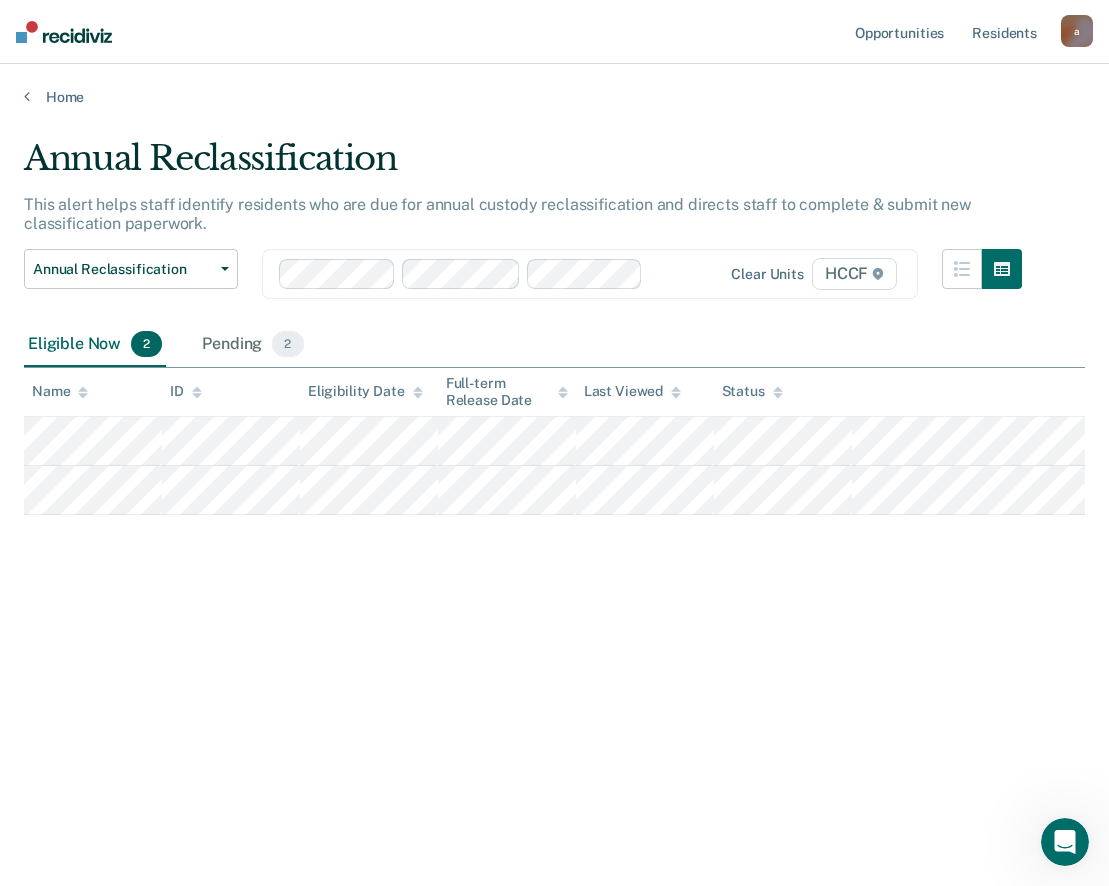 click at bounding box center (681, 273) 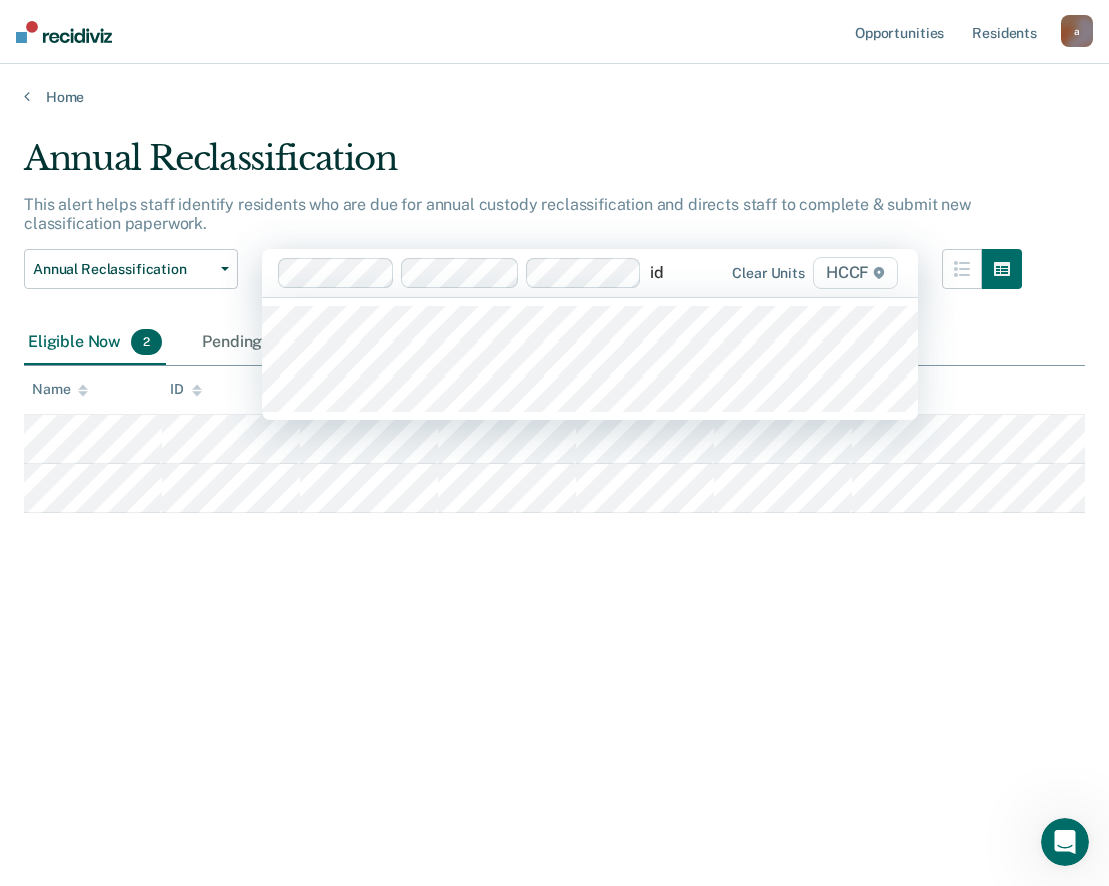 type on "id2" 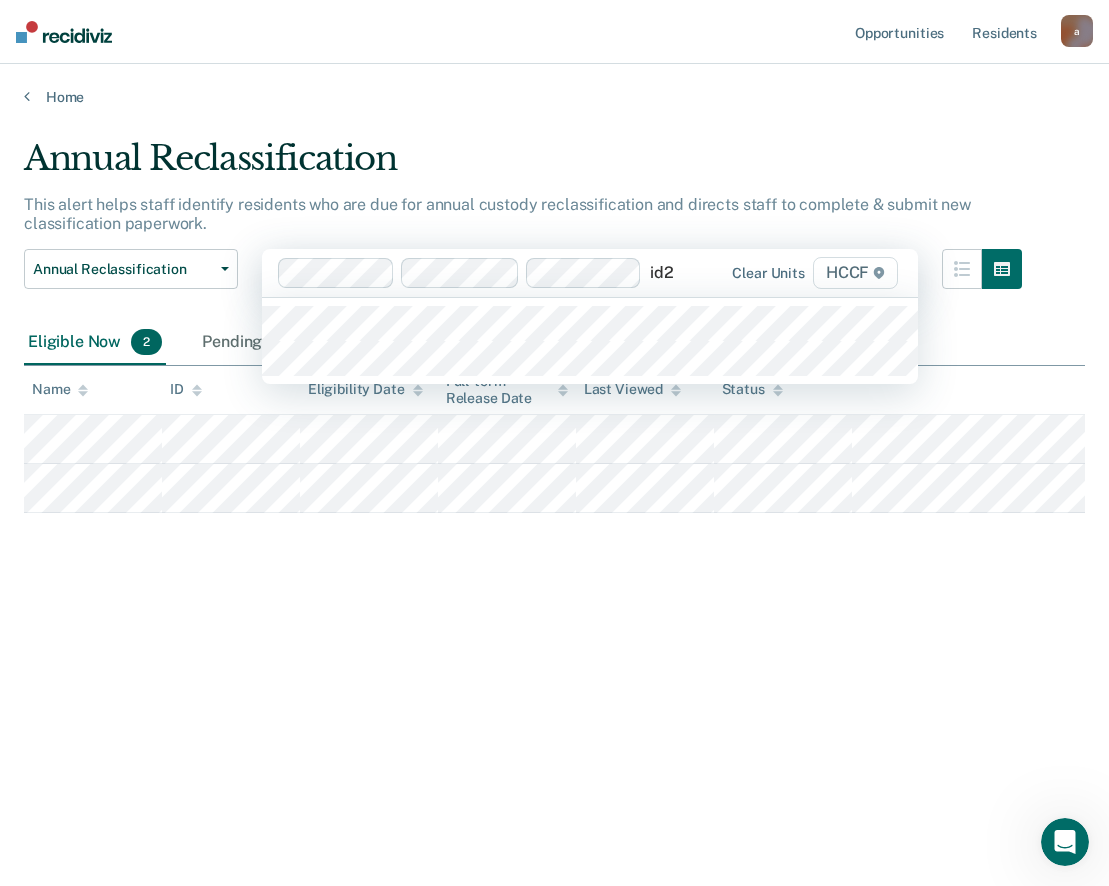 type 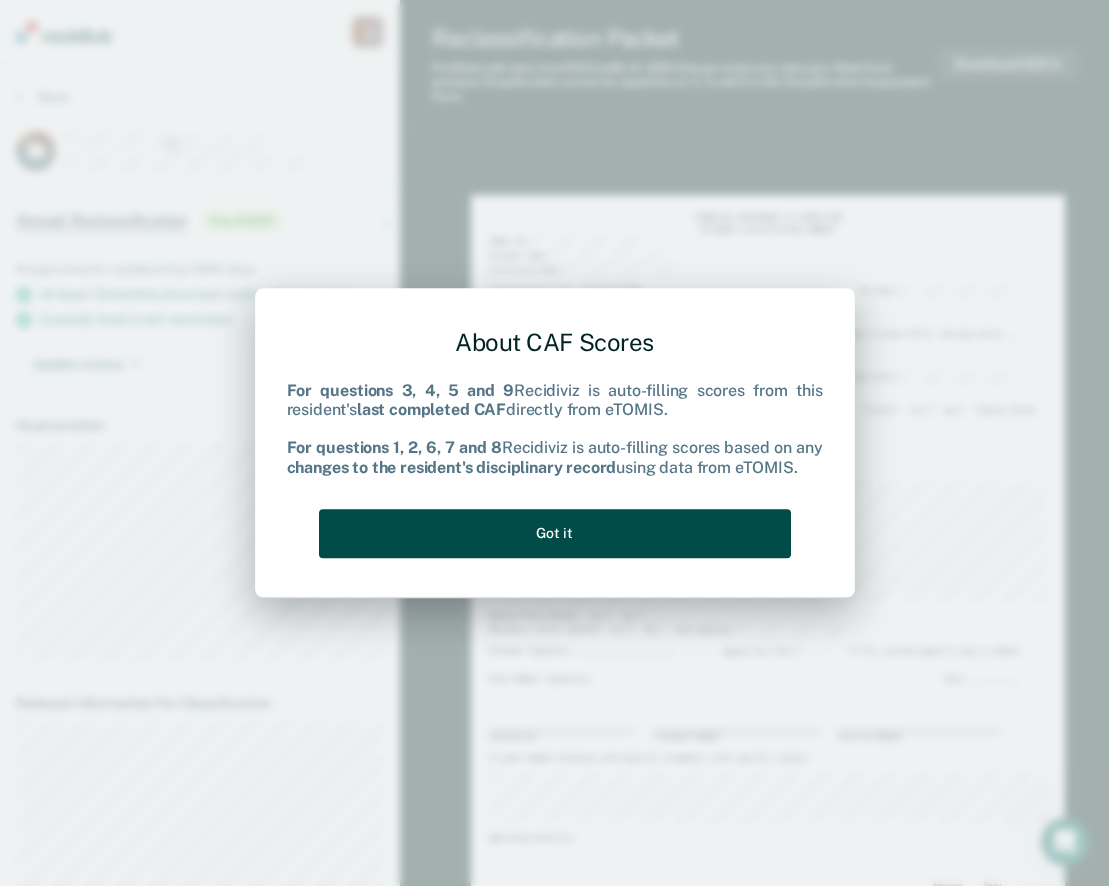 click on "Got it" at bounding box center [555, 533] 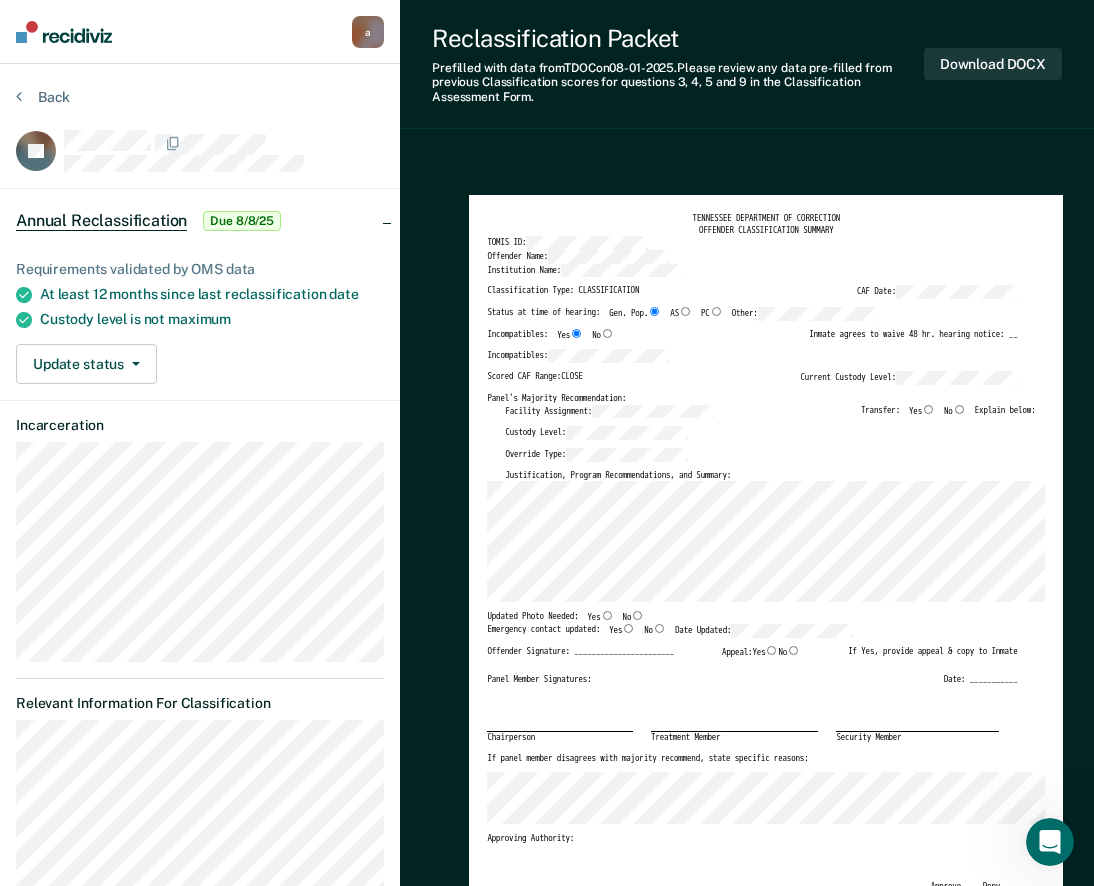 click on "TENNESSEE DEPARTMENT OF CORRECTION OFFENDER CLASSIFICATION SUMMARY TOMIS ID:  Offender Name:  Institution Name:  Classification Type: CLASSIFICATION CAF Date:  Status at time of hearing: Gen. Pop. AS PC Other:   Incompatibles: Yes No Inmate agrees to waive 48 hr. hearing notice: __ Incompatibles:  Scored CAF Range: CLOSE Current Custody Level:  Panel's Majority Recommendation: Facility Assignment: Transfer: Yes No Explain below: Custody Level:  Override Type:  Justification, Program Recommendations, and Summary: Updated Photo Needed: Yes No Emergency contact updated: Yes No Date Updated:  Offender Signature: _______________________ Appeal: Yes No If Yes, provide appeal & copy to Inmate Panel Member Signatures: Date: ___________ Chairperson Treatment Member Security Member If panel member disagrees with majority recommend, state specific reasons: Approving Authority: Signature Date Approve ___ Deny ___ If denied, reasons include: TENNESSEE DEPARTMENT OF CORRECTION  CLASSIFICATION CUSTODY ASSESSMENT    Name: 0" at bounding box center (747, 1873) 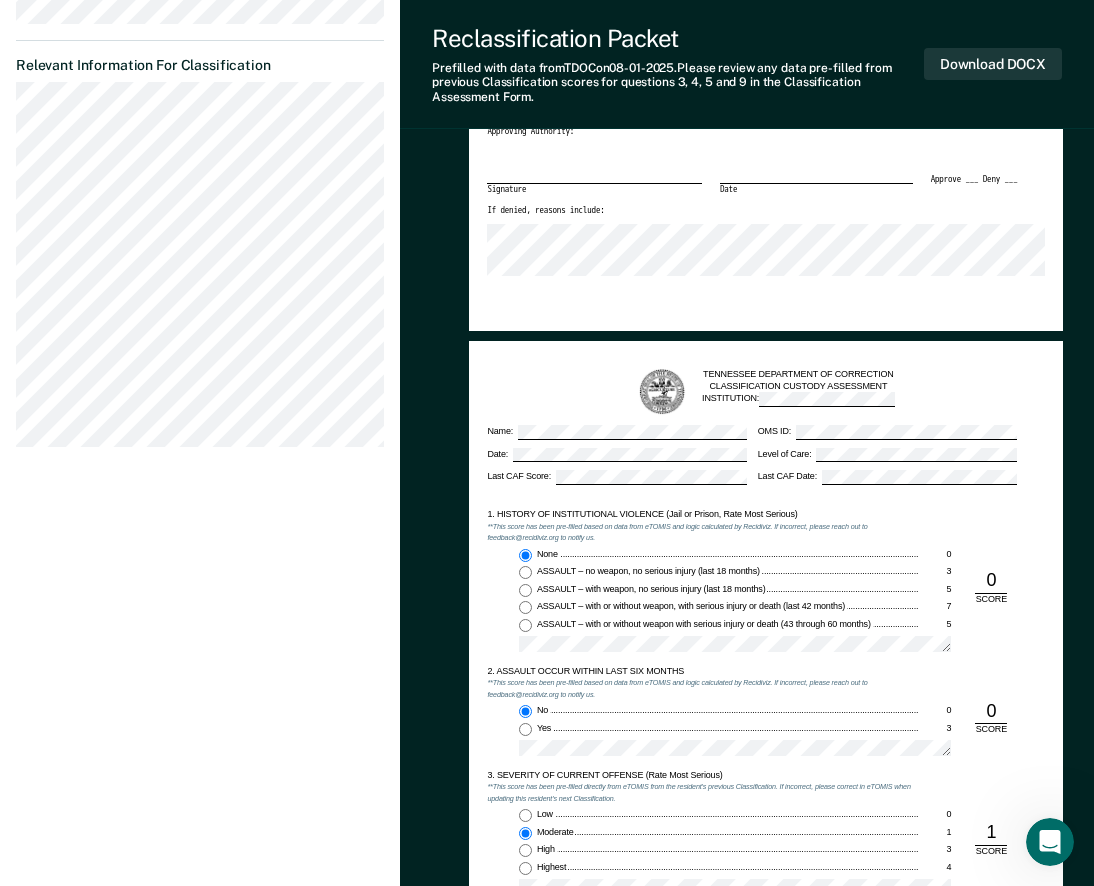 scroll, scrollTop: 900, scrollLeft: 0, axis: vertical 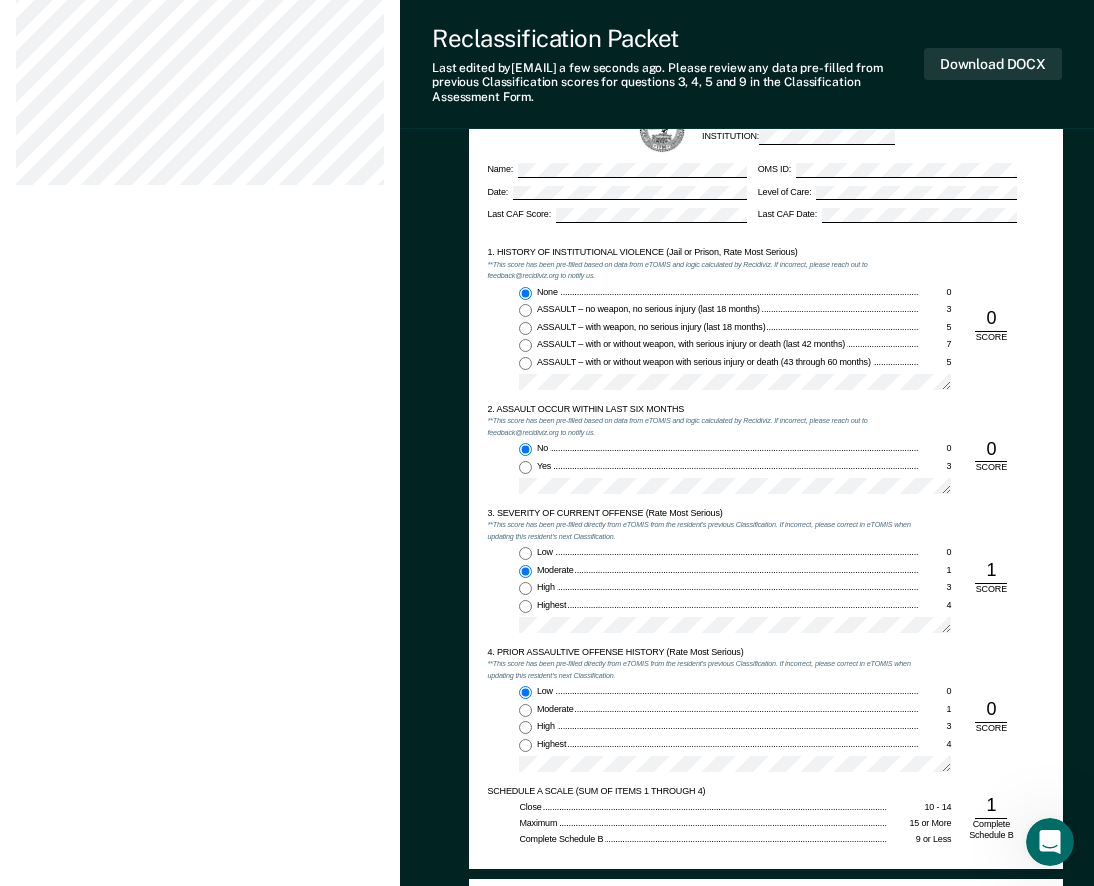 click on "Low 0" at bounding box center [525, 553] 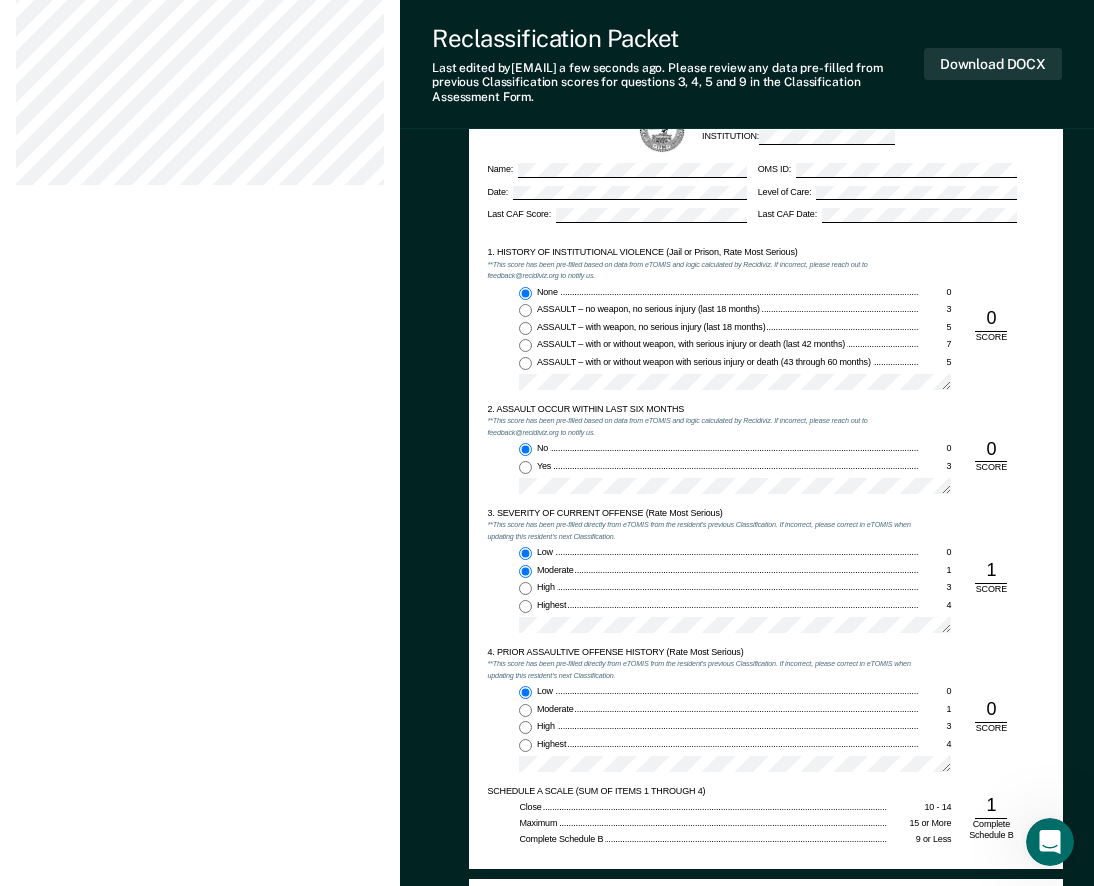 type on "x" 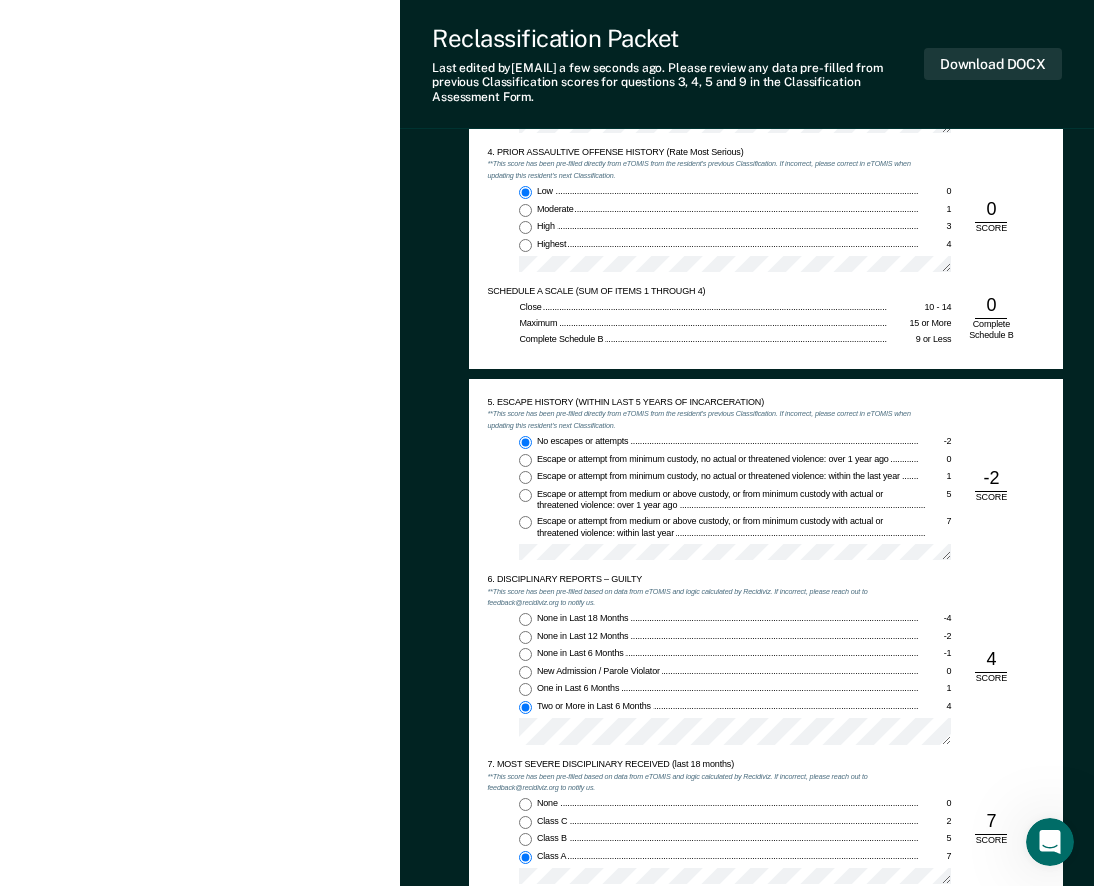 scroll, scrollTop: 1500, scrollLeft: 0, axis: vertical 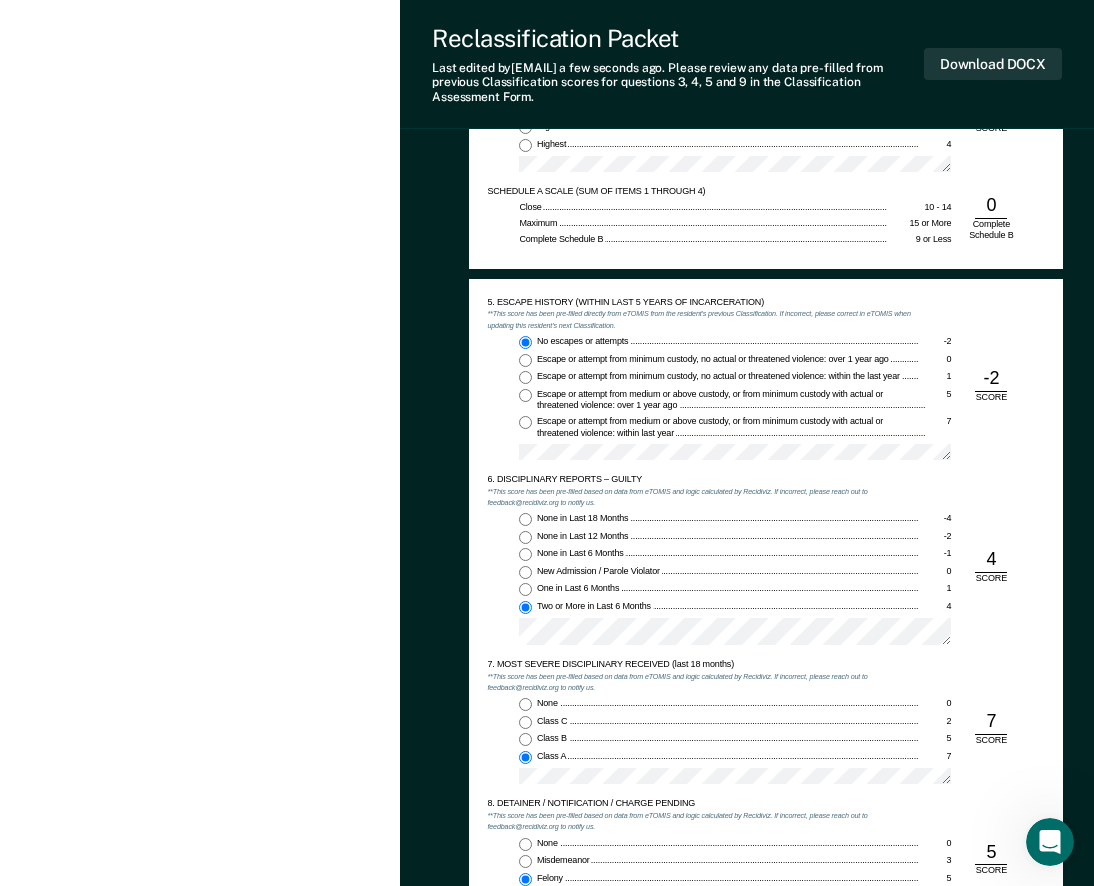 click on "None in Last 18 Months -4 None in Last 12 Months -2 None in Last 6 Months -1 New Admission / Parole Violator 0 One in Last 6 Months 1 Two or More in Last 6 Months 4" at bounding box center [703, 583] 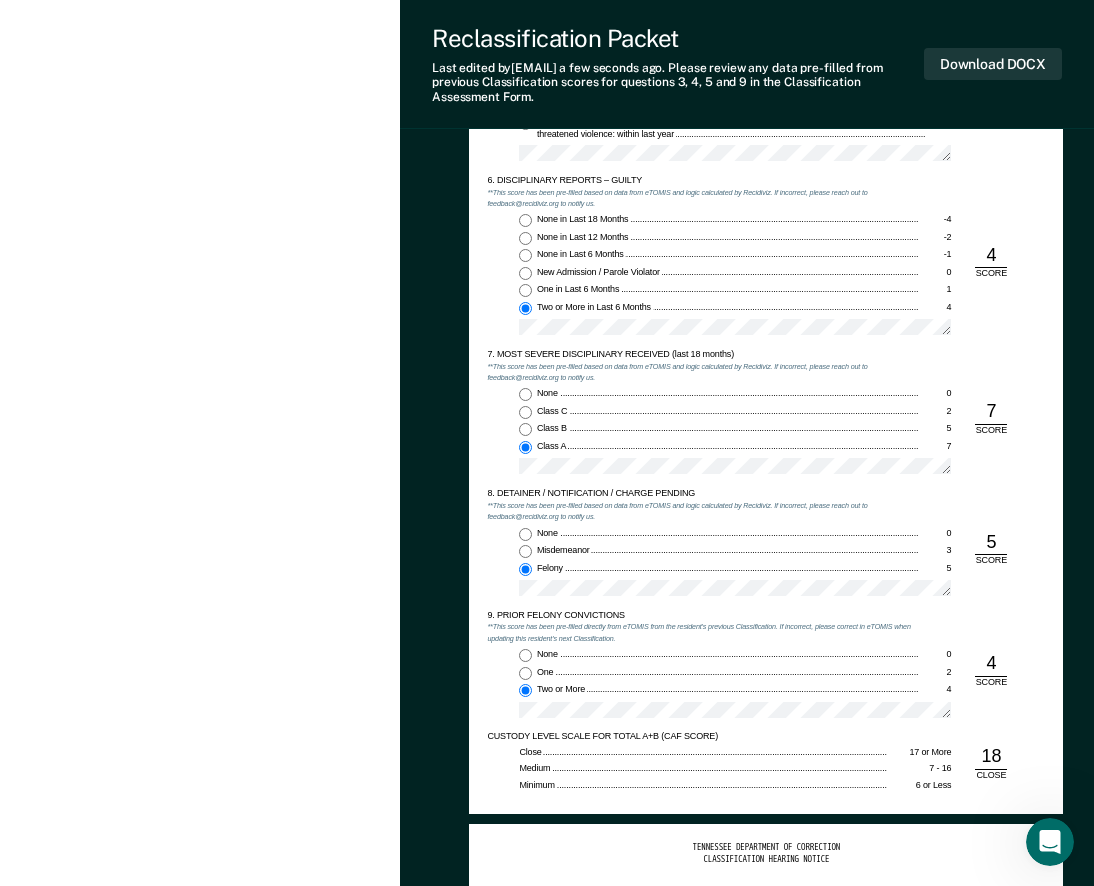 scroll, scrollTop: 1800, scrollLeft: 0, axis: vertical 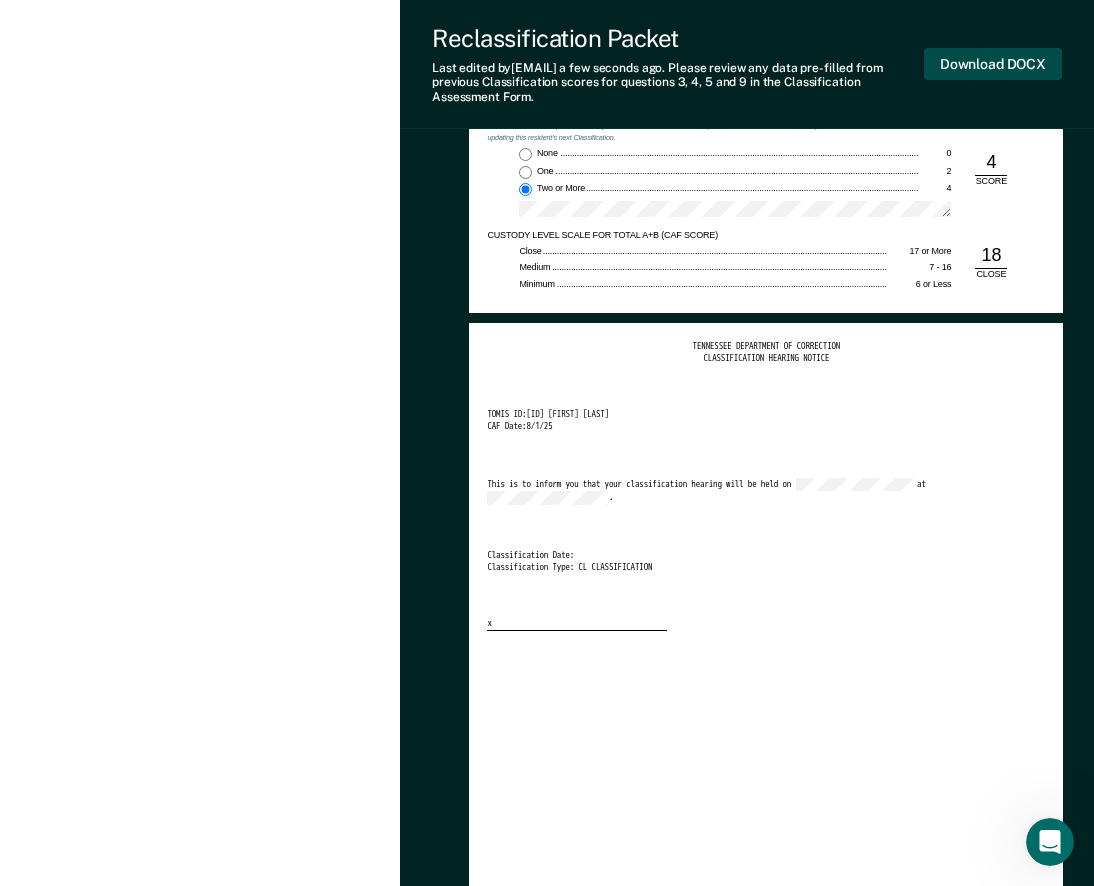 click on "Download DOCX" at bounding box center [993, 64] 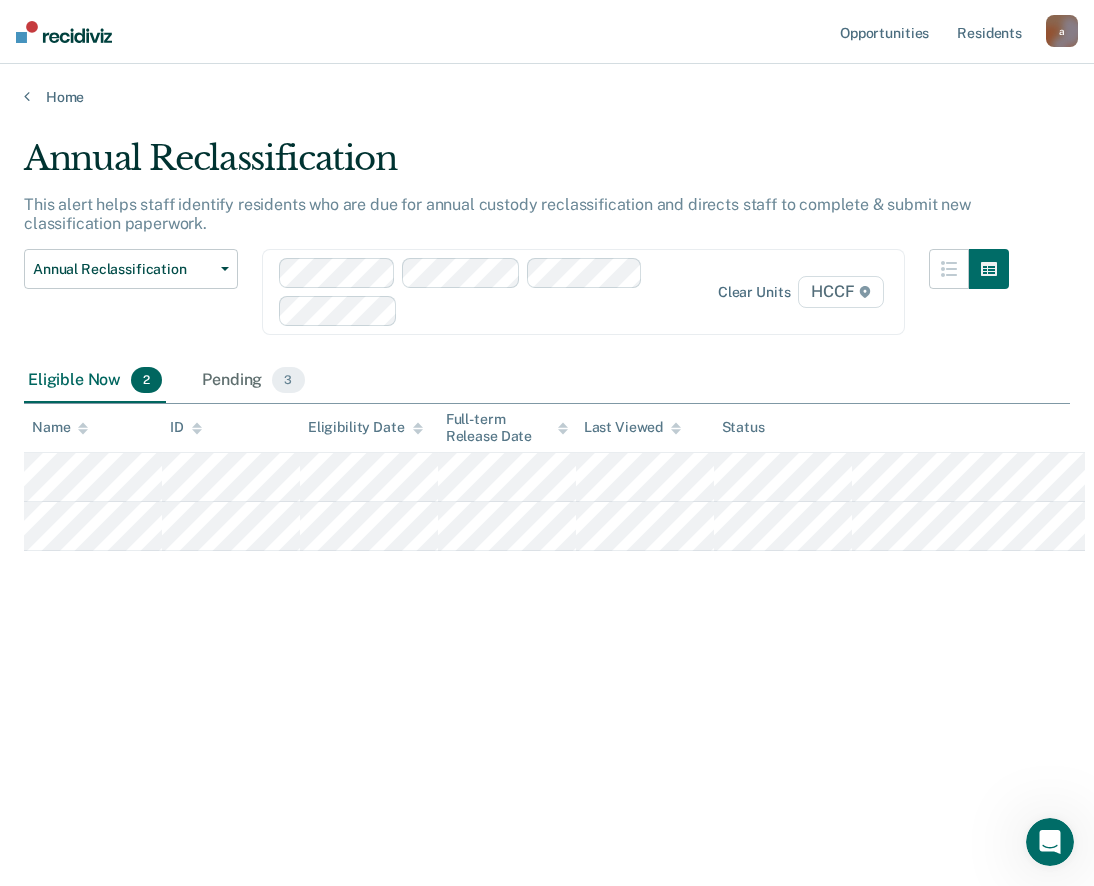 scroll, scrollTop: 0, scrollLeft: 0, axis: both 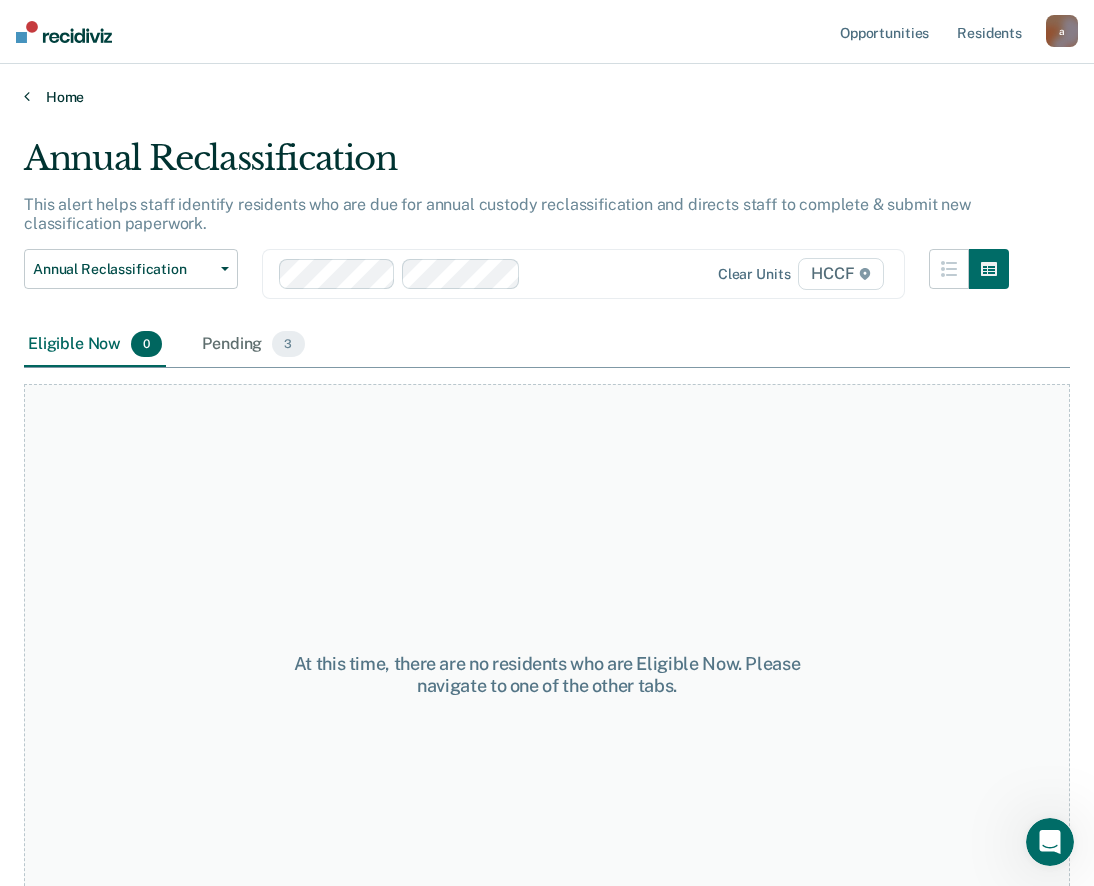 click on "Home" at bounding box center [547, 97] 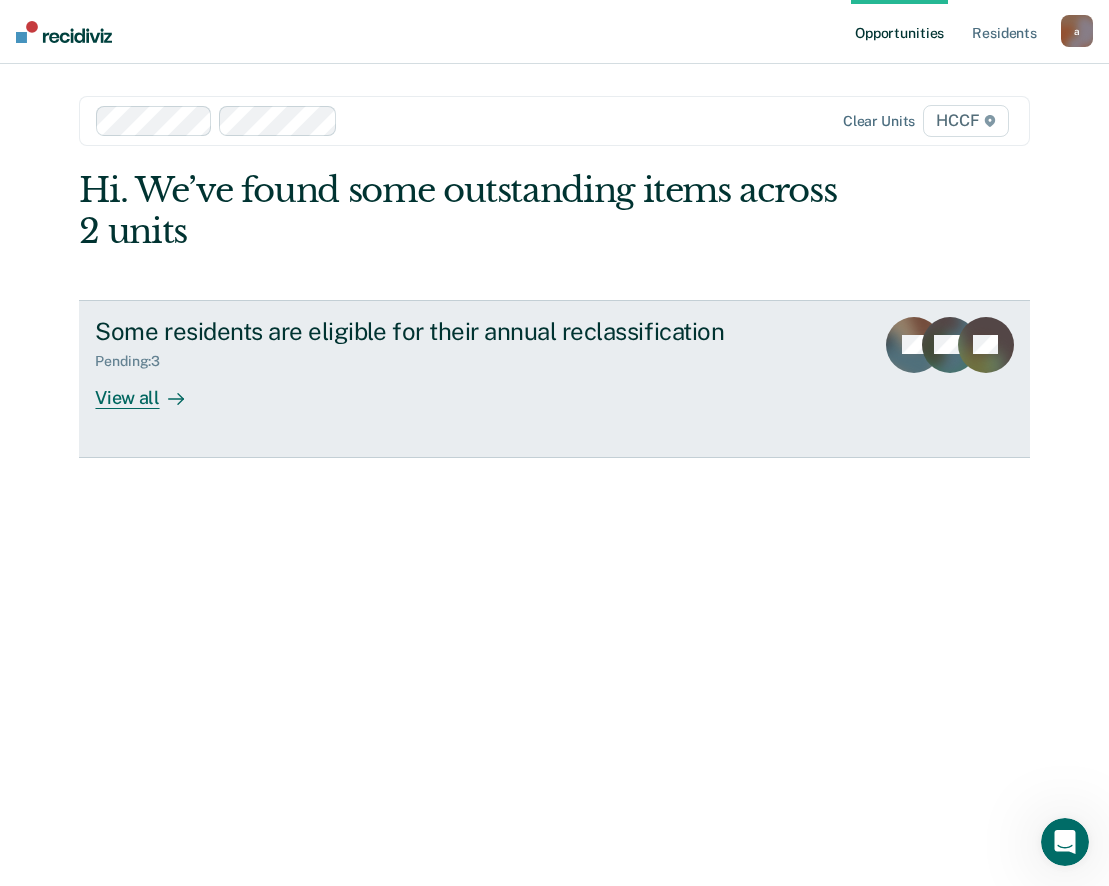 click on "View all" at bounding box center (151, 389) 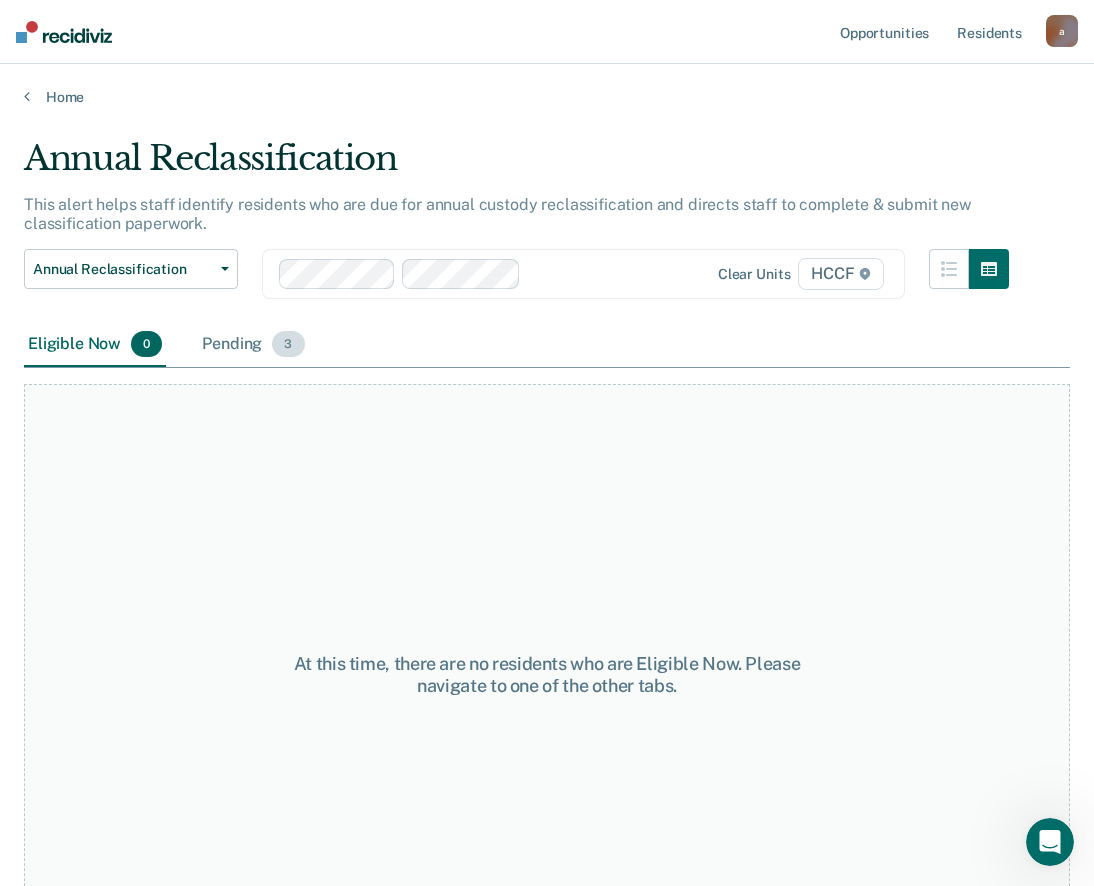 click on "Pending 3" at bounding box center (253, 345) 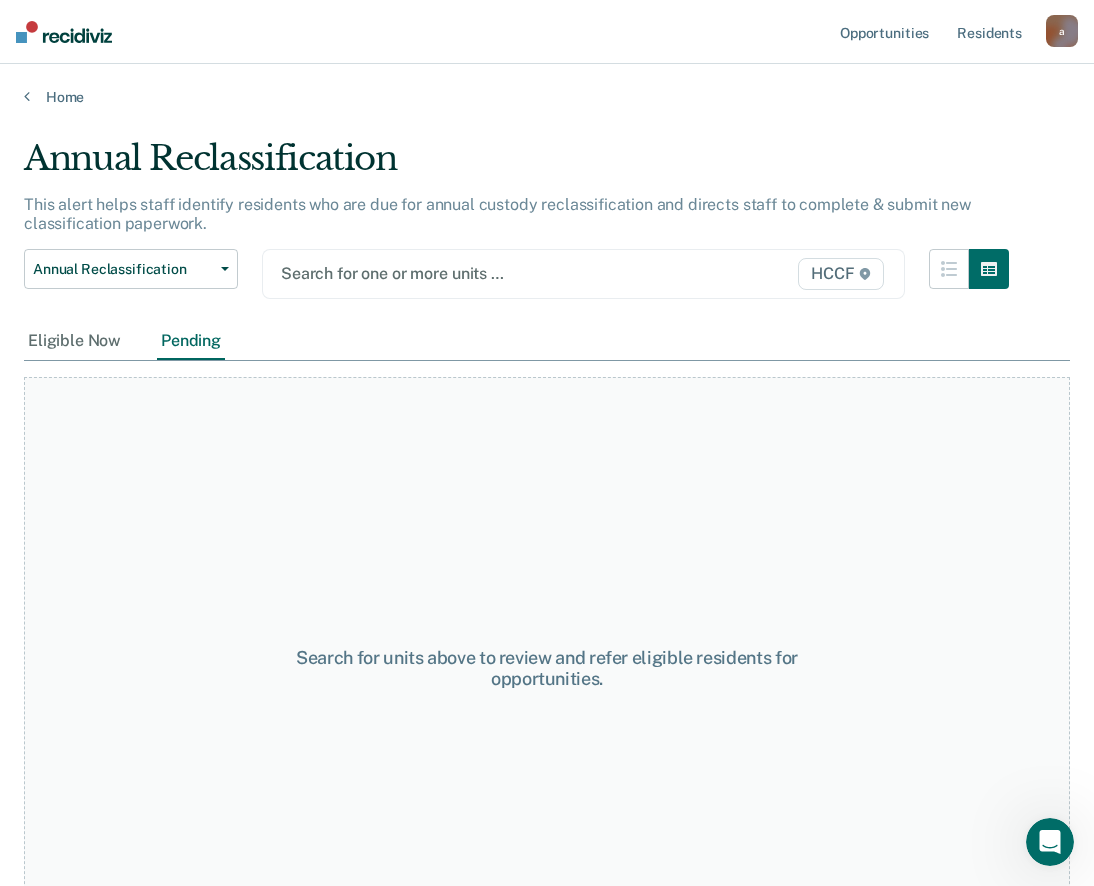 click at bounding box center (492, 273) 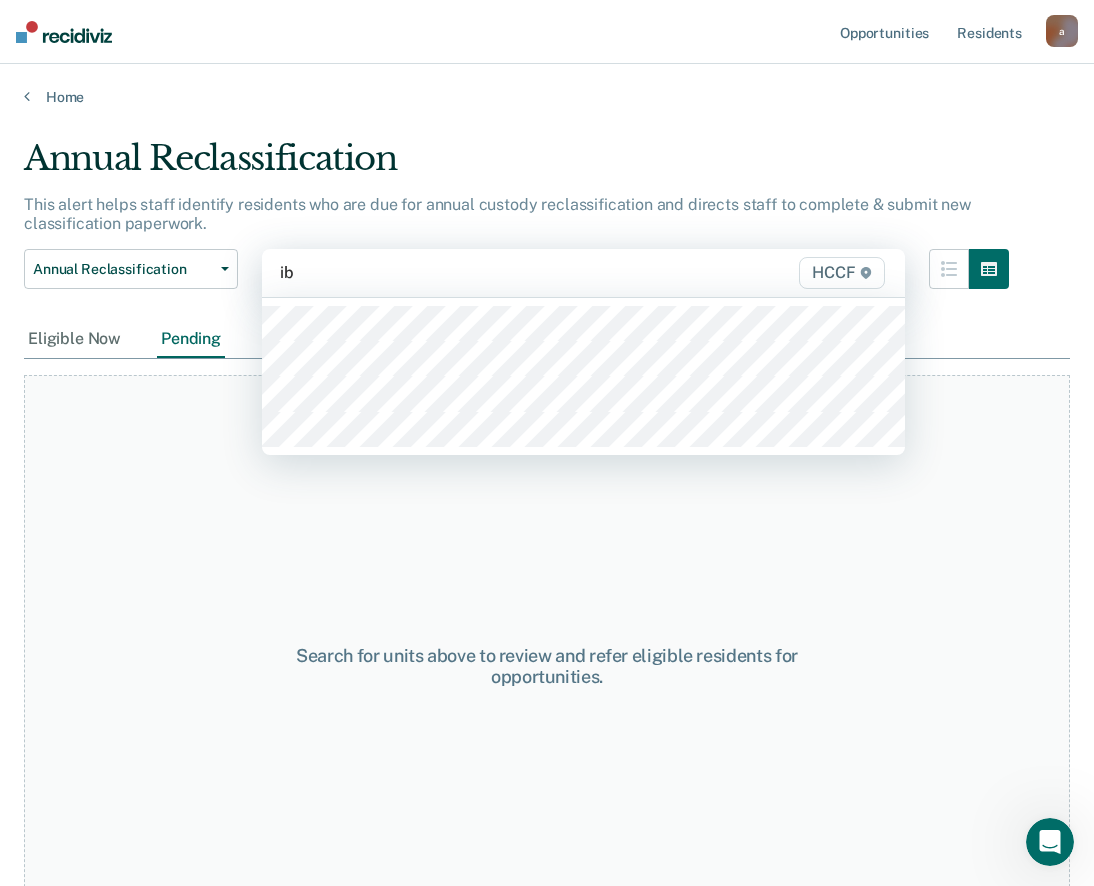 type on "ib1" 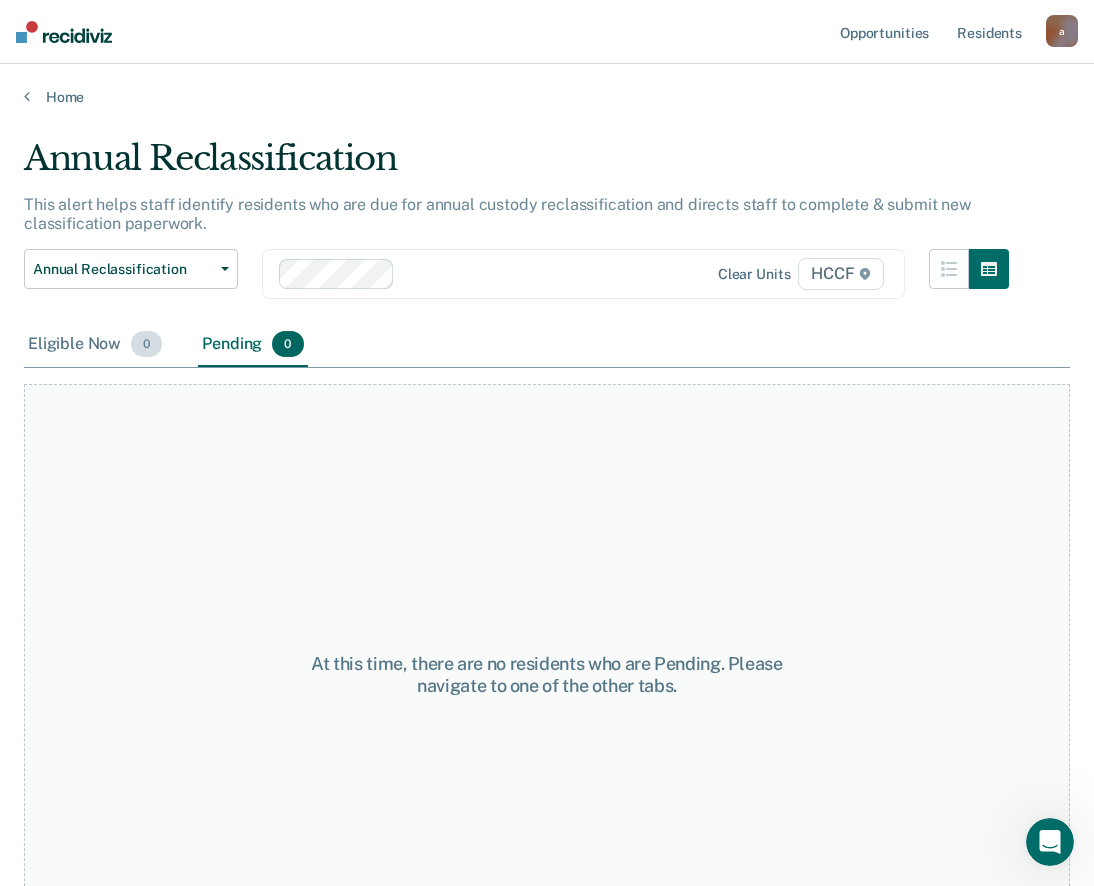 click on "Eligible Now 0" at bounding box center (95, 345) 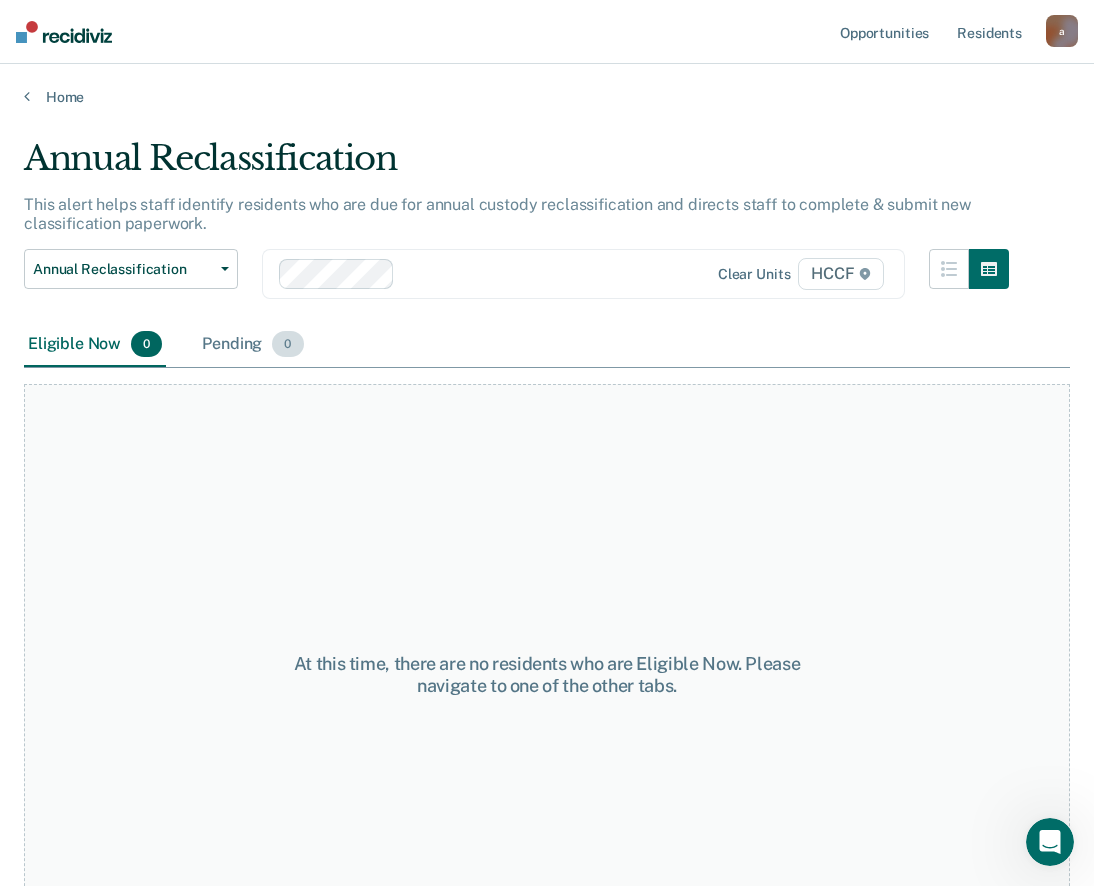 click on "Pending 0" at bounding box center [252, 345] 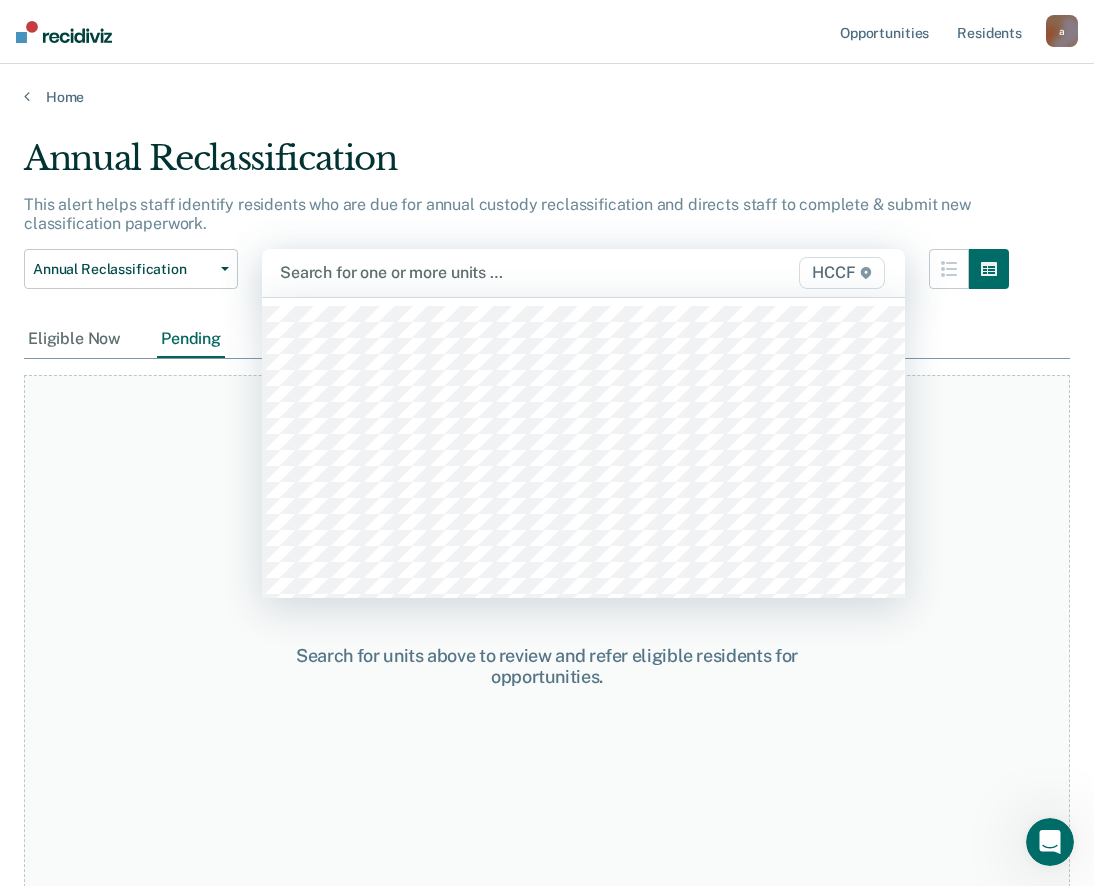 click at bounding box center (491, 272) 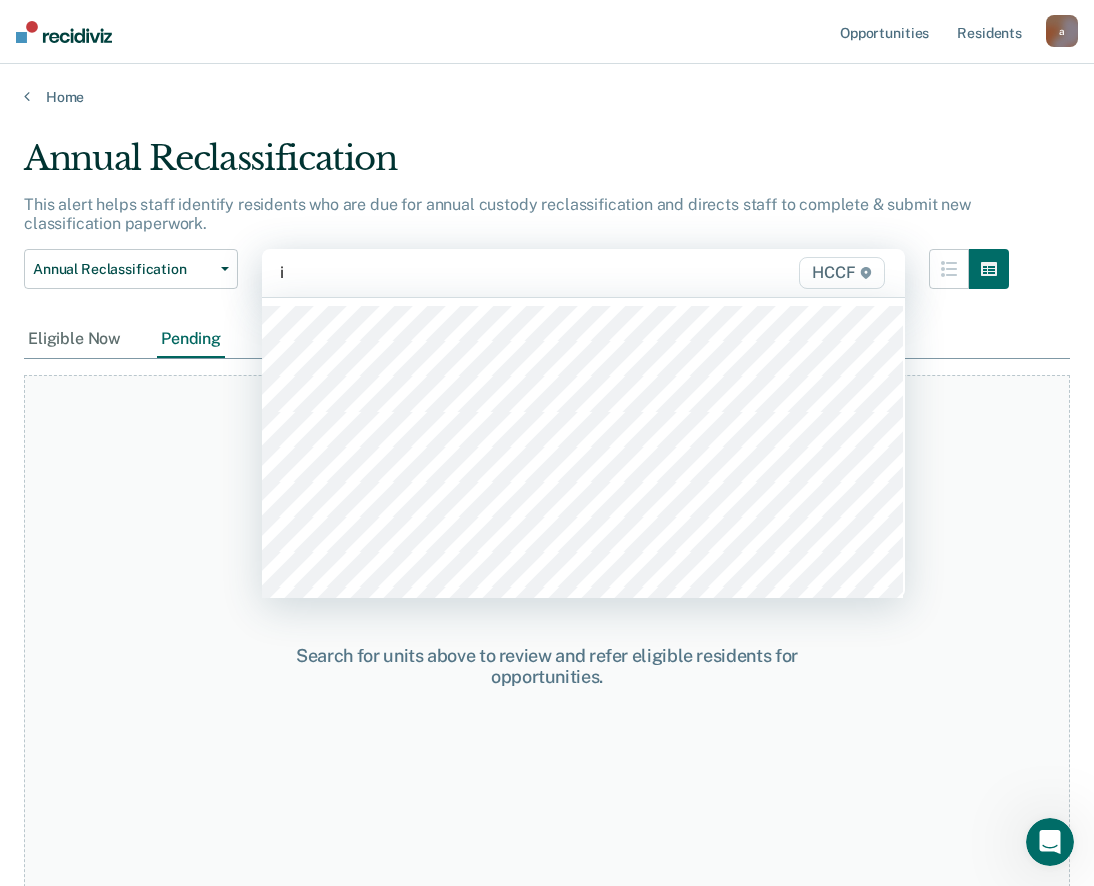 type on "ib" 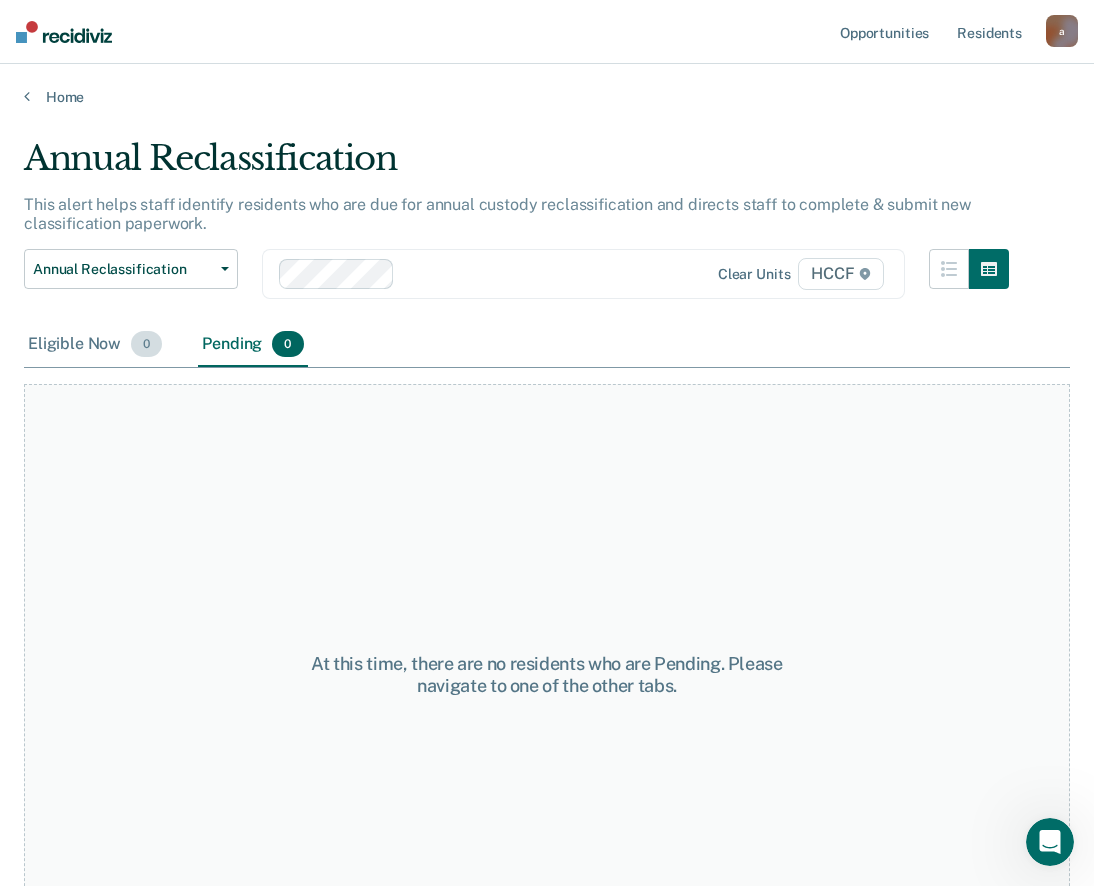 click on "Eligible Now 0" at bounding box center [95, 345] 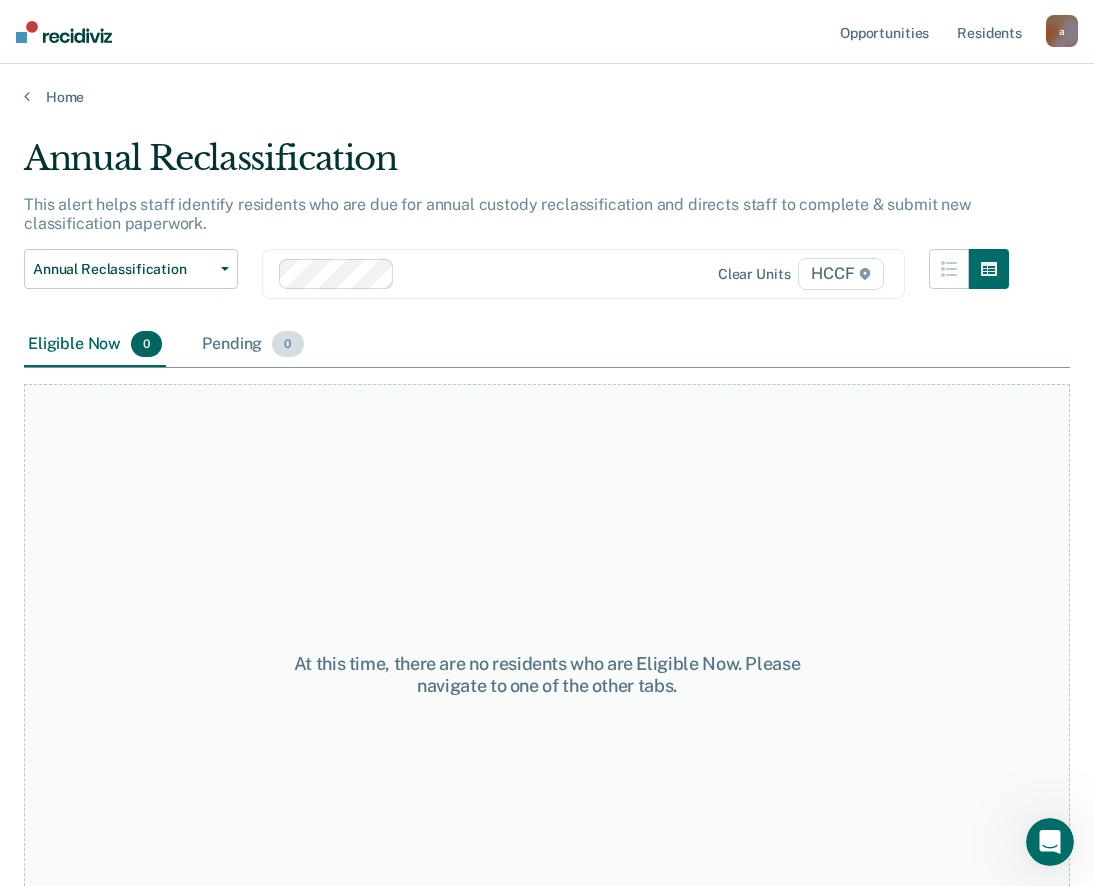 click on "Pending 0" at bounding box center (252, 345) 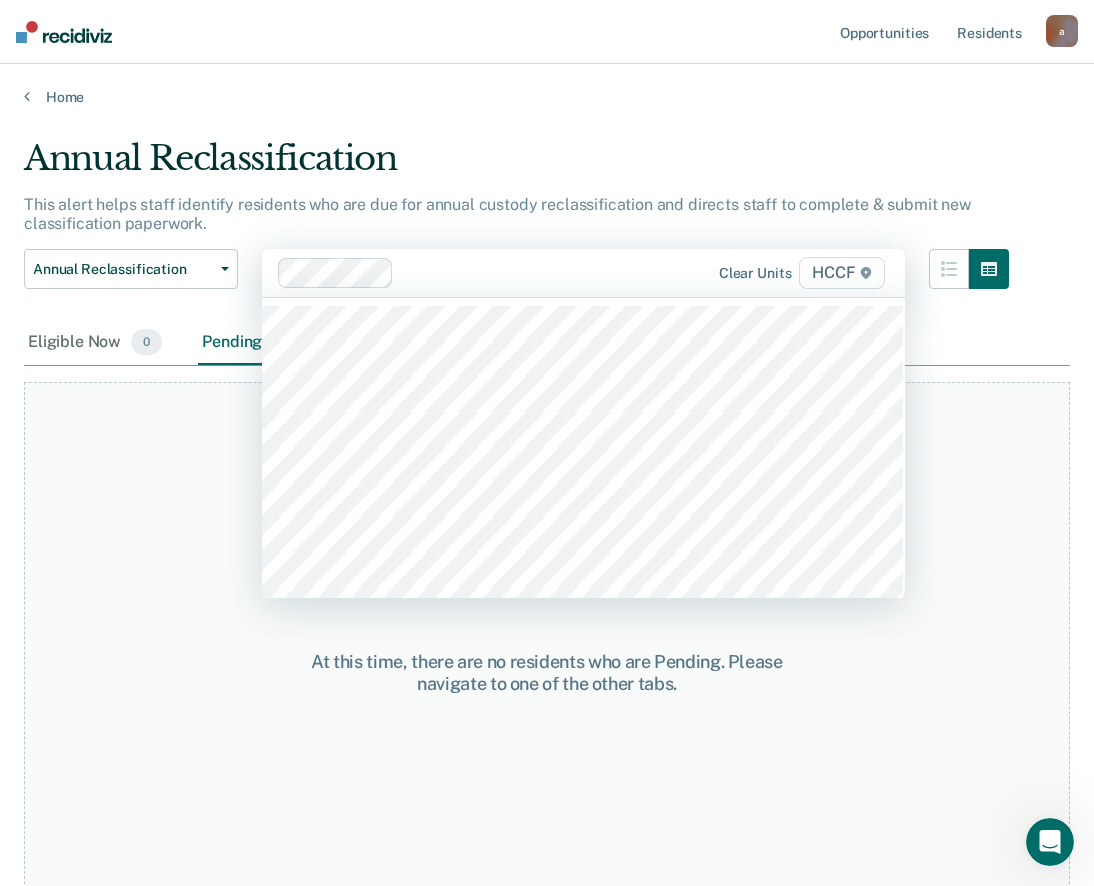 click at bounding box center [552, 272] 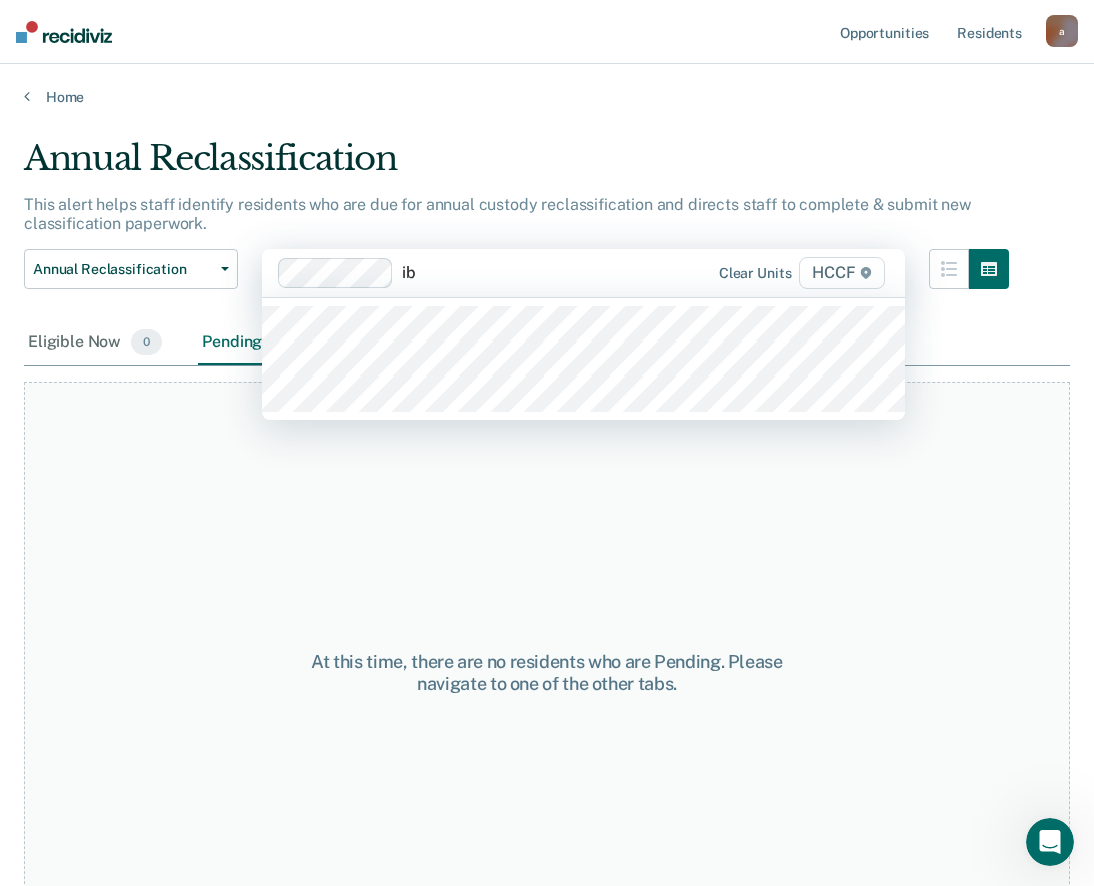 type on "ib2" 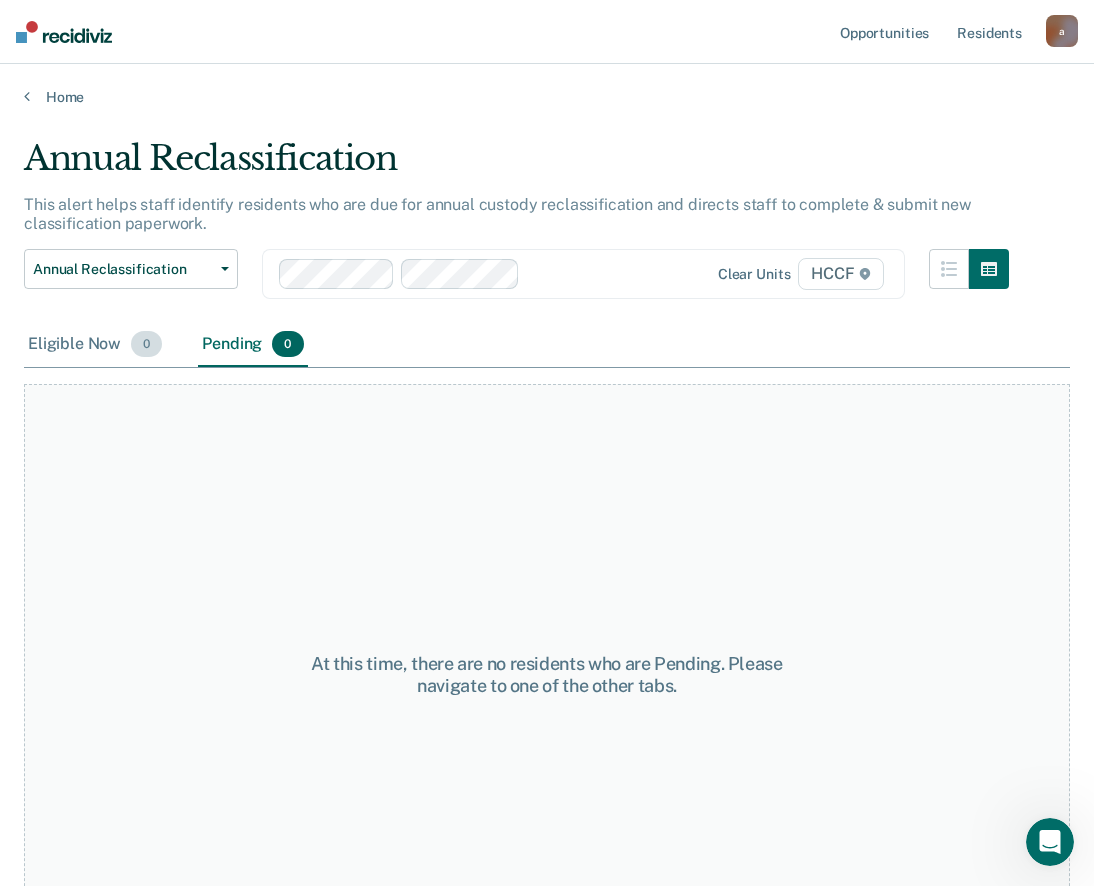 click on "Eligible Now 0" at bounding box center [95, 345] 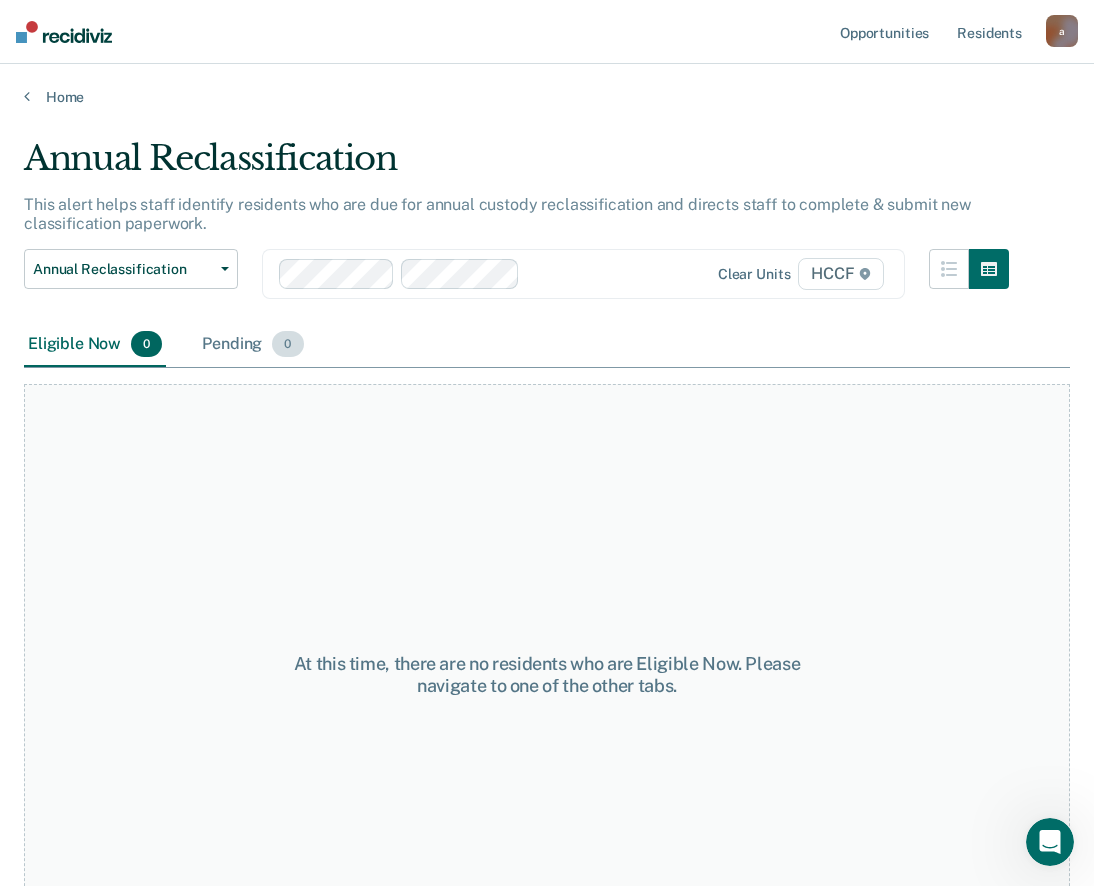 click on "0" at bounding box center [287, 344] 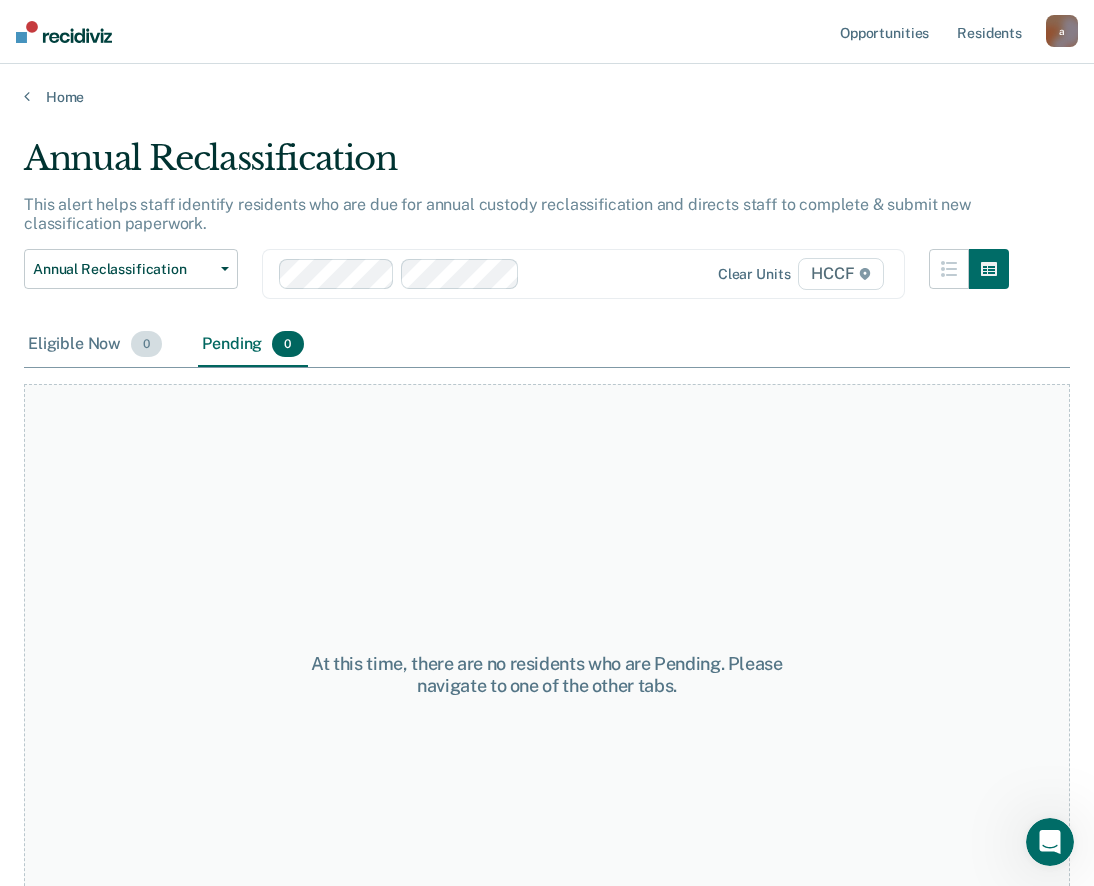 click on "Eligible Now 0" at bounding box center [95, 345] 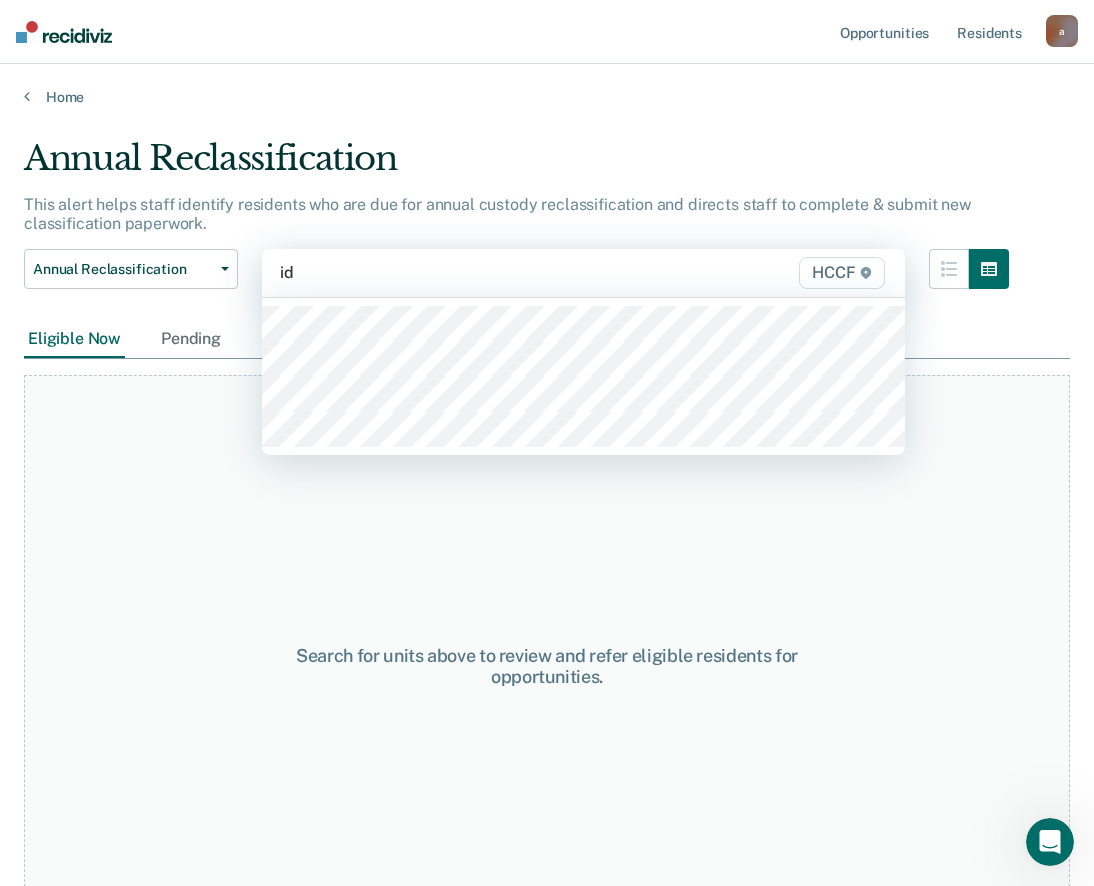 type on "id1" 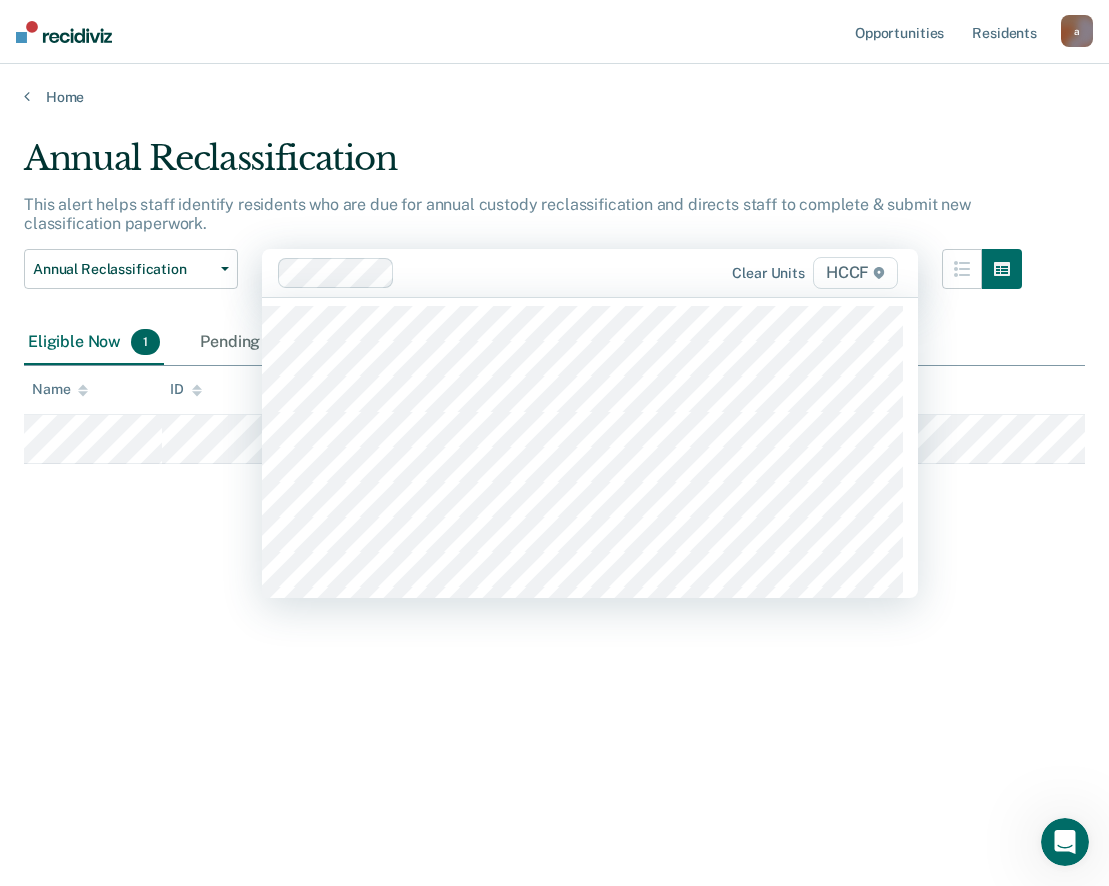 click at bounding box center [558, 272] 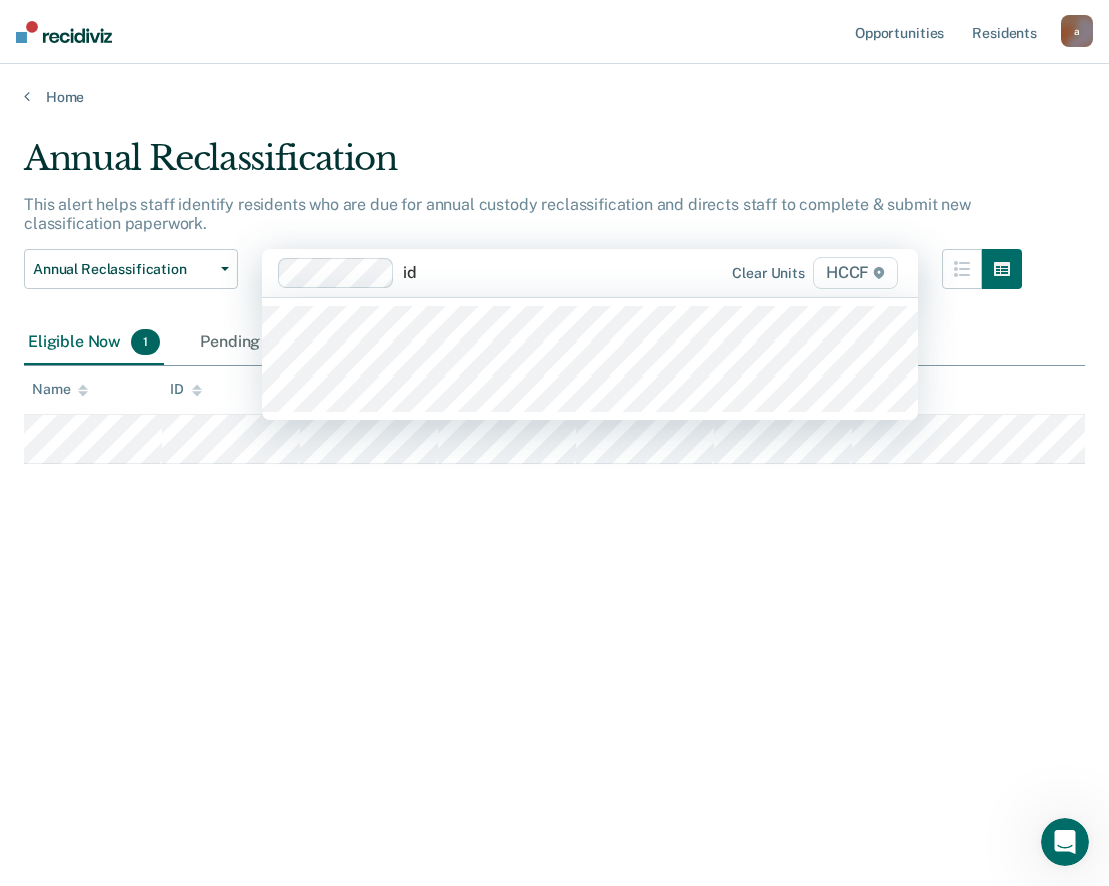 type on "id2" 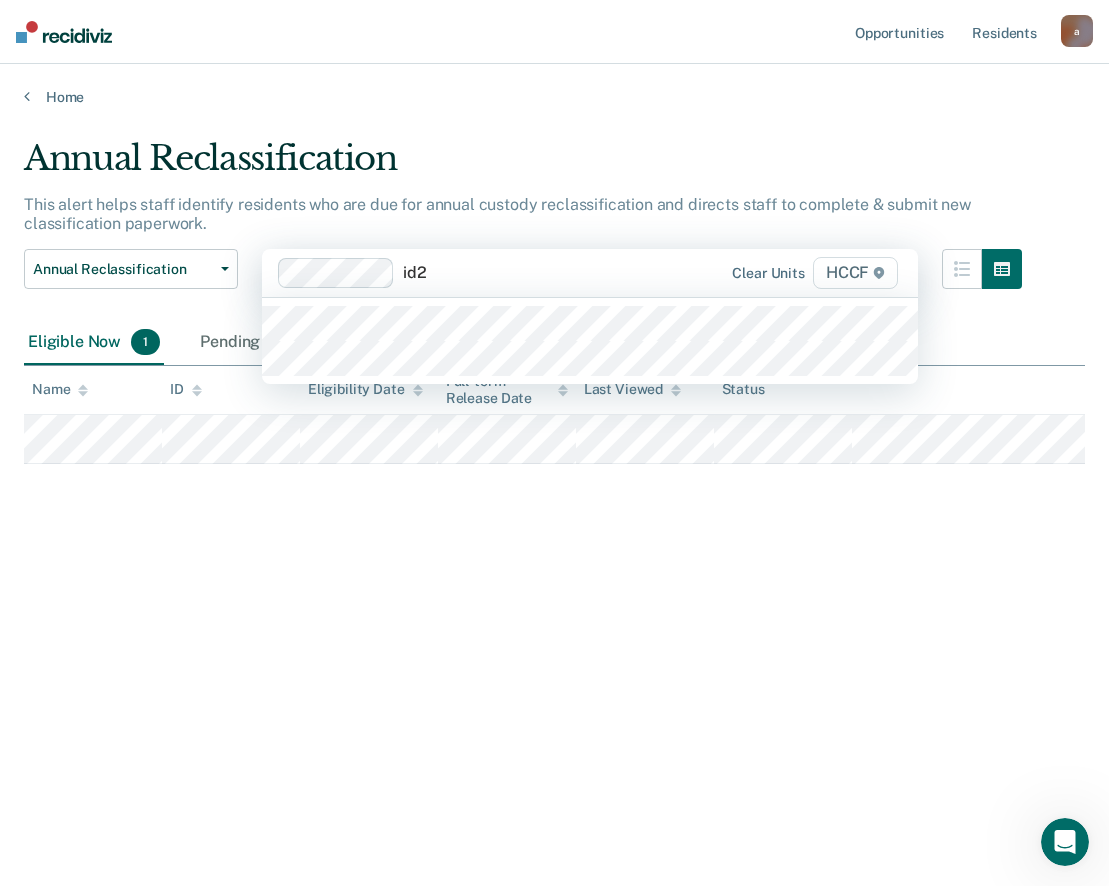 type 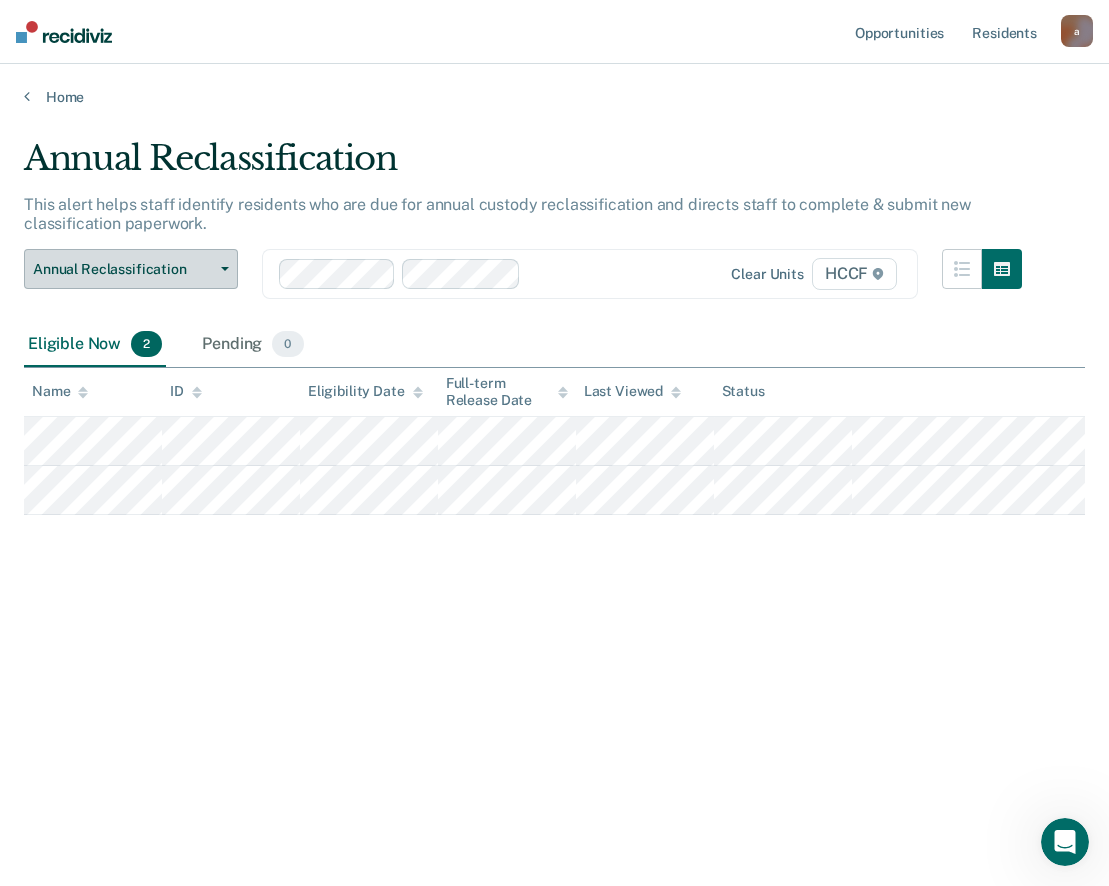click on "Annual Reclassification" at bounding box center (123, 269) 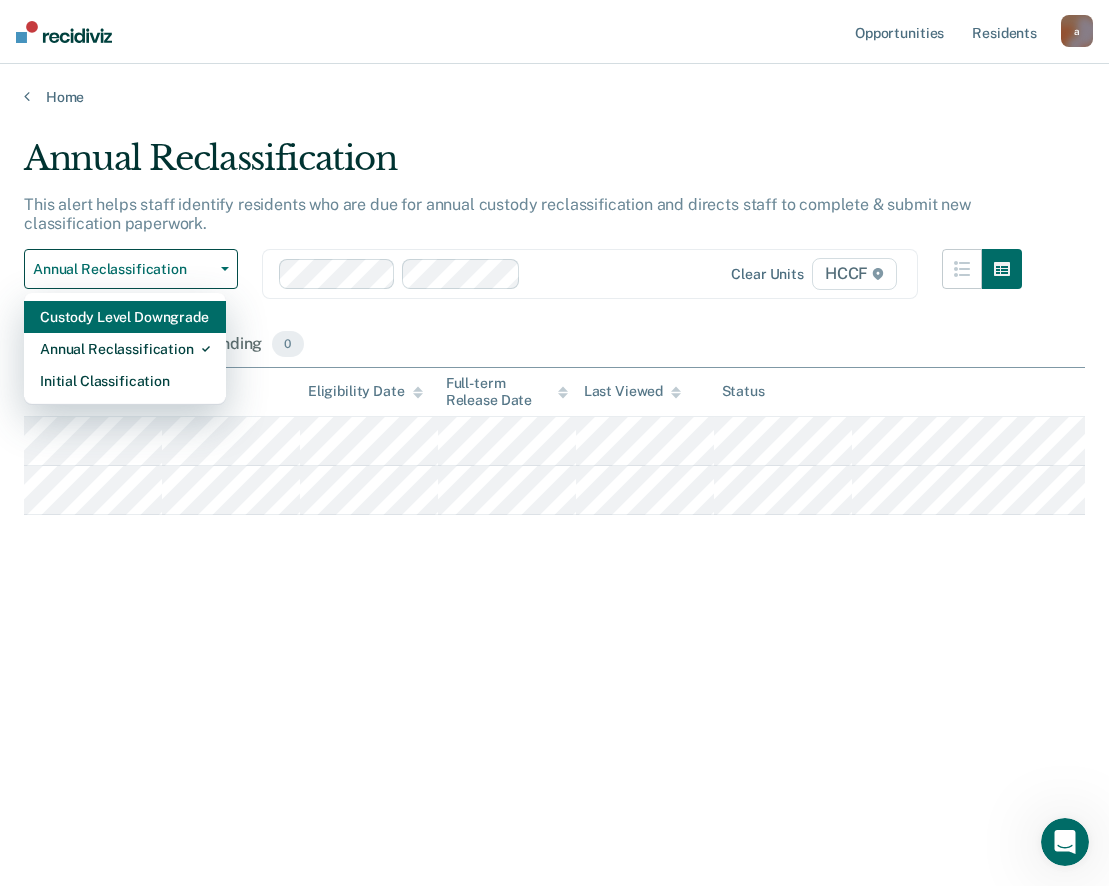 click on "Custody Level Downgrade" at bounding box center (125, 317) 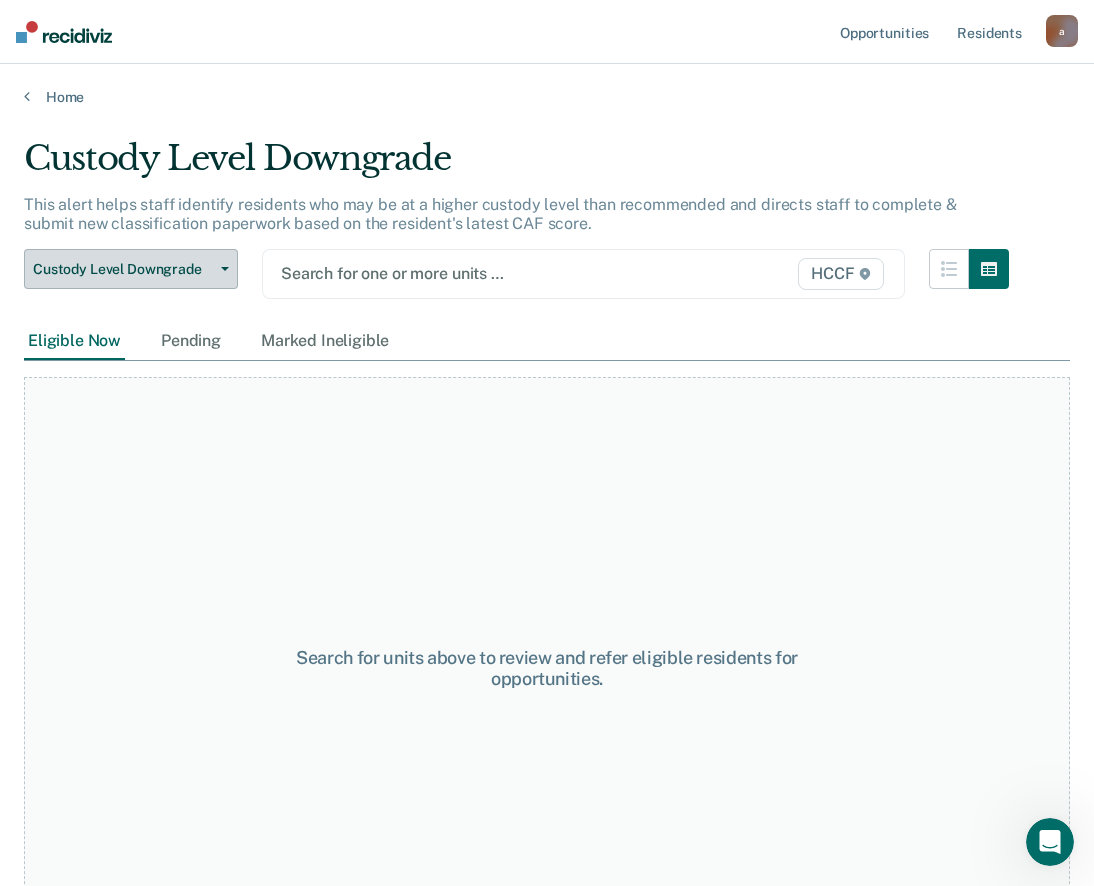 click on "Custody Level Downgrade" at bounding box center [123, 269] 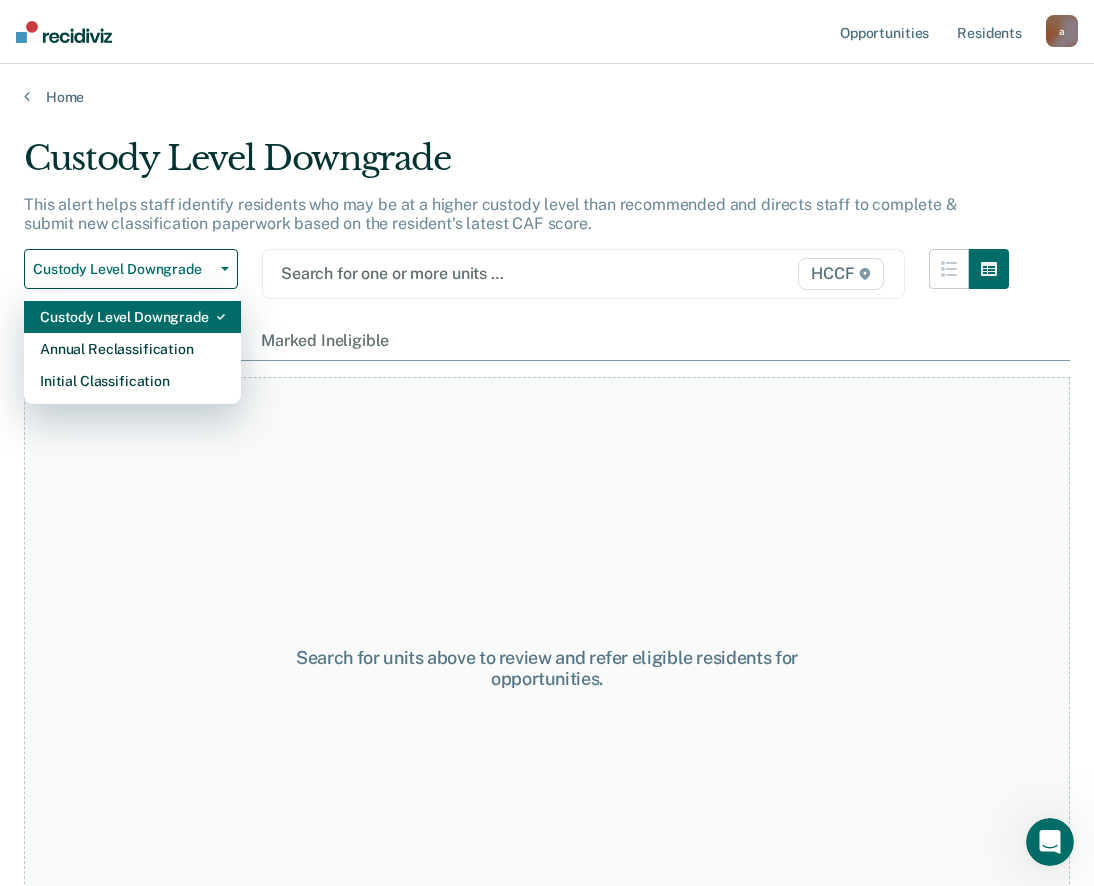 click on "Custody Level Downgrade" at bounding box center (132, 317) 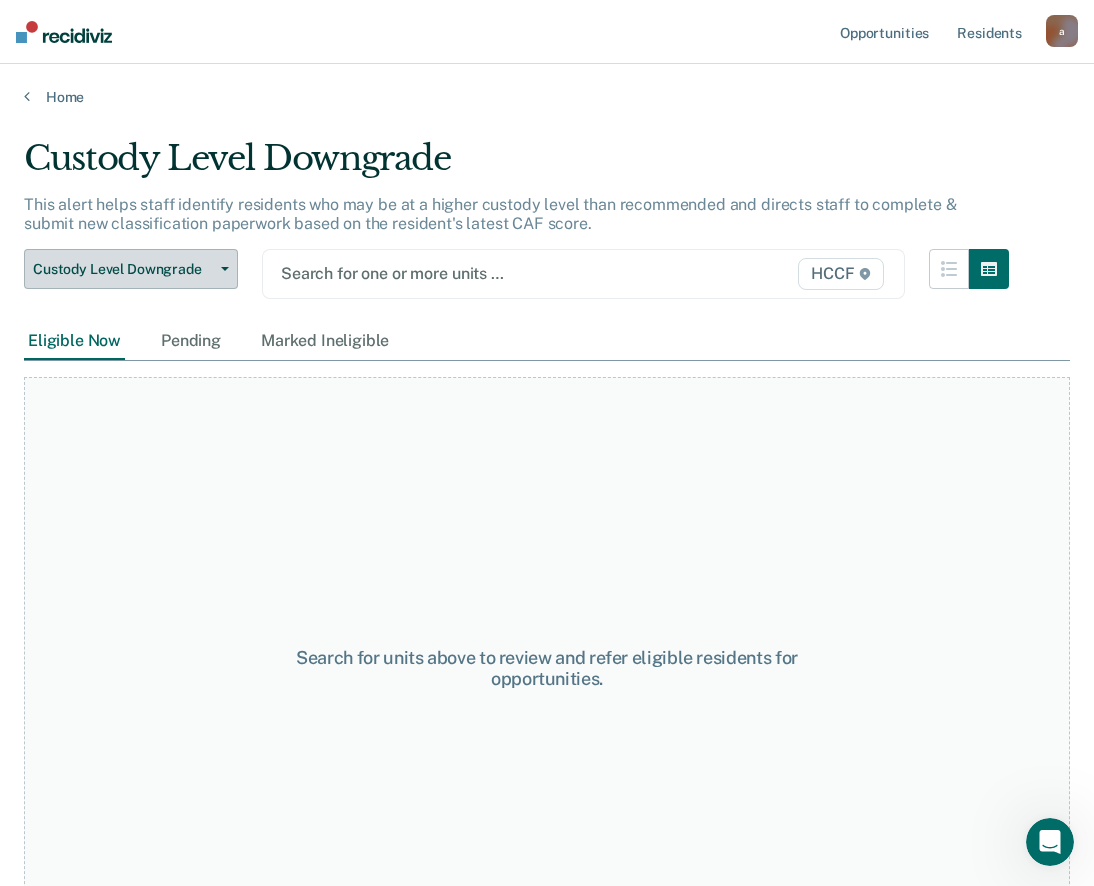click on "Custody Level Downgrade" at bounding box center [123, 269] 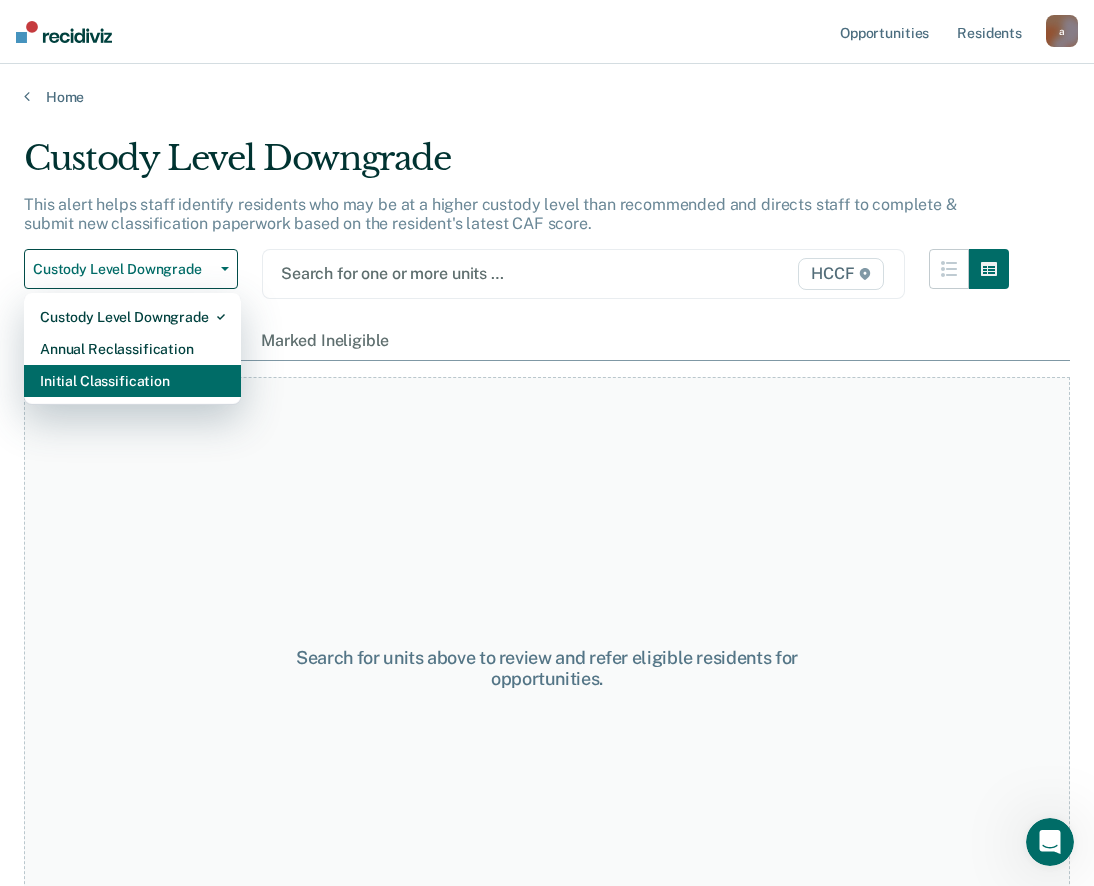 click on "Initial Classification" at bounding box center [132, 381] 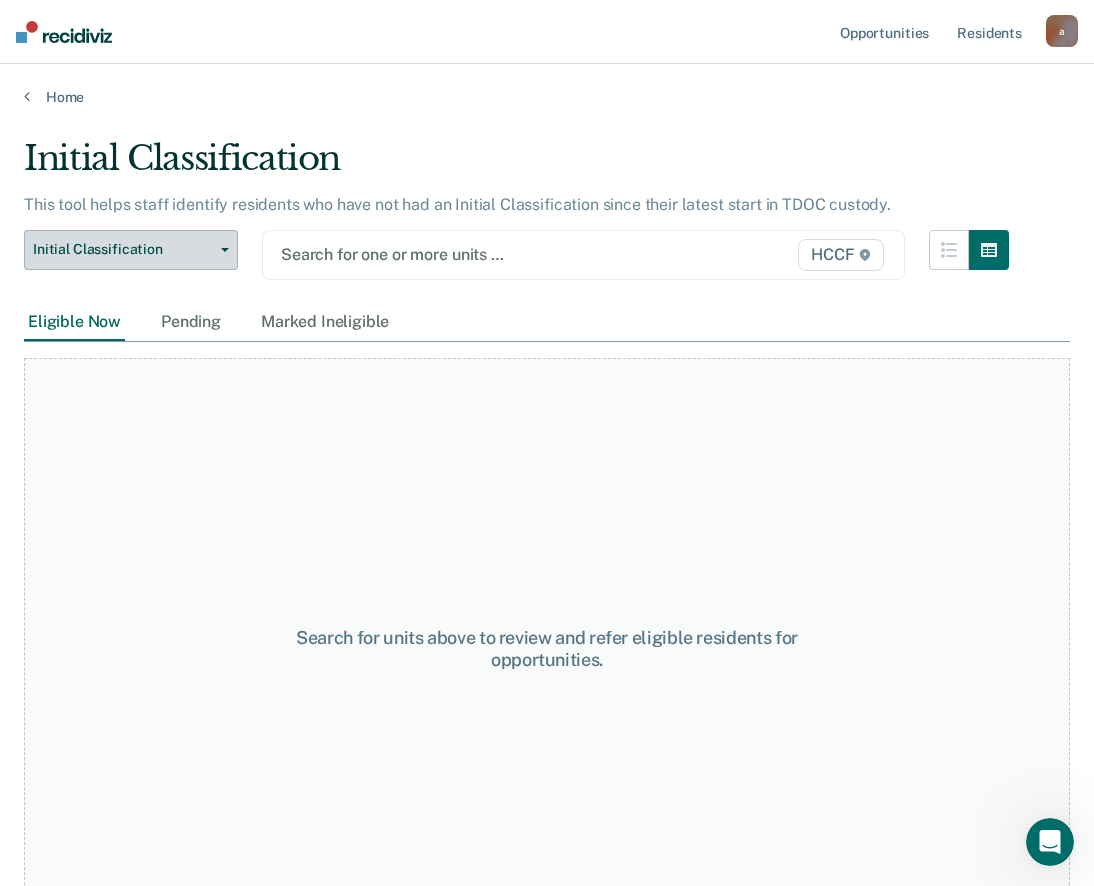click on "Initial Classification" at bounding box center [123, 249] 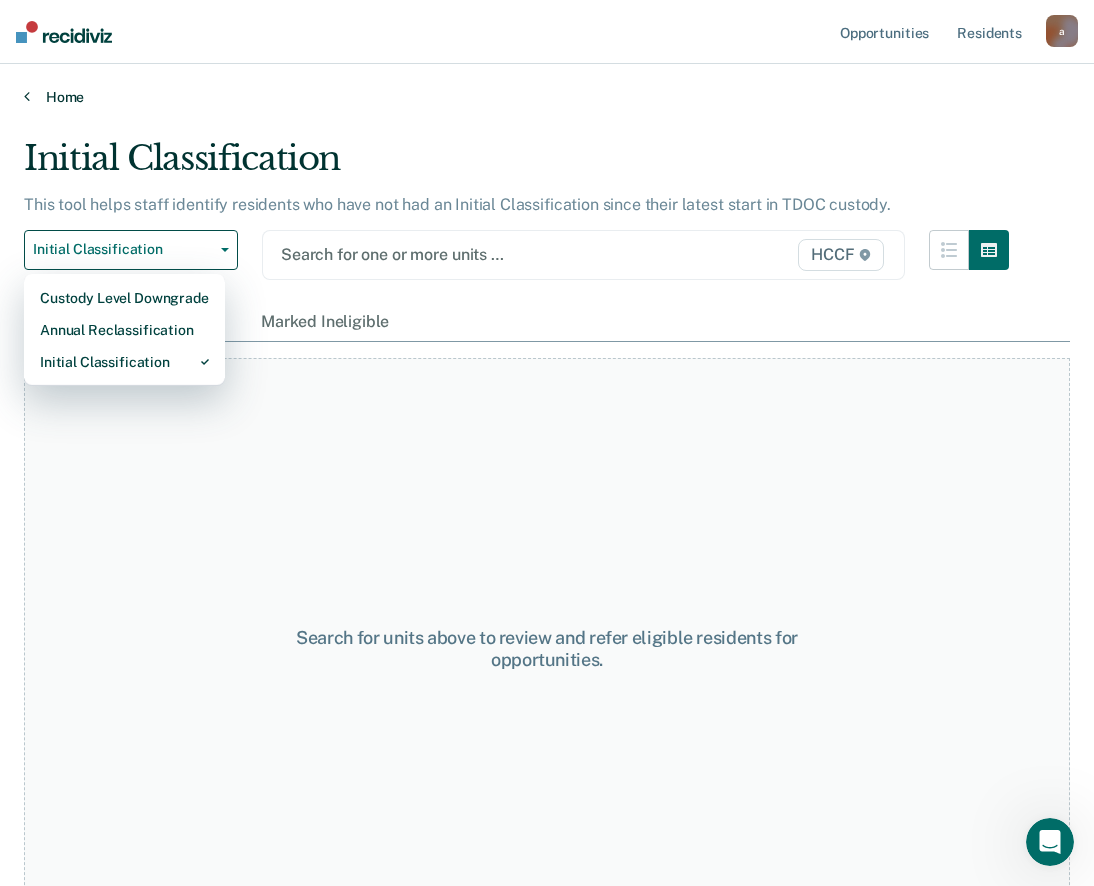 click on "Home" at bounding box center [547, 97] 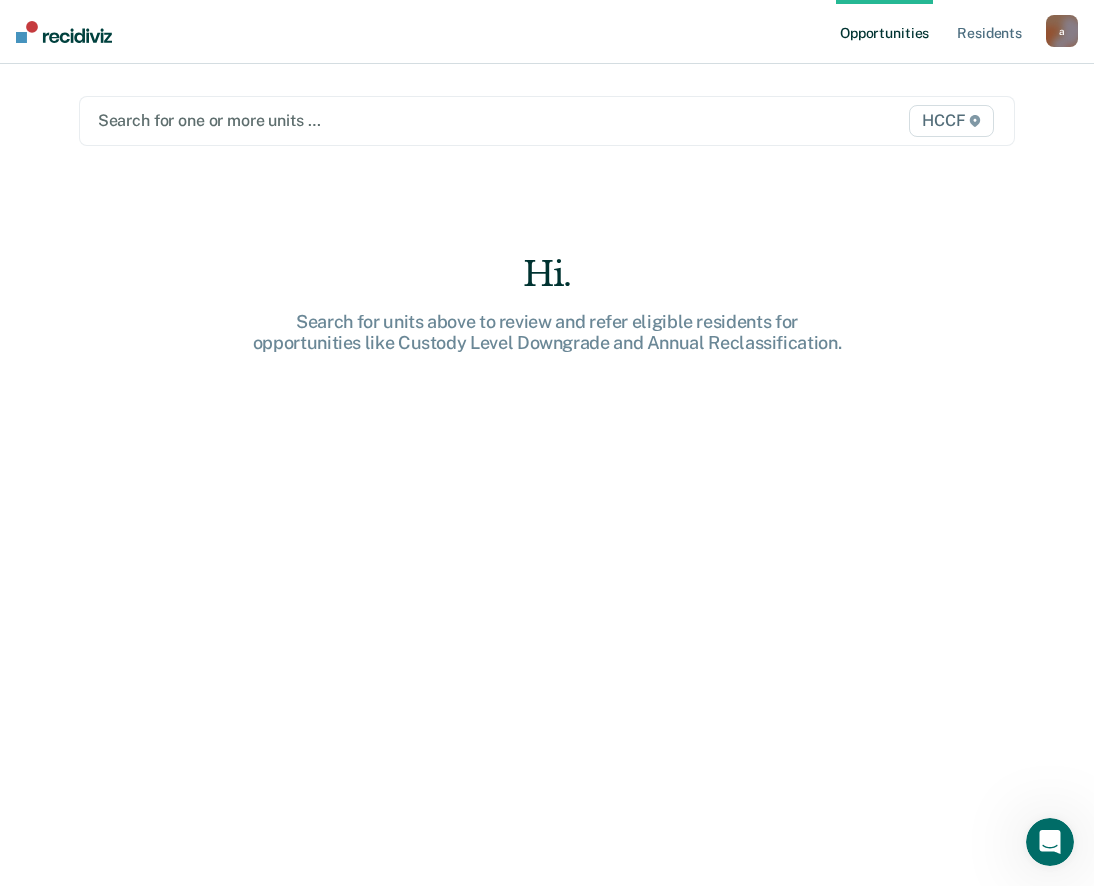 click at bounding box center [412, 120] 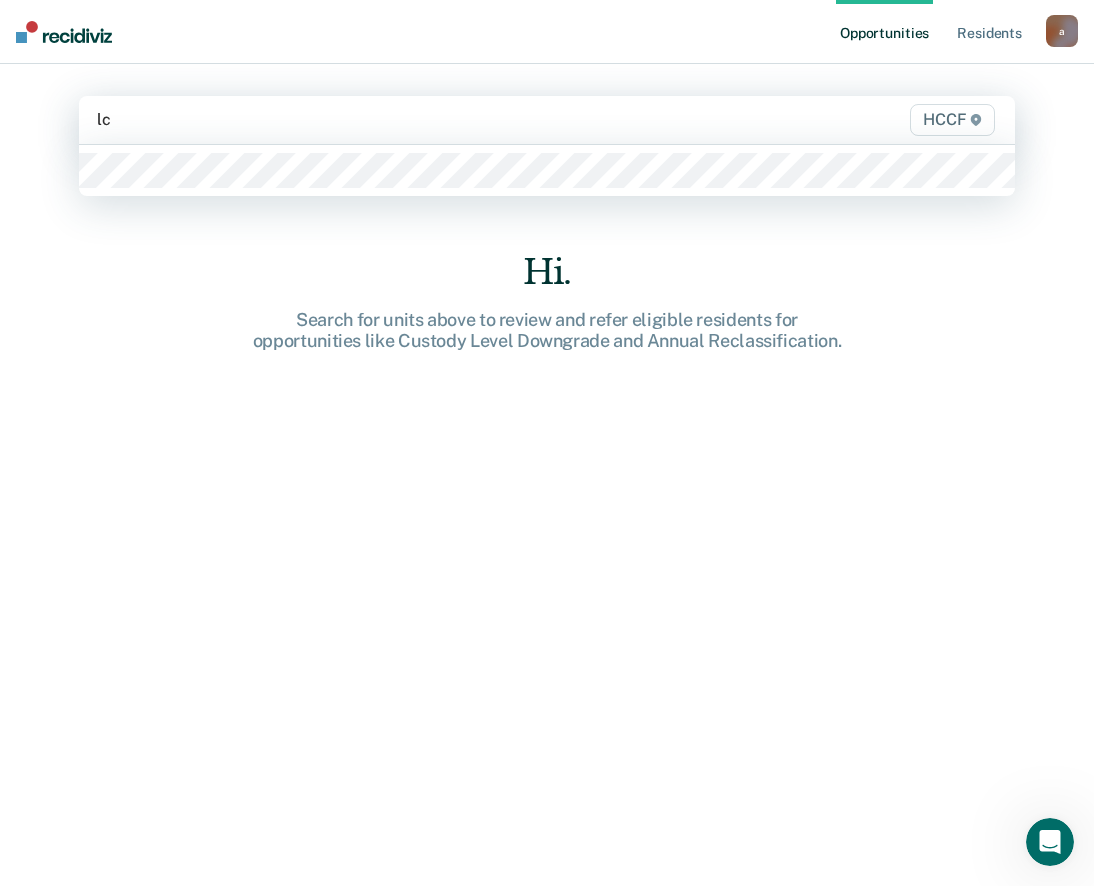 type on "lc1" 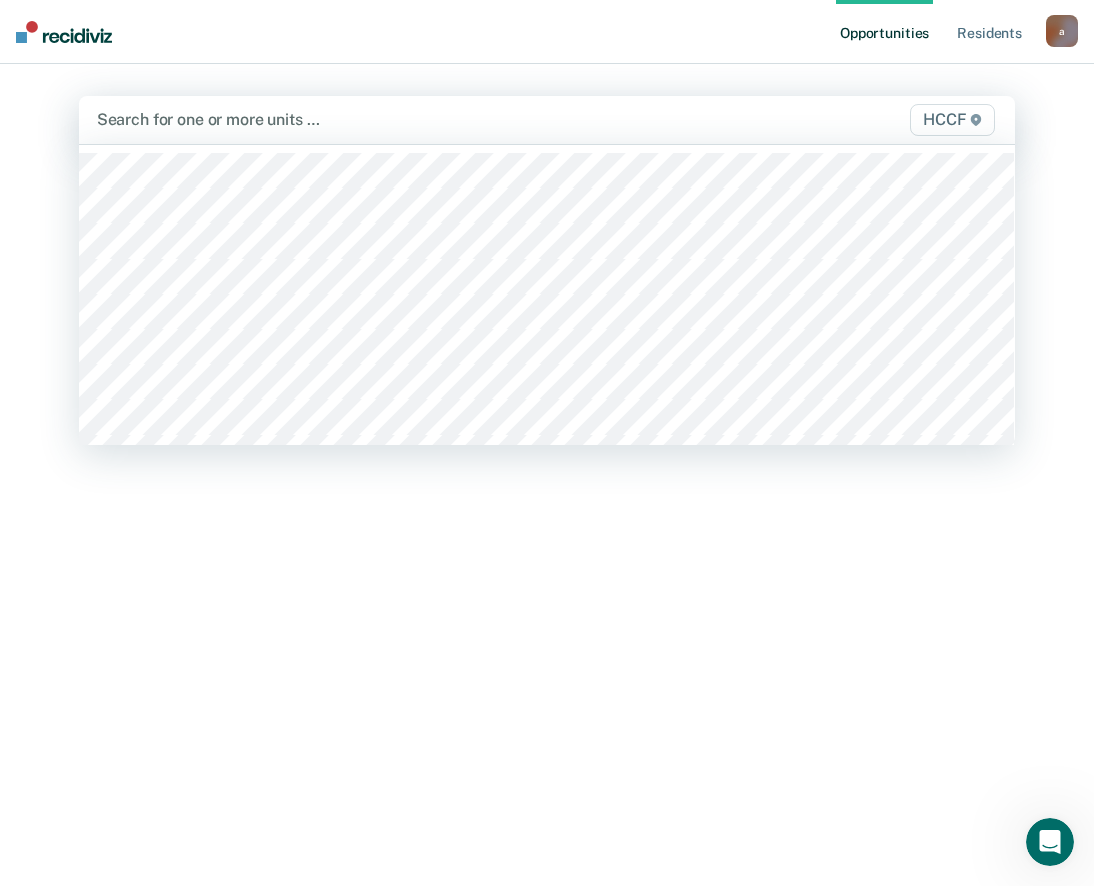 click at bounding box center [411, 119] 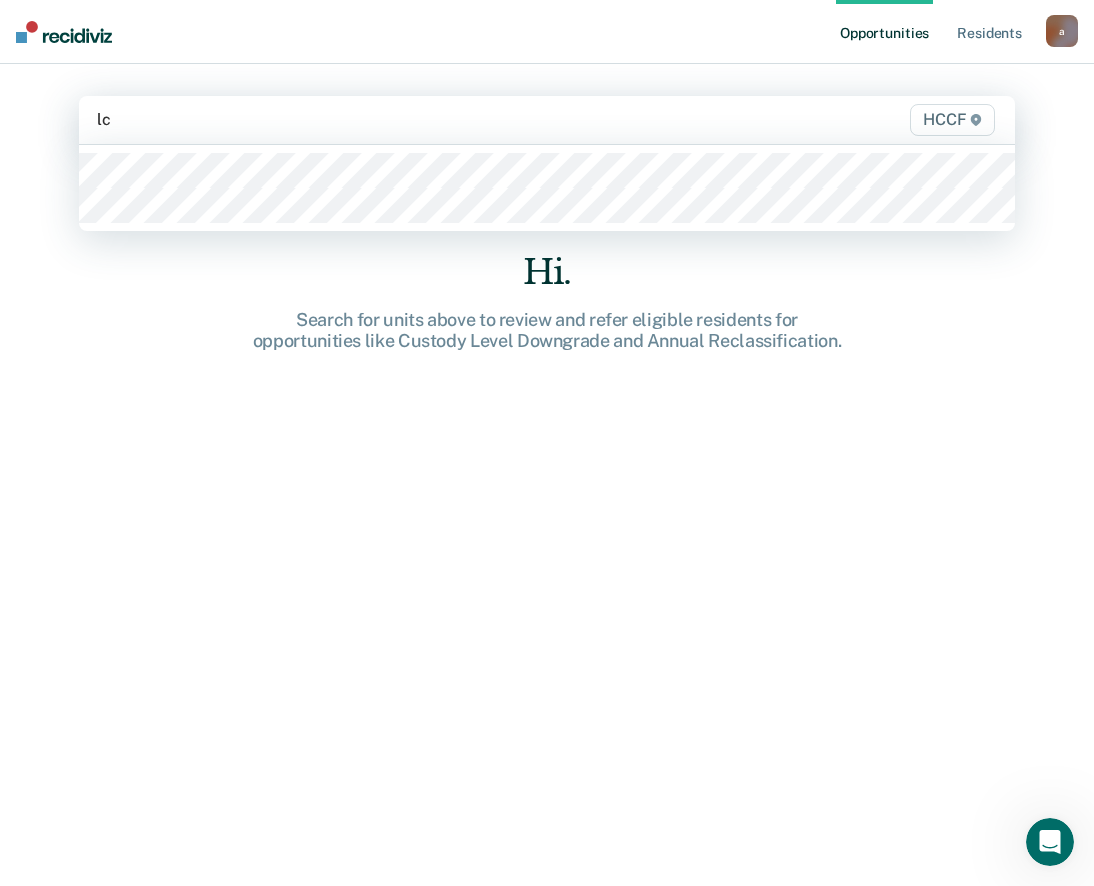 type on "lc2" 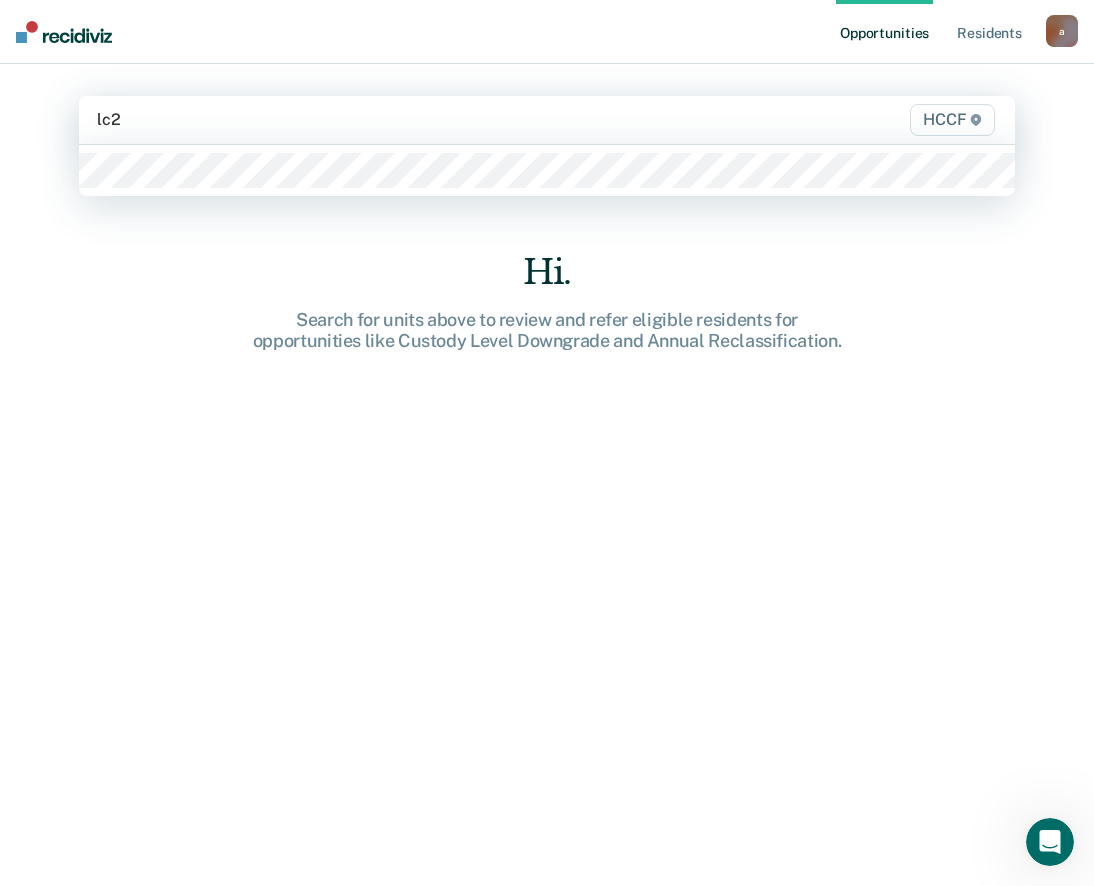 type 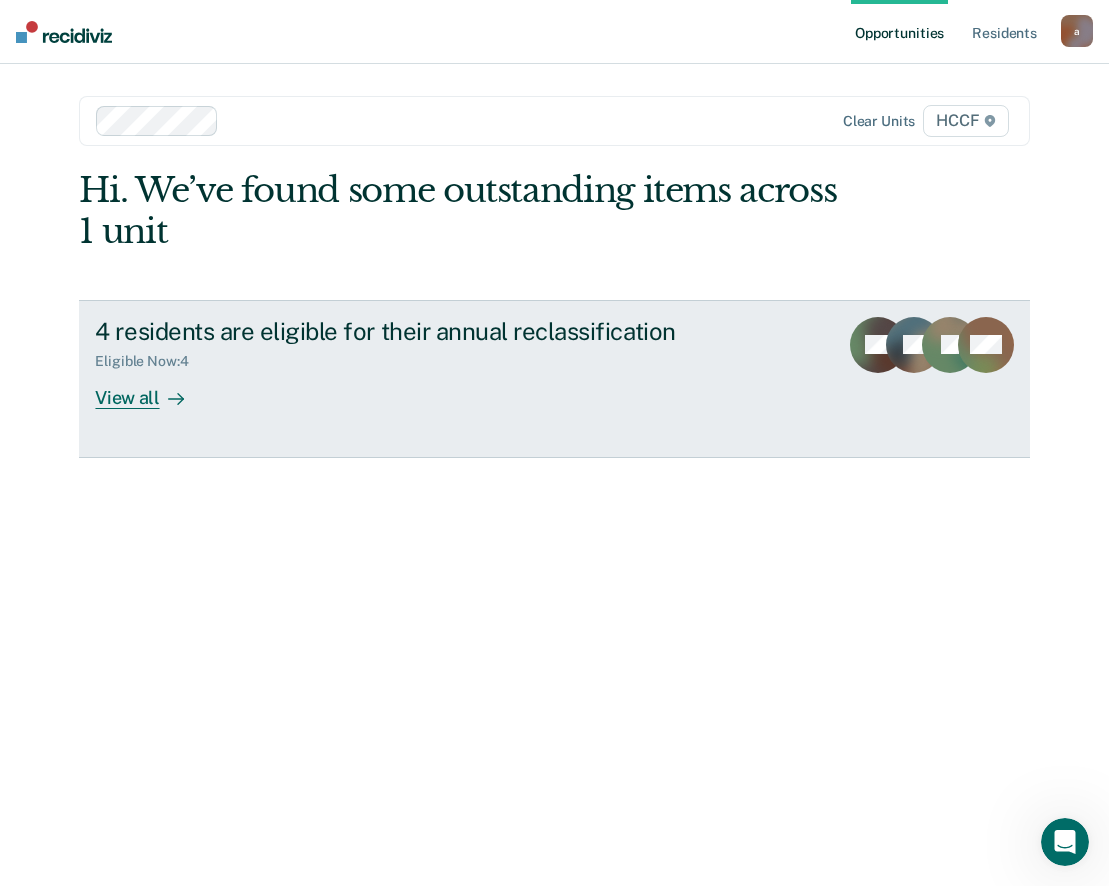 click on "View all" at bounding box center (151, 389) 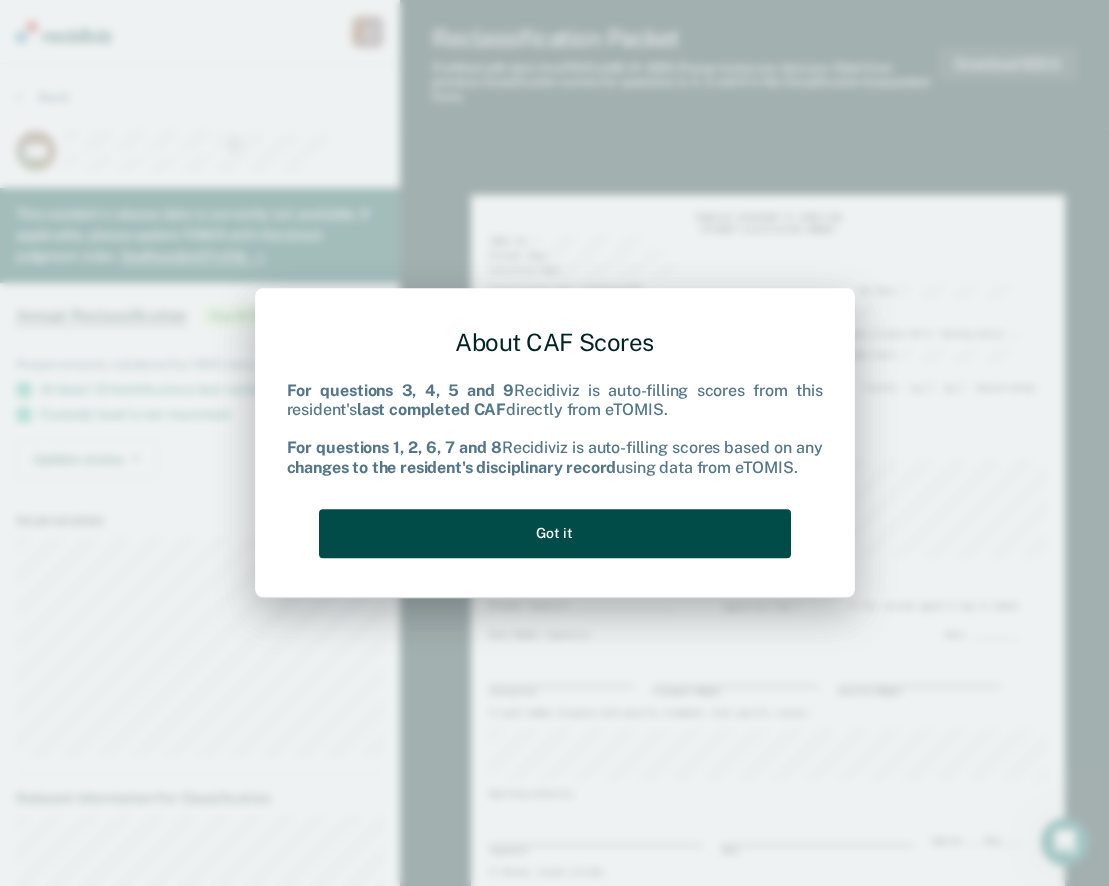 click on "Got it" at bounding box center (555, 533) 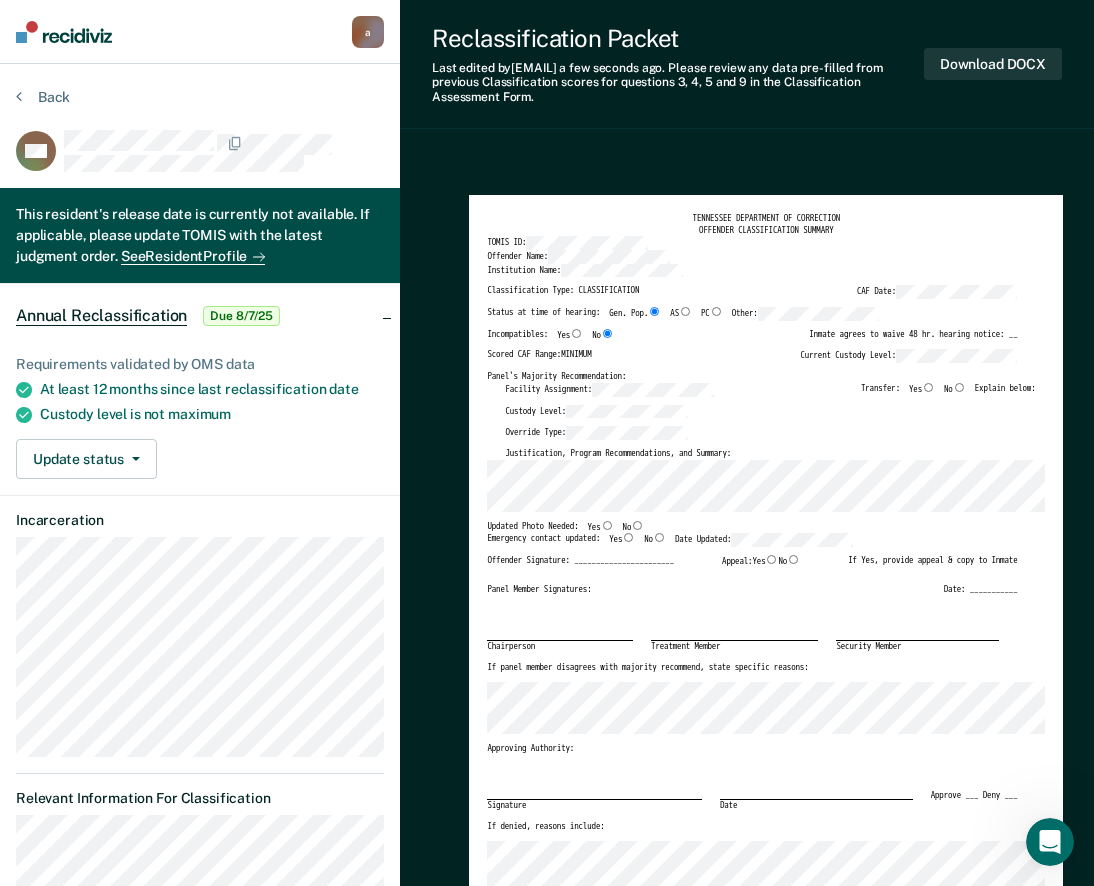 click on "No" at bounding box center (637, 525) 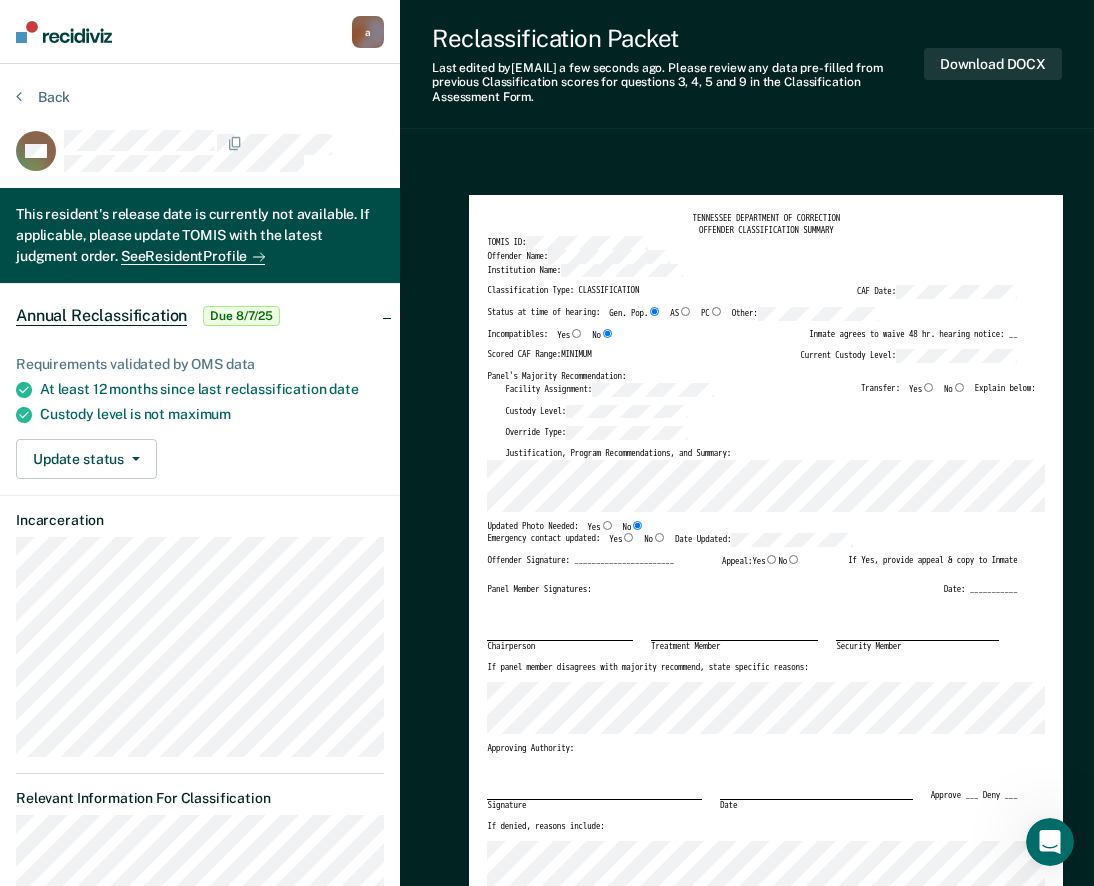 type on "x" 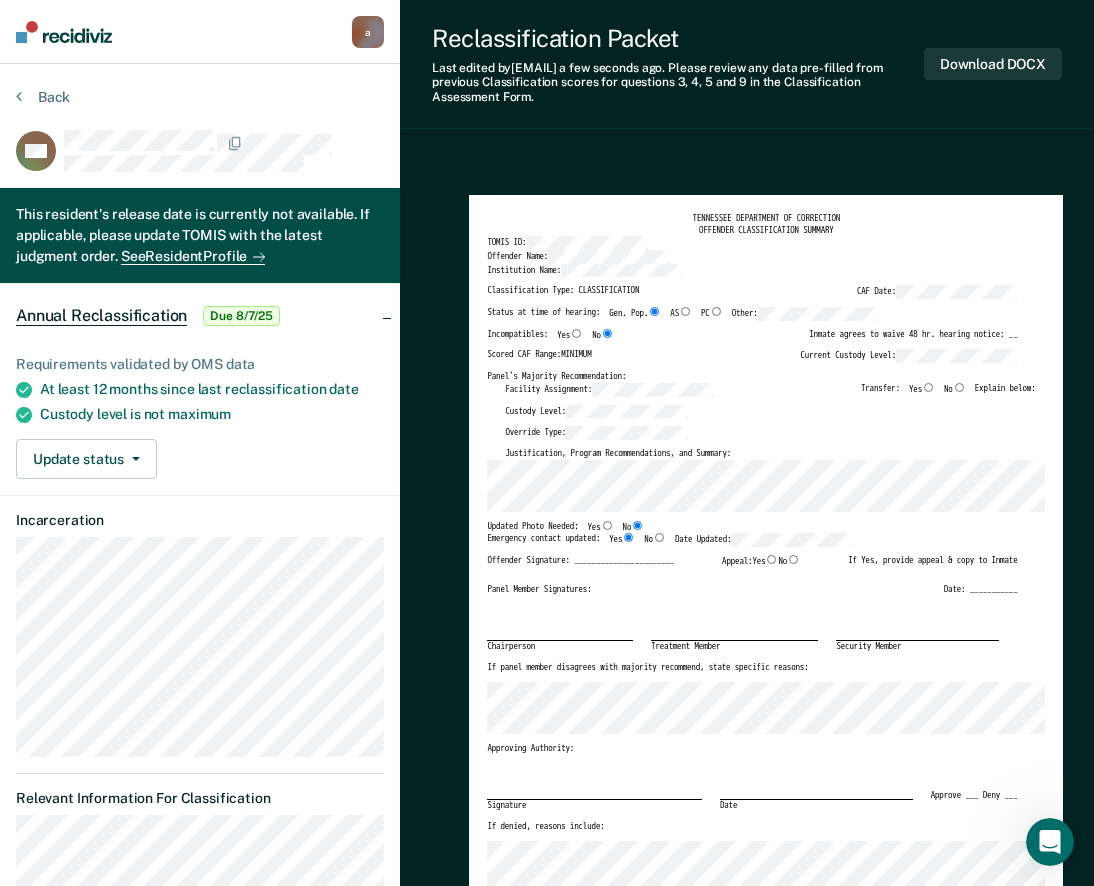 type on "x" 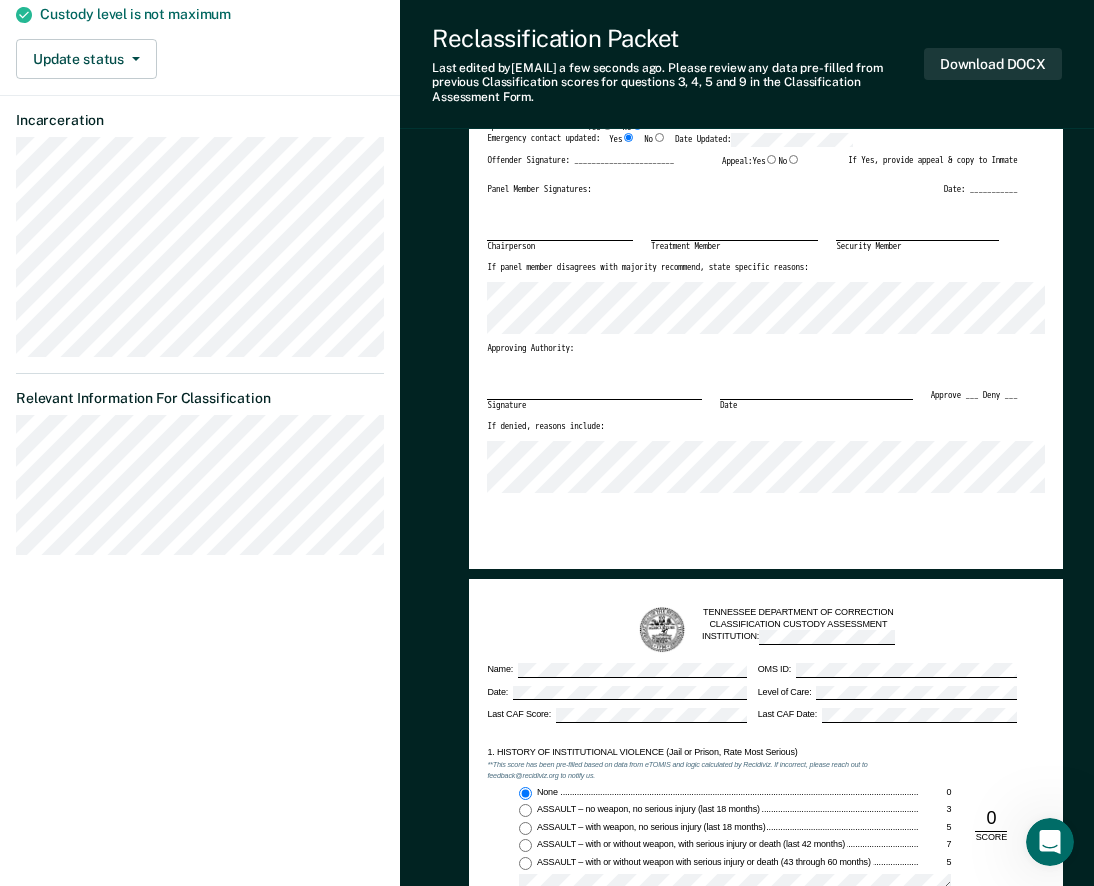 scroll, scrollTop: 800, scrollLeft: 0, axis: vertical 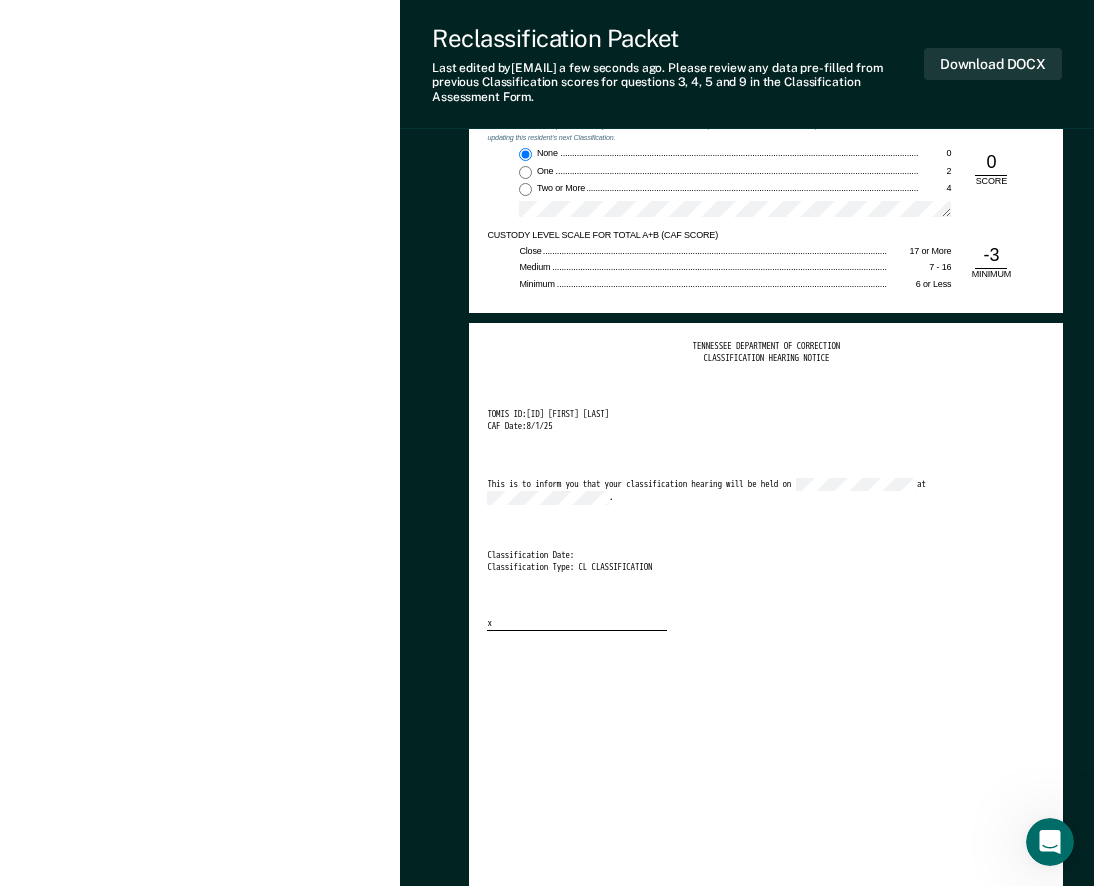 click on "This is to inform you that your classification hearing will be held on    at   ." at bounding box center [752, 491] 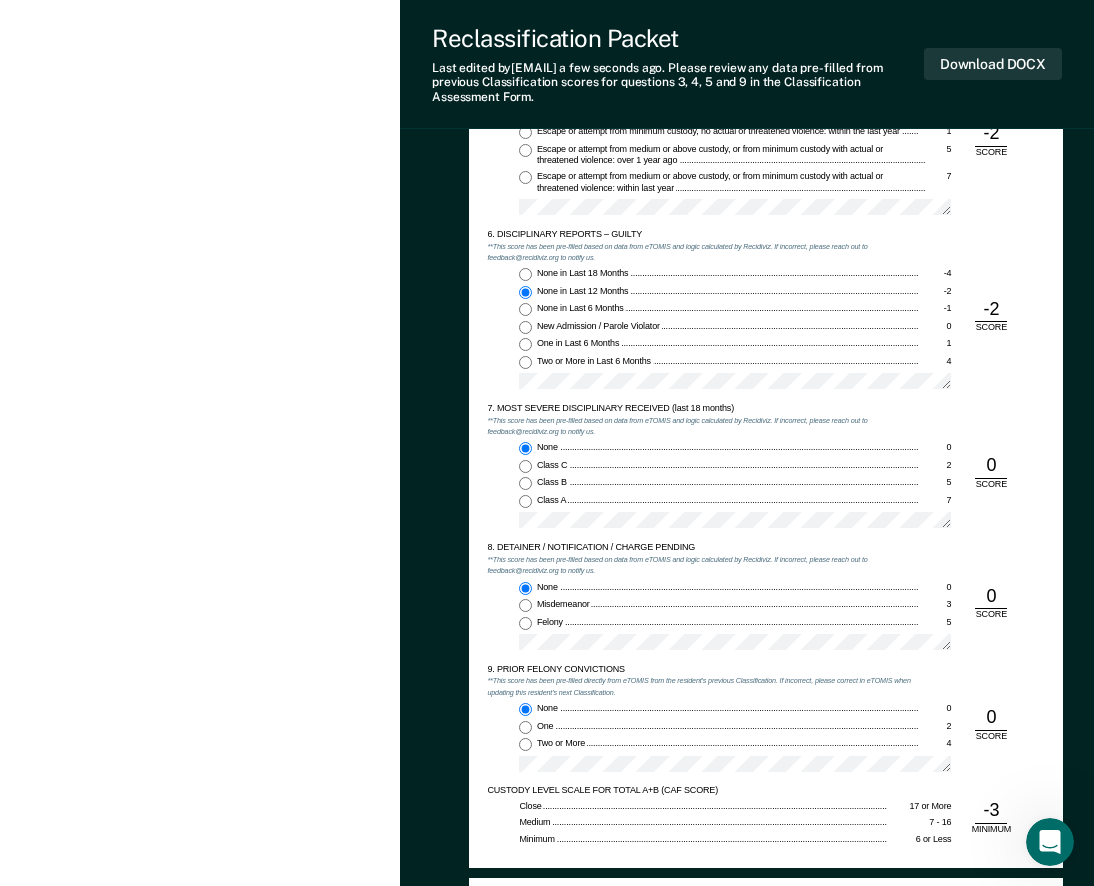 scroll, scrollTop: 1665, scrollLeft: 0, axis: vertical 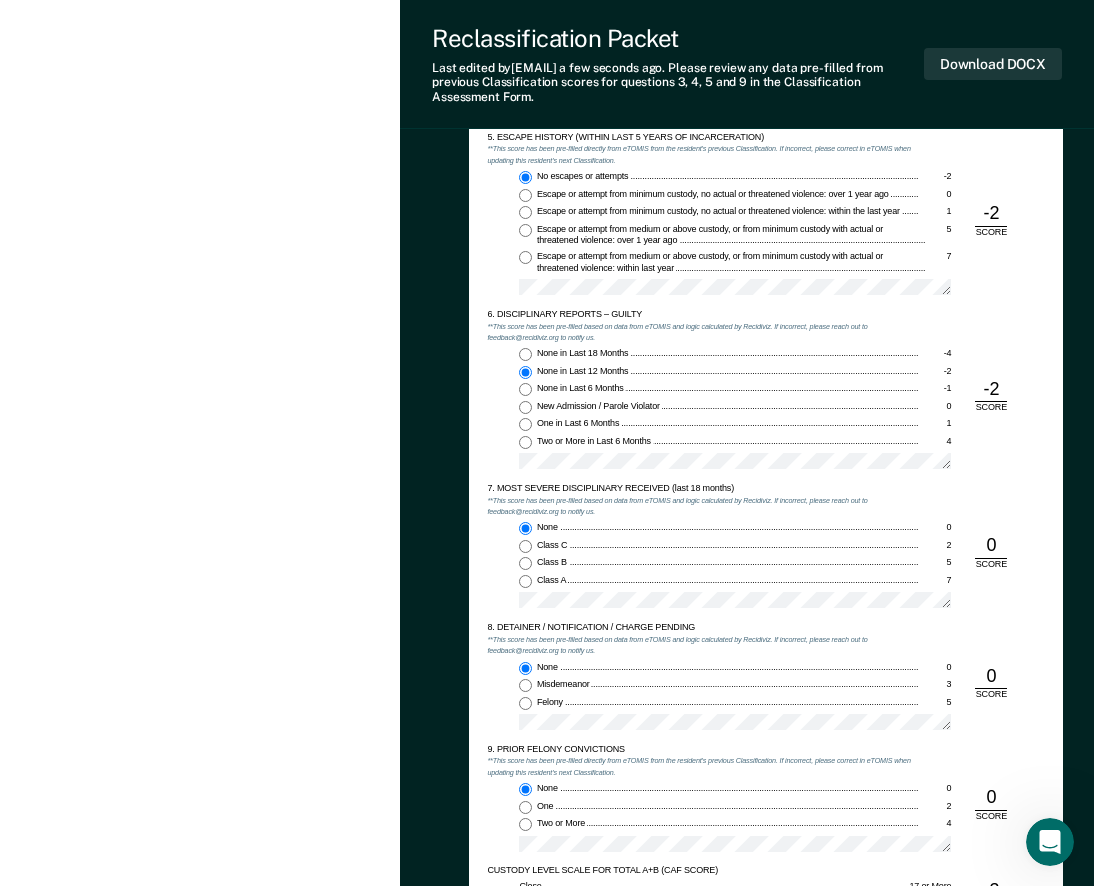 drag, startPoint x: 446, startPoint y: 399, endPoint x: 424, endPoint y: 402, distance: 22.203604 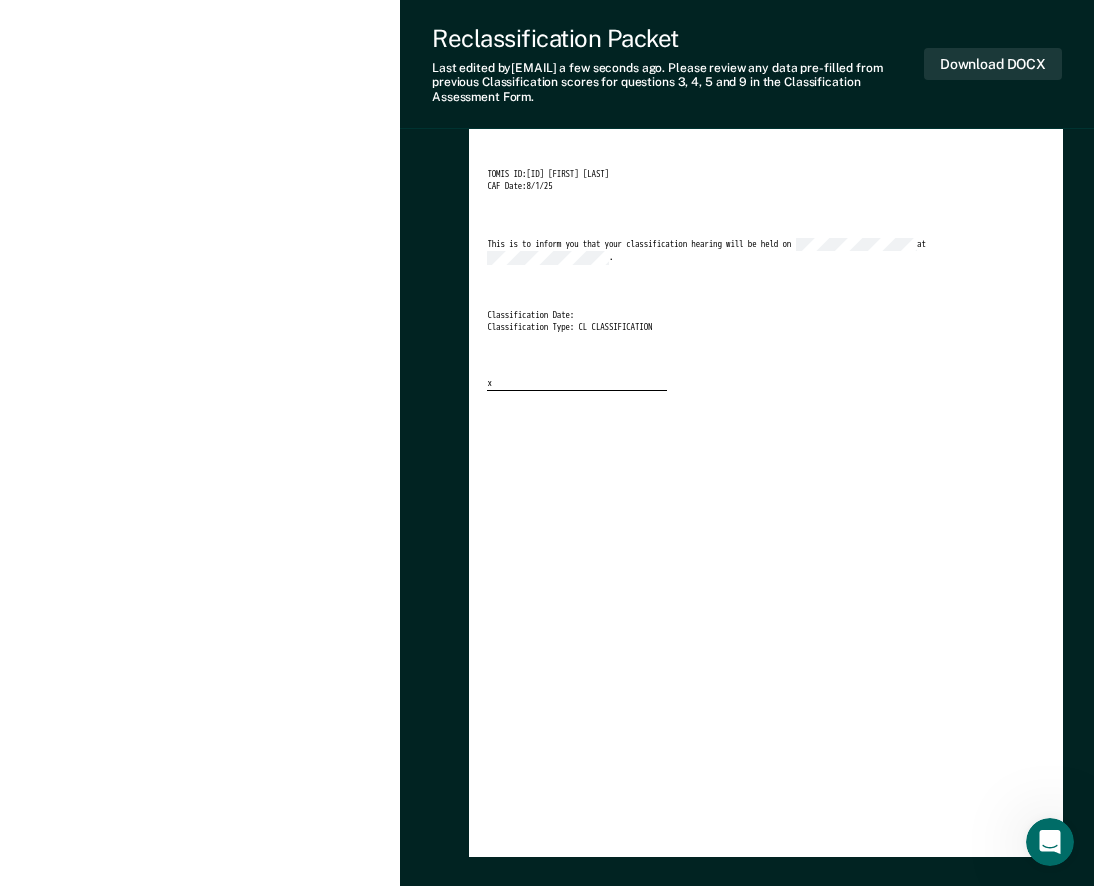 scroll, scrollTop: 2365, scrollLeft: 0, axis: vertical 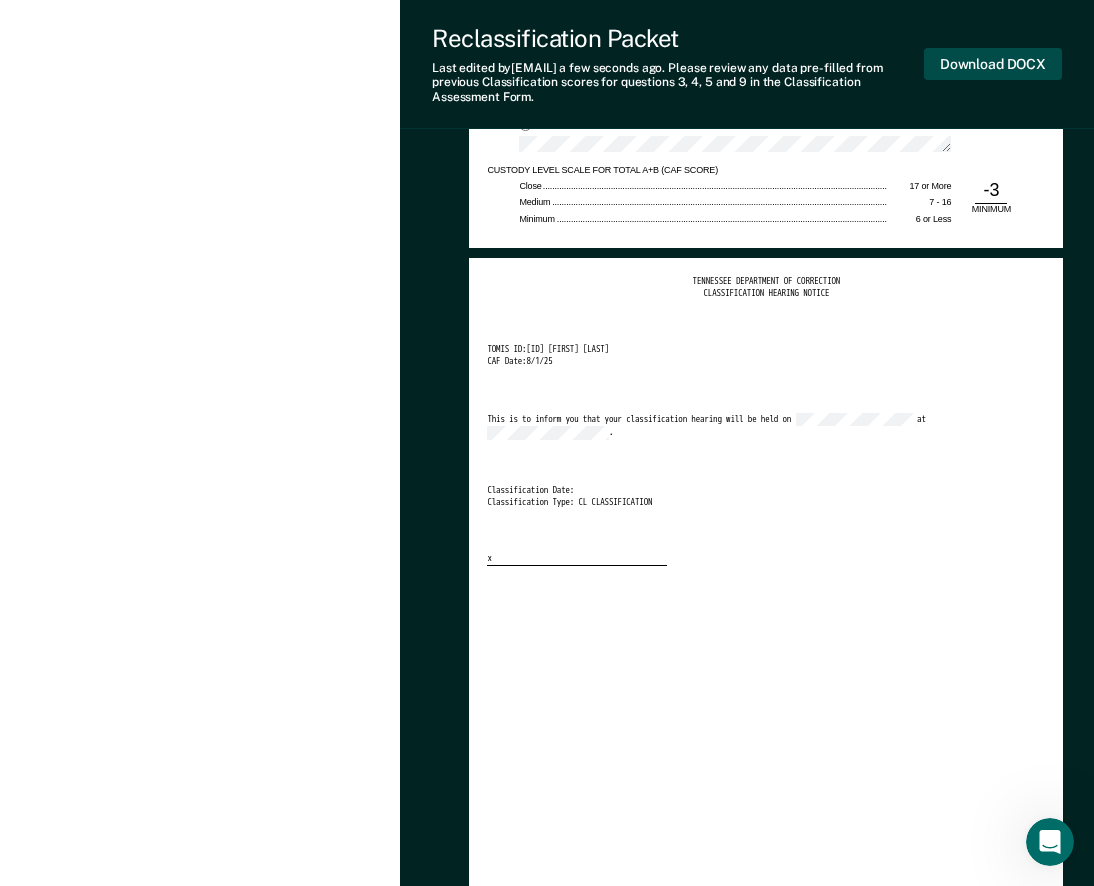 click on "Download DOCX" at bounding box center [993, 64] 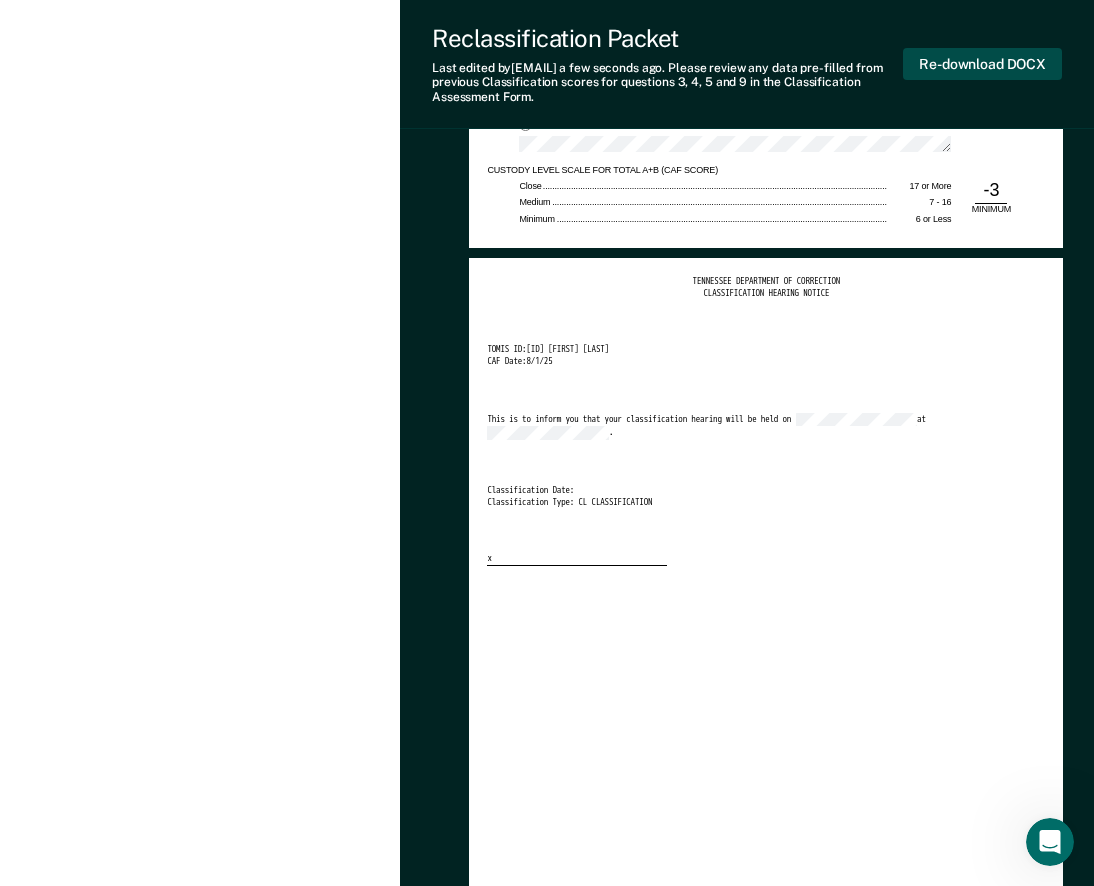 click on "Re-download DOCX" at bounding box center (982, 64) 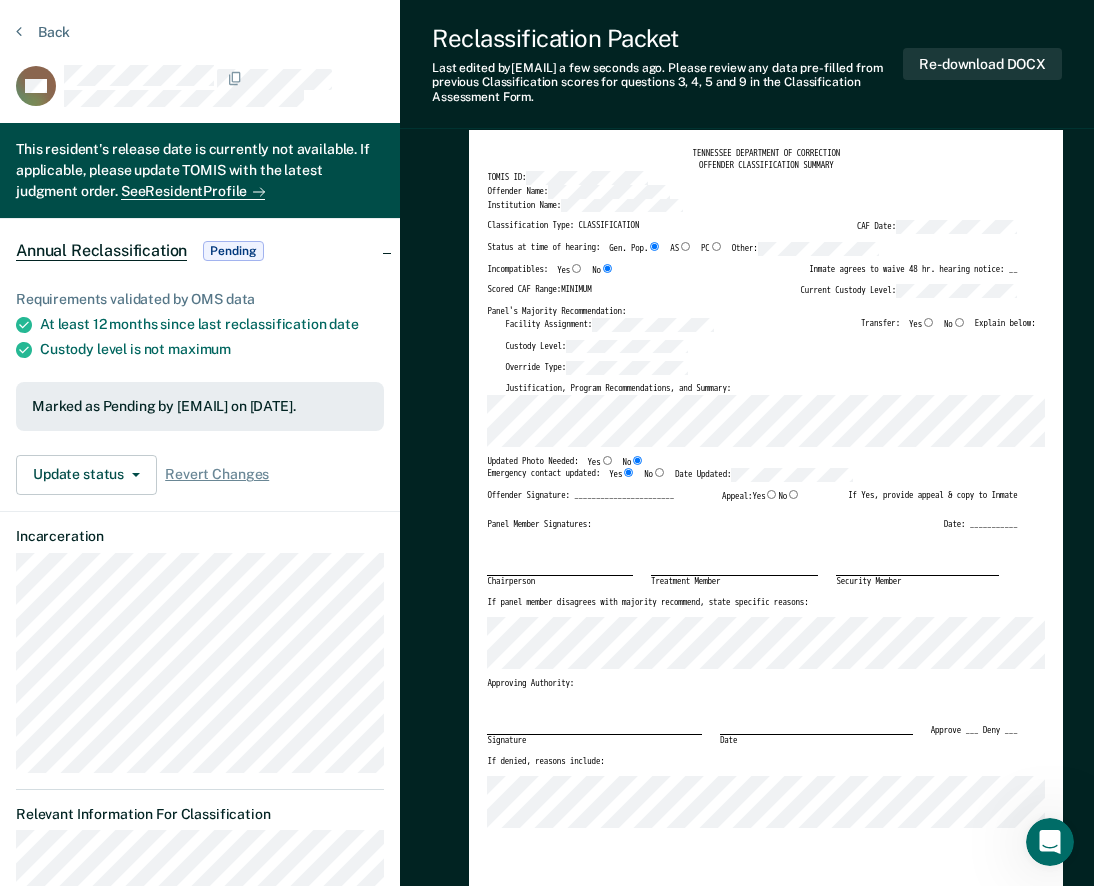 scroll, scrollTop: 0, scrollLeft: 0, axis: both 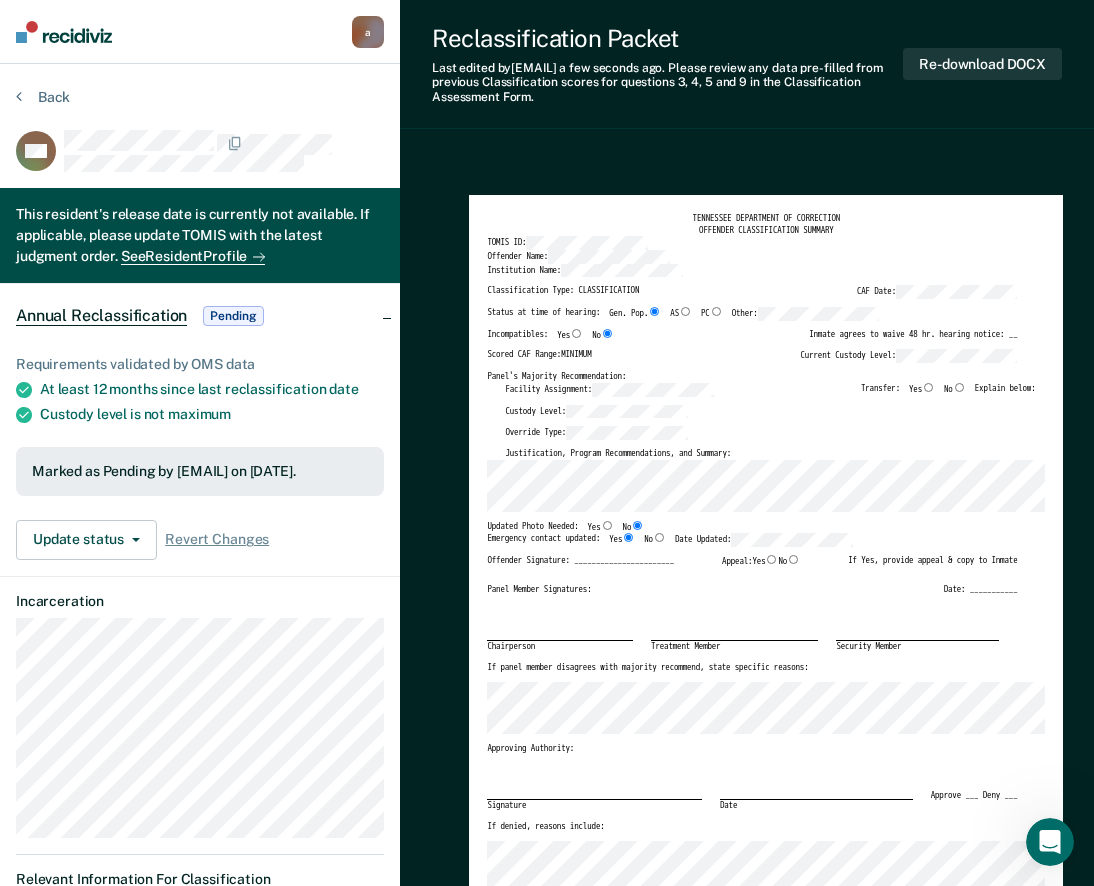 click on "TENNESSEE DEPARTMENT OF CORRECTION OFFENDER CLASSIFICATION SUMMARY TOMIS ID:  Offender Name:  Institution Name:  Classification Type: CLASSIFICATION CAF Date:  Status at time of hearing: Gen. Pop. AS PC Other:   Incompatibles: Yes No Inmate agrees to waive 48 hr. hearing notice: __ Scored CAF Range: MINIMUM Current Custody Level:  Panel's Majority Recommendation: Facility Assignment: Transfer: Yes No Explain below: Custody Level:  Override Type:  Justification, Program Recommendations, and Summary: Updated Photo Needed: Yes No Emergency contact updated: Yes No Date Updated:  Offender Signature: _______________________ Appeal: Yes No If Yes, provide appeal & copy to Inmate Panel Member Signatures: Date: ___________ Chairperson Treatment Member Security Member If panel member disagrees with majority recommend, state specific reasons: Approving Authority: Signature Date Approve ___ Deny ___ If denied, reasons include:" at bounding box center [766, 582] 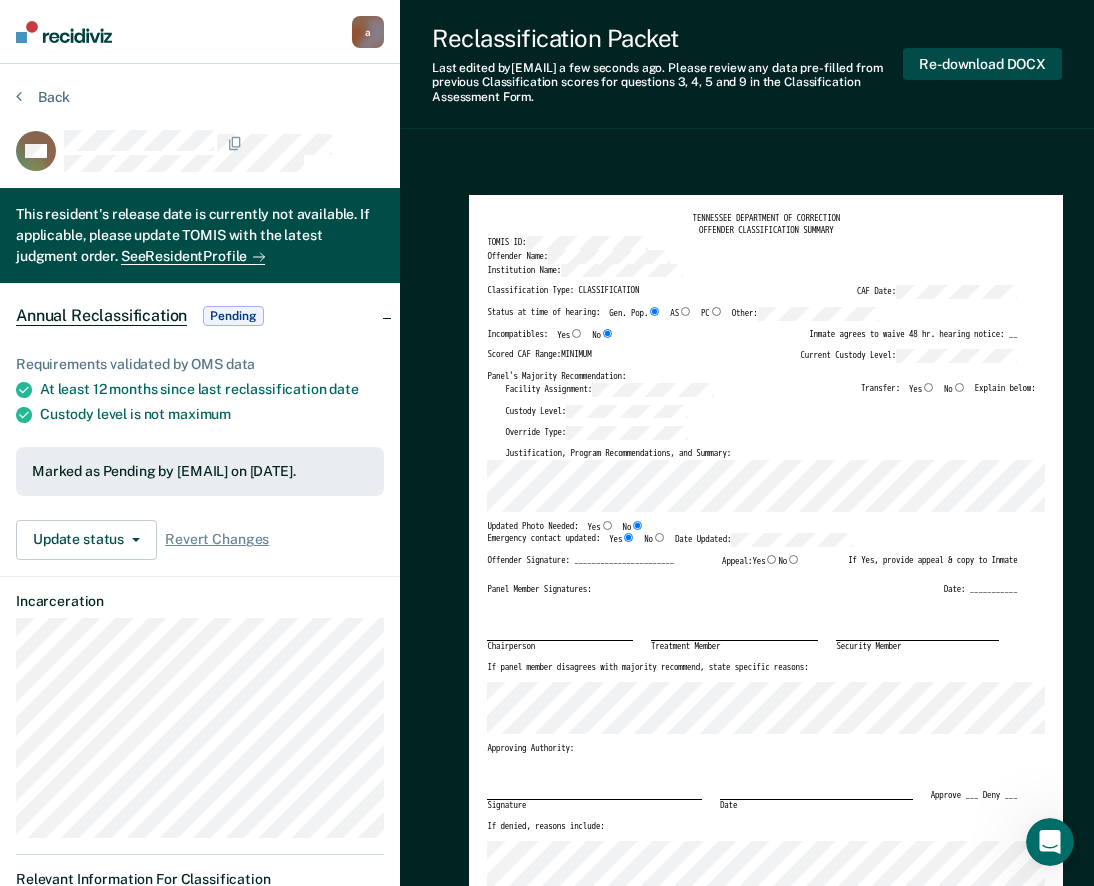 click on "Re-download DOCX" at bounding box center (982, 64) 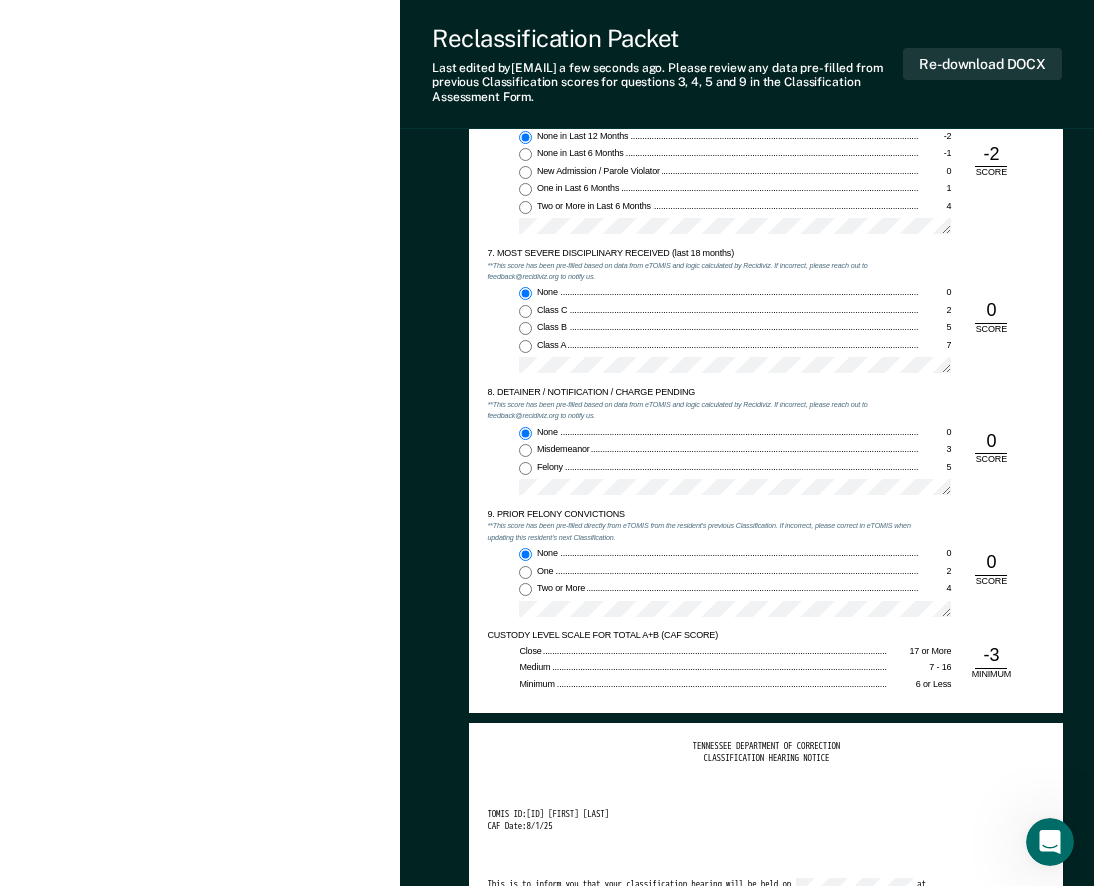 scroll, scrollTop: 2100, scrollLeft: 0, axis: vertical 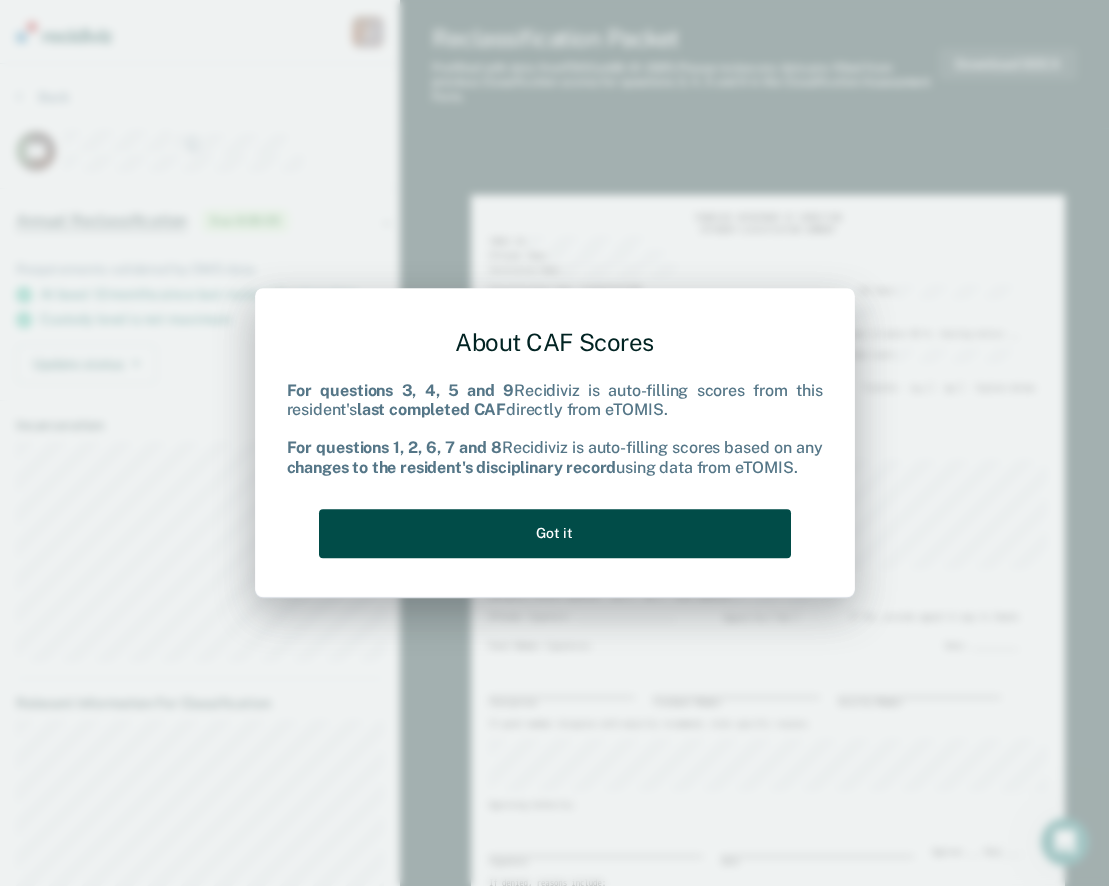 click on "Got it" at bounding box center [555, 533] 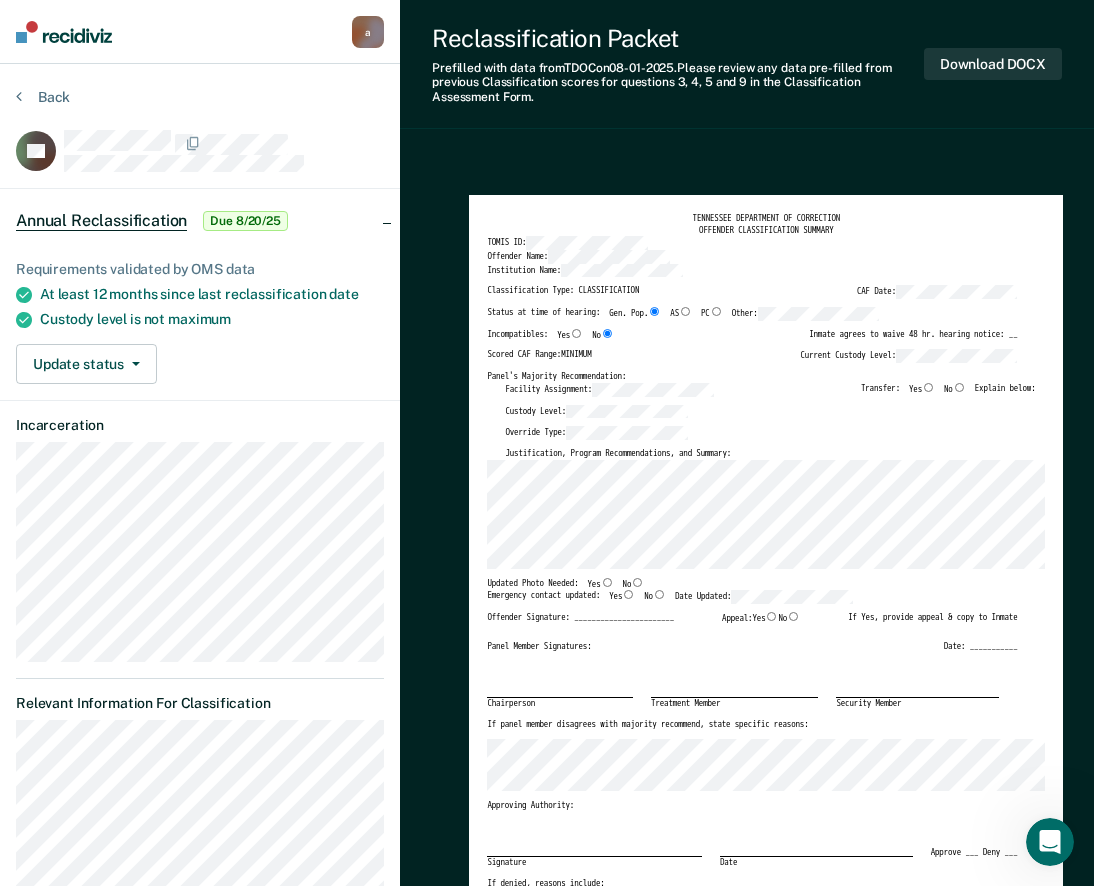 click on "TENNESSEE DEPARTMENT OF CORRECTION OFFENDER CLASSIFICATION SUMMARY TOMIS ID:  Offender Name:  Institution Name:  Classification Type: CLASSIFICATION CAF Date:  Status at time of hearing: Gen. Pop. AS PC Other:   Incompatibles: Yes No Inmate agrees to waive 48 hr. hearing notice: __ Scored CAF Range: MINIMUM Current Custody Level:  Panel's Majority Recommendation: Facility Assignment: Transfer: Yes No Explain below: Custody Level:  Override Type:  Justification, Program Recommendations, and Summary: Updated Photo Needed: Yes No Emergency contact updated: Yes No Date Updated:  Offender Signature: _______________________ Appeal: Yes No If Yes, provide appeal & copy to Inmate Panel Member Signatures: Date: ___________ Chairperson Treatment Member Security Member If panel member disagrees with majority recommend, state specific reasons: Approving Authority: Signature Date Approve ___ Deny ___ If denied, reasons include:" at bounding box center (766, 582) 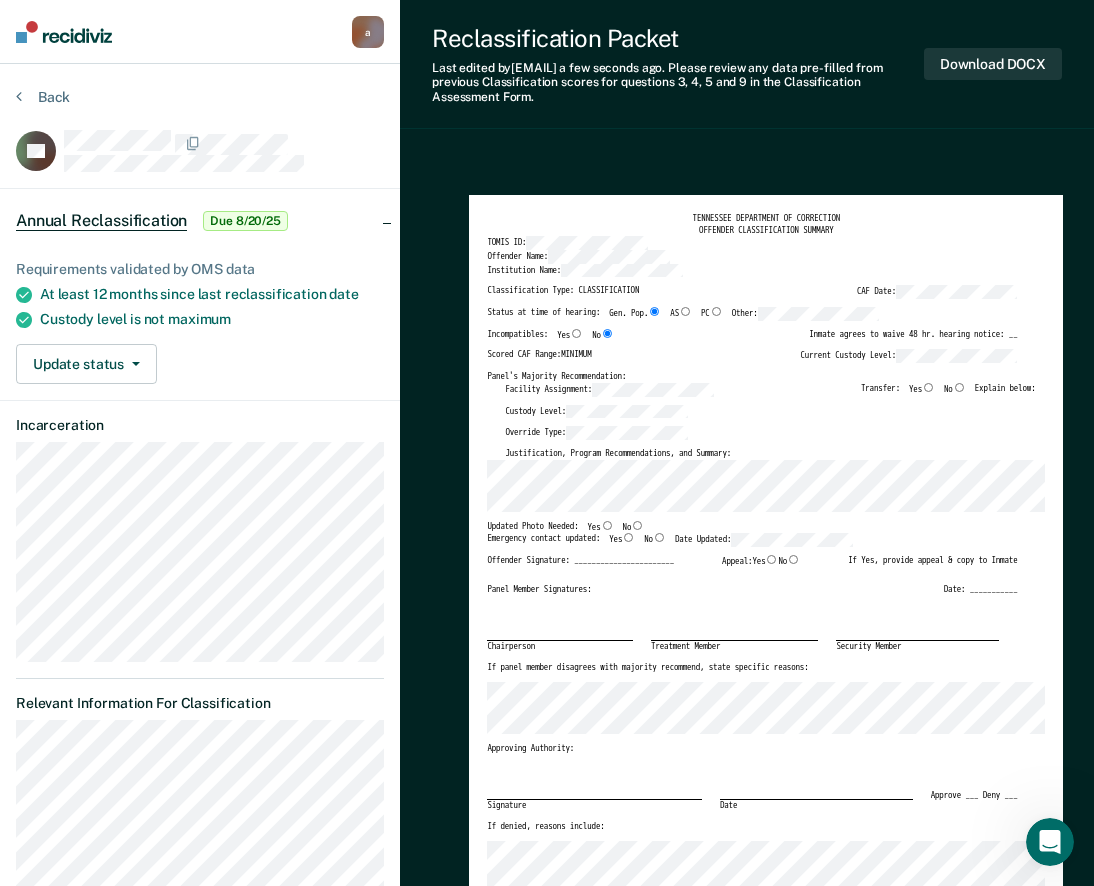 click on "No" at bounding box center [637, 525] 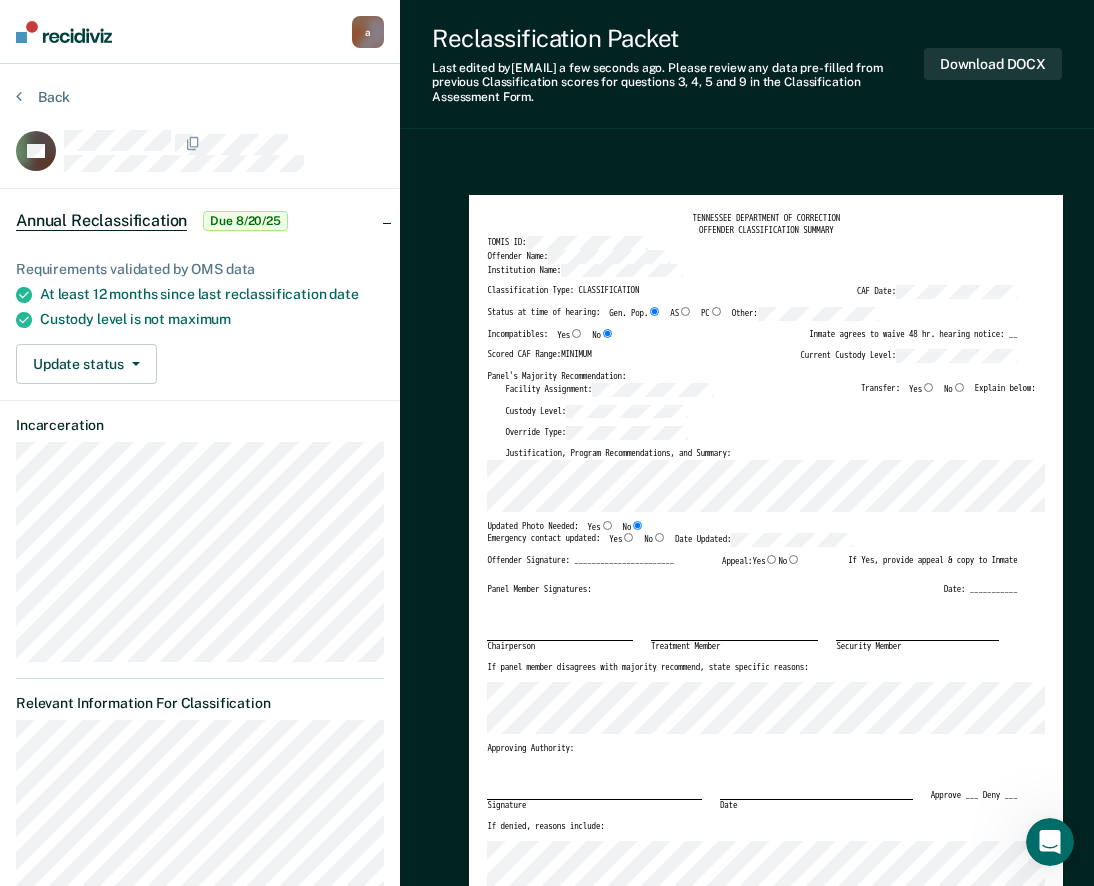 type on "x" 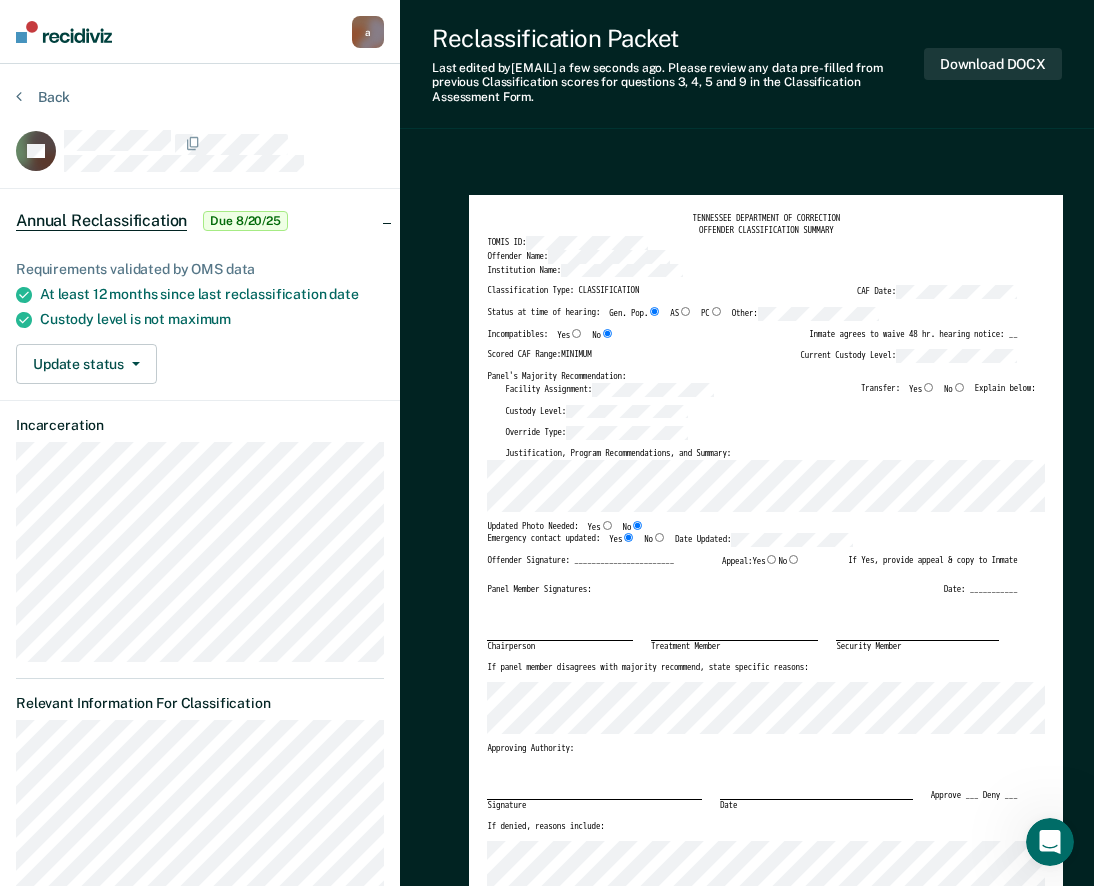 type on "x" 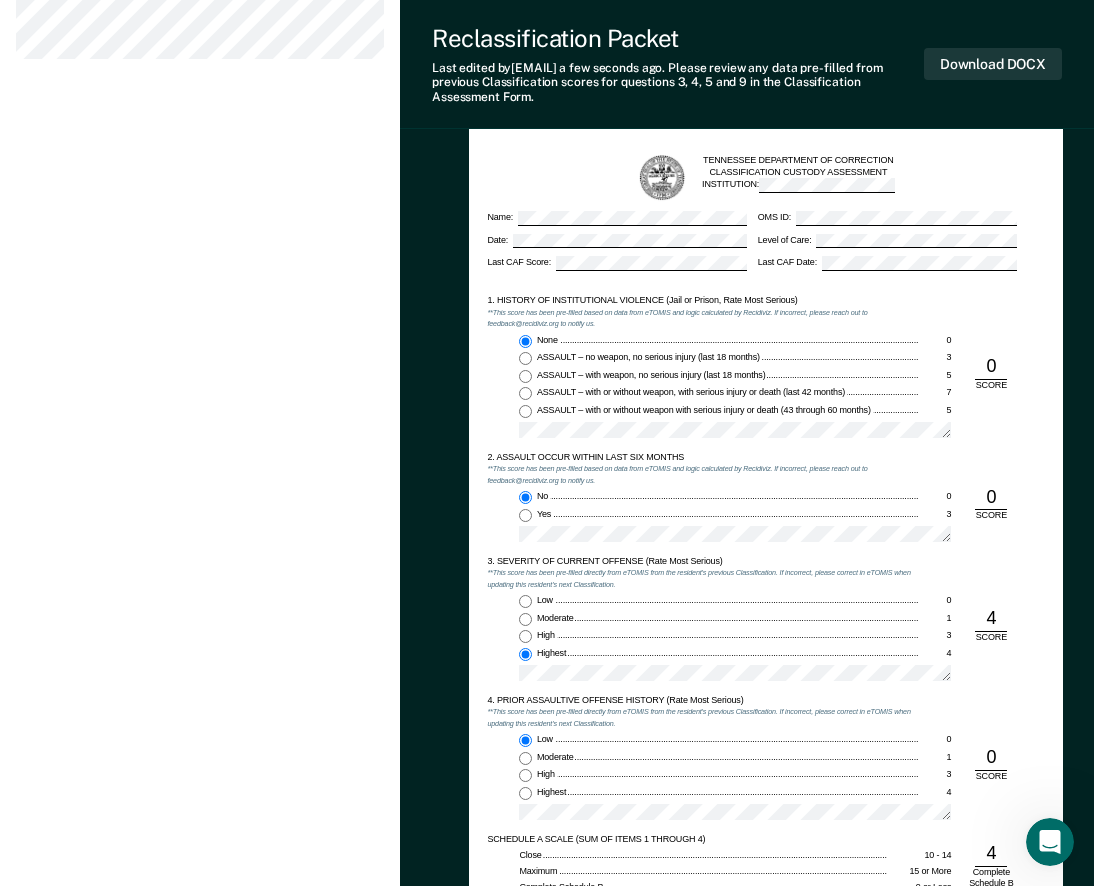 scroll, scrollTop: 900, scrollLeft: 0, axis: vertical 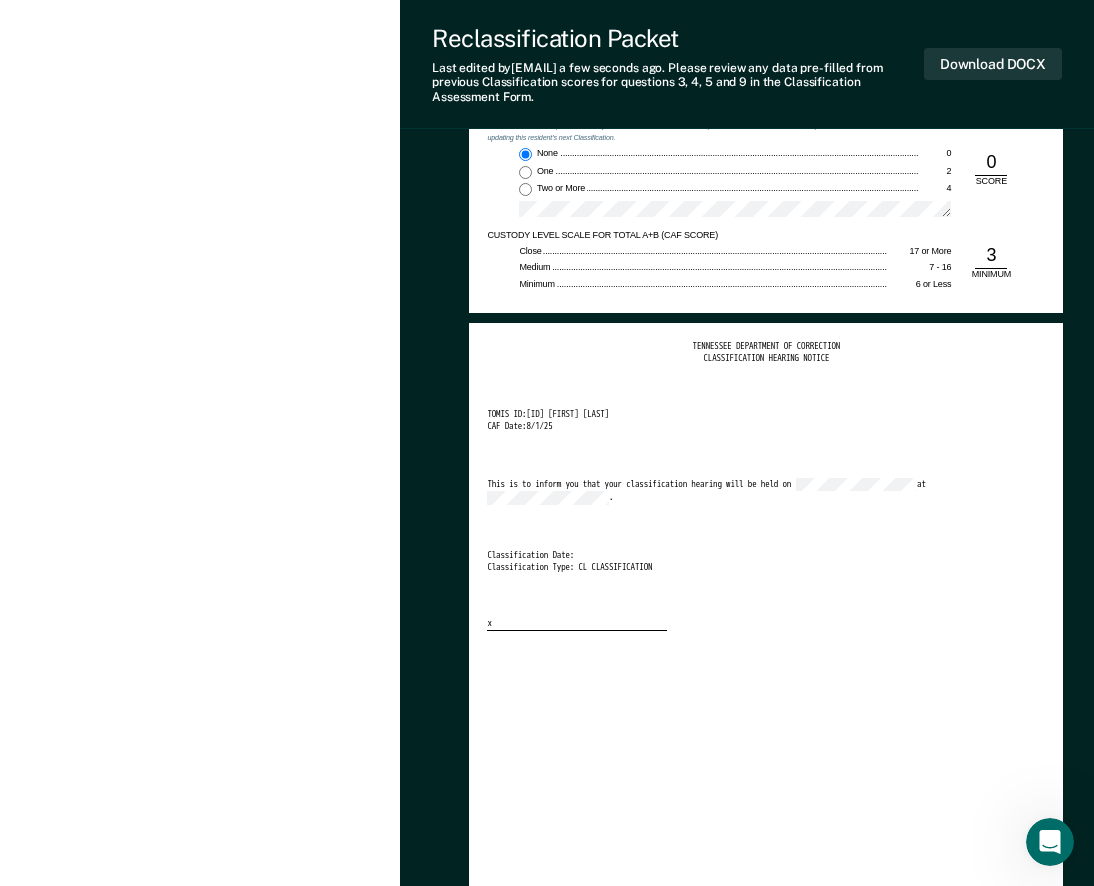 click on "This is to inform you that your classification hearing will be held on    at   ." at bounding box center [752, 491] 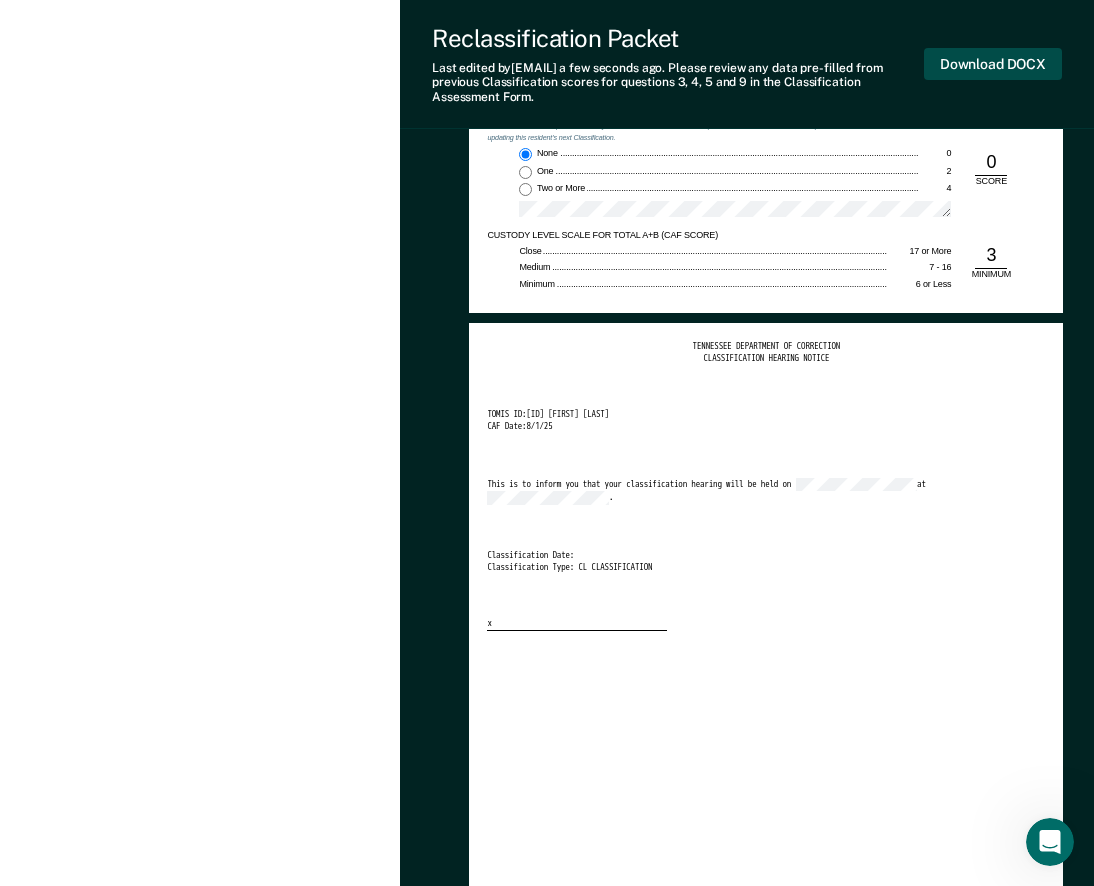 click on "Download DOCX" at bounding box center (993, 64) 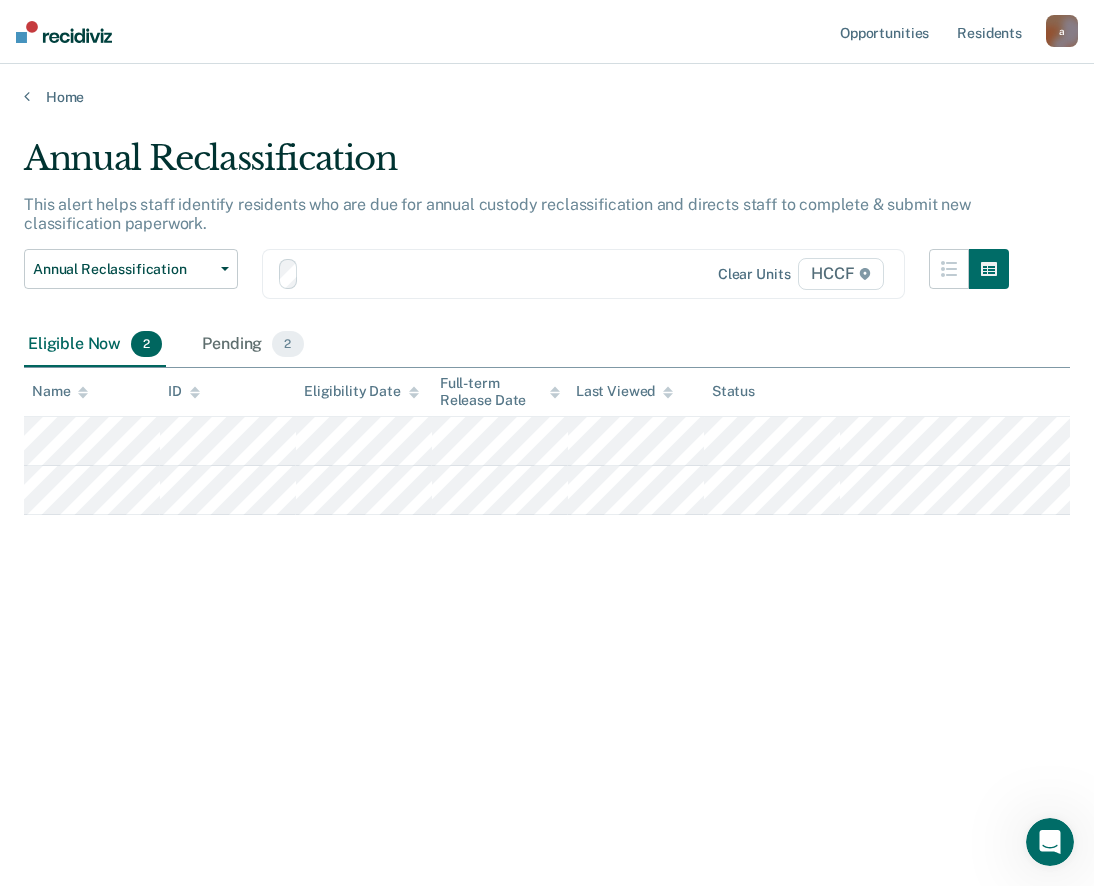 scroll, scrollTop: 0, scrollLeft: 0, axis: both 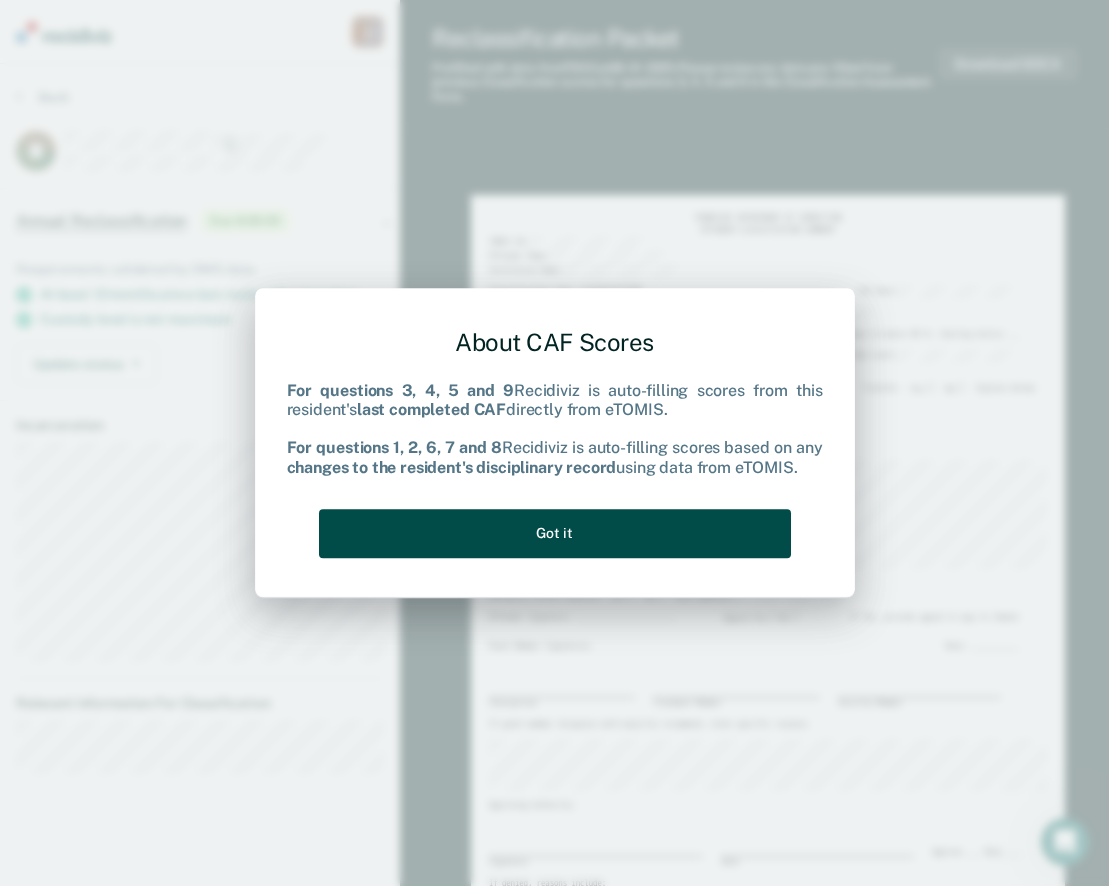 click on "Got it" at bounding box center [555, 533] 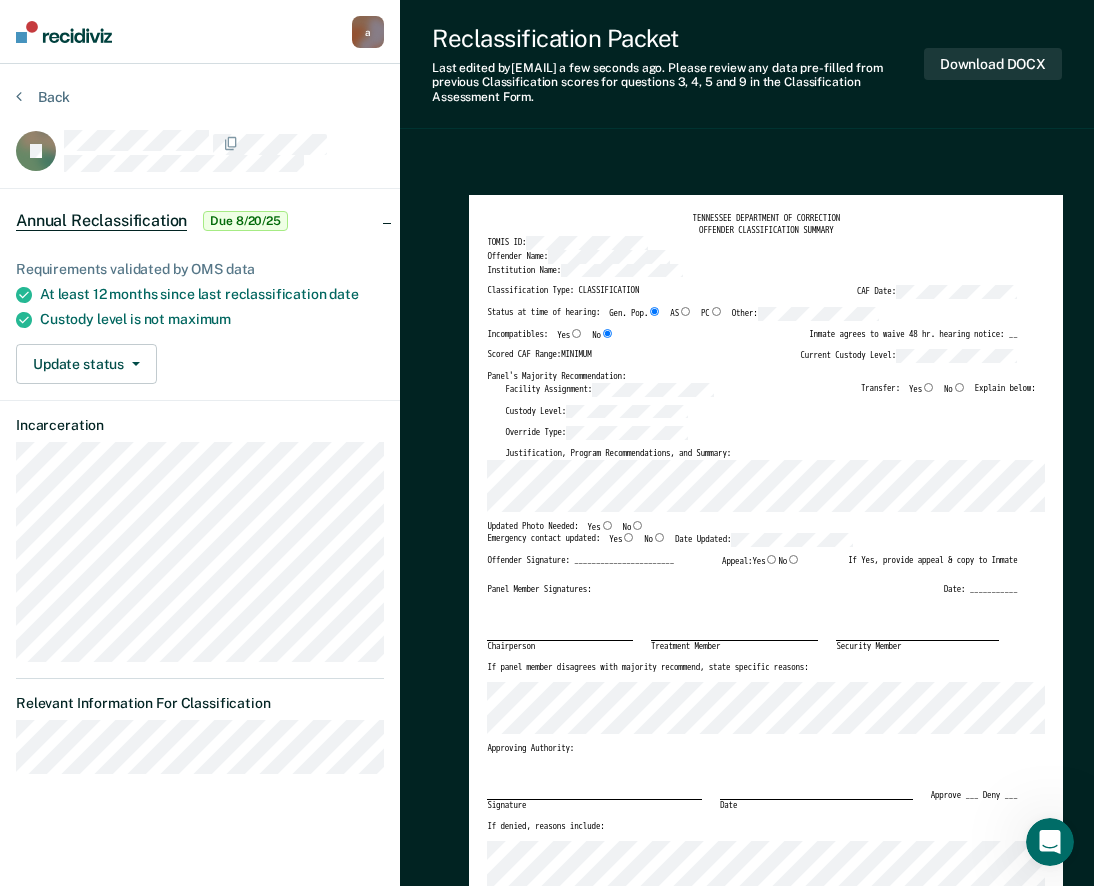 click on "No" at bounding box center (637, 525) 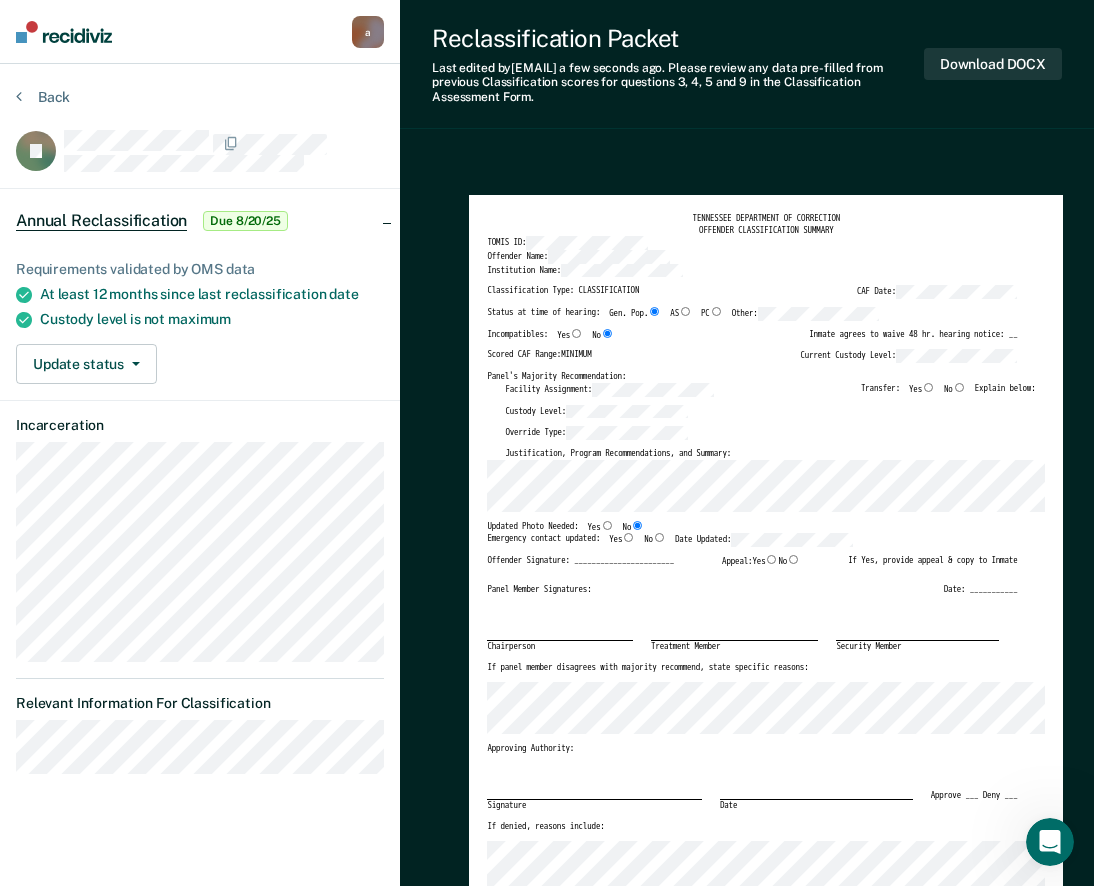 type on "x" 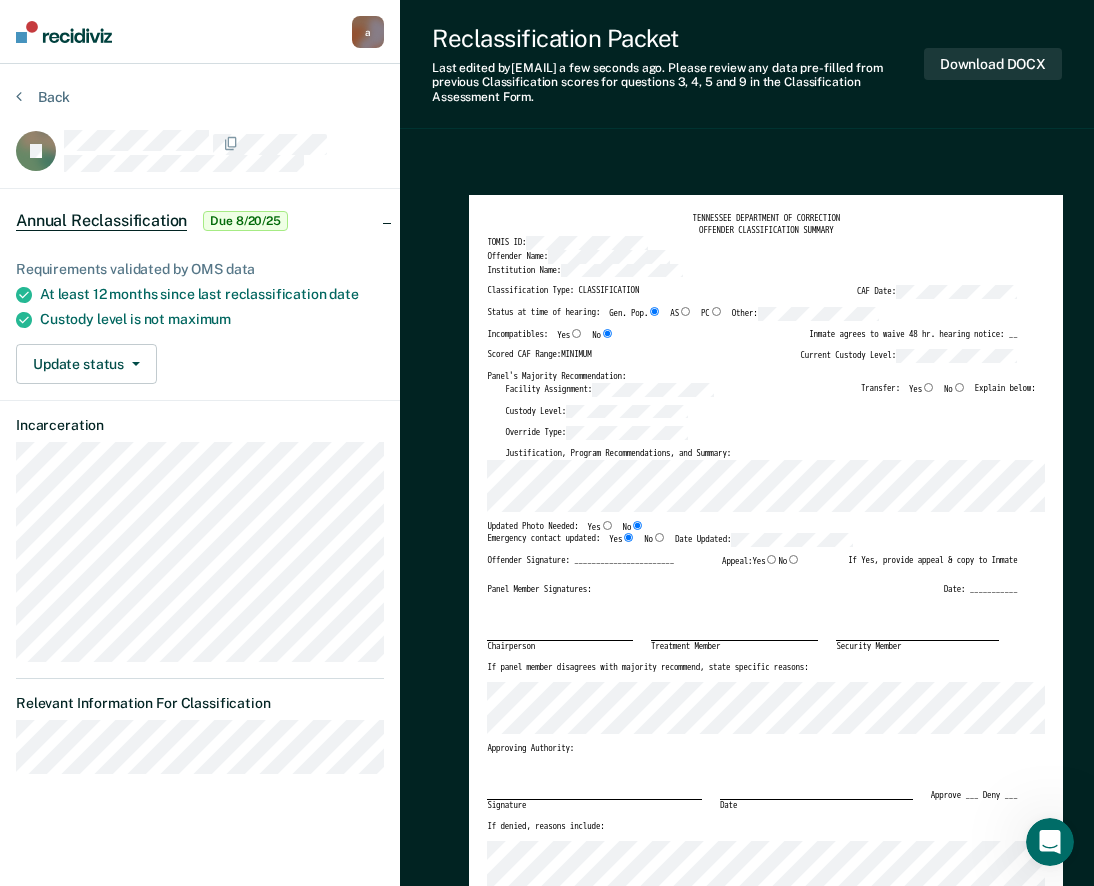 type on "x" 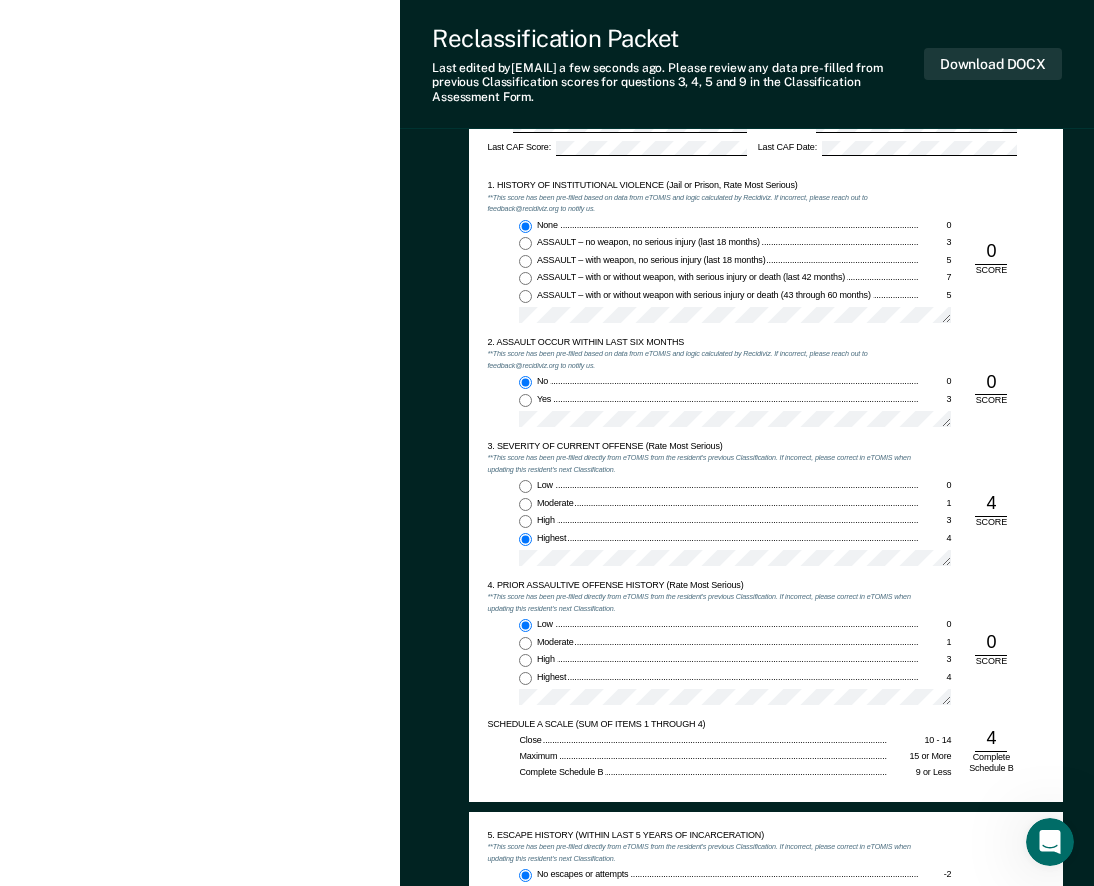 scroll, scrollTop: 1000, scrollLeft: 0, axis: vertical 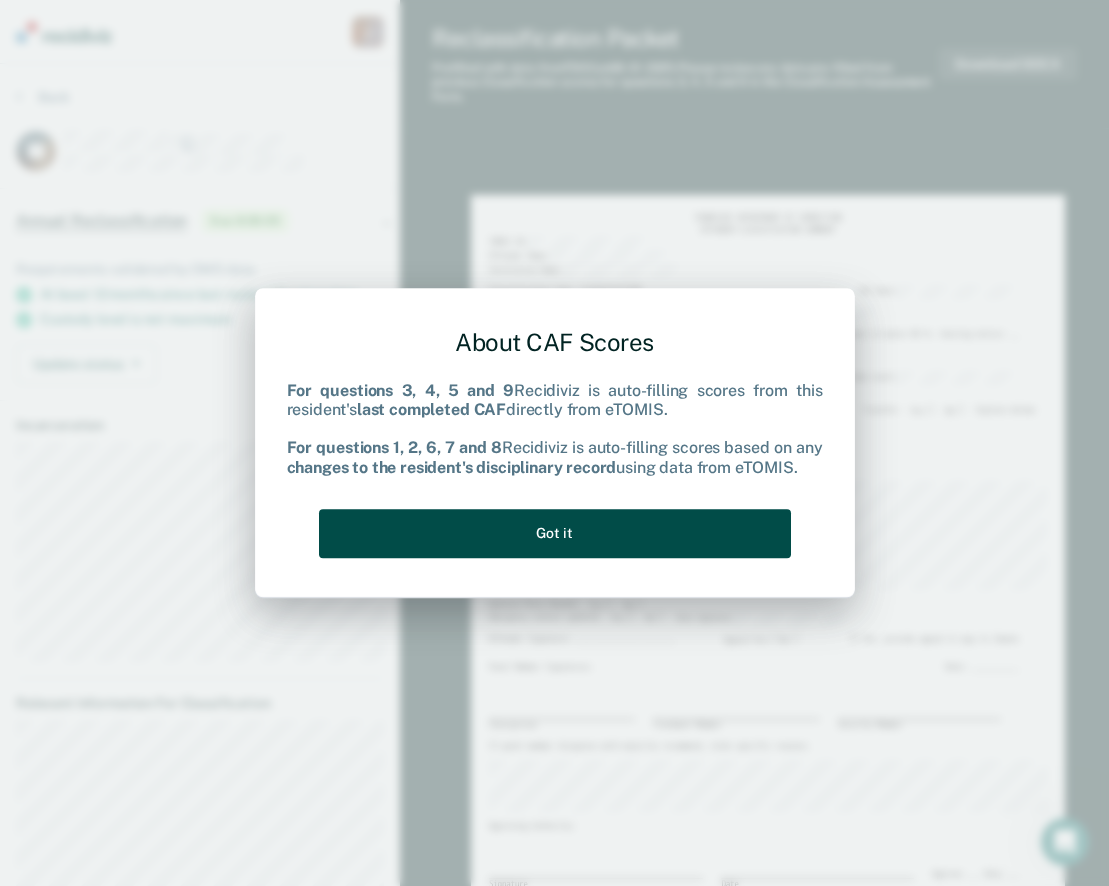 click on "Got it" at bounding box center [555, 533] 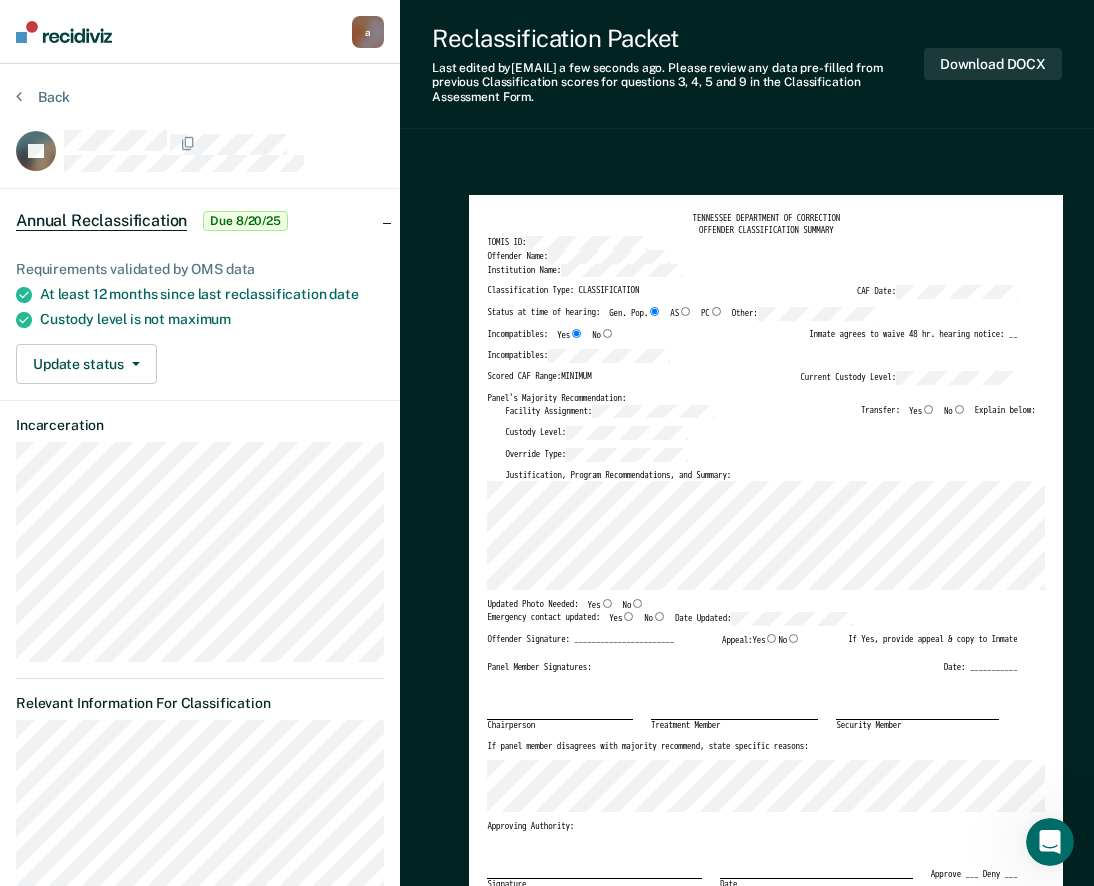 click on "TENNESSEE DEPARTMENT OF CORRECTION OFFENDER CLASSIFICATION SUMMARY TOMIS ID:  Offender Name:  Institution Name:  Classification Type: CLASSIFICATION CAF Date:  Status at time of hearing: Gen. Pop. AS PC Other:   Incompatibles: Yes No Inmate agrees to waive 48 hr. hearing notice: __ Incompatibles:  Scored CAF Range: MINIMUM Current Custody Level:  Panel's Majority Recommendation: Facility Assignment: Transfer: Yes No Explain below: Custody Level:  Override Type:  Justification, Program Recommendations, and Summary: Updated Photo Needed: Yes No Emergency contact updated: Yes No Date Updated:  Offender Signature: _______________________ Appeal: Yes No If Yes, provide appeal & copy to Inmate Panel Member Signatures: Date: ___________ Chairperson Treatment Member Security Member If panel member disagrees with majority recommend, state specific reasons: Approving Authority: Signature Date Approve ___ Deny ___ If denied, reasons include: TENNESSEE DEPARTMENT OF CORRECTION  CLASSIFICATION CUSTODY ASSESSMENT    Name:" at bounding box center (747, 1867) 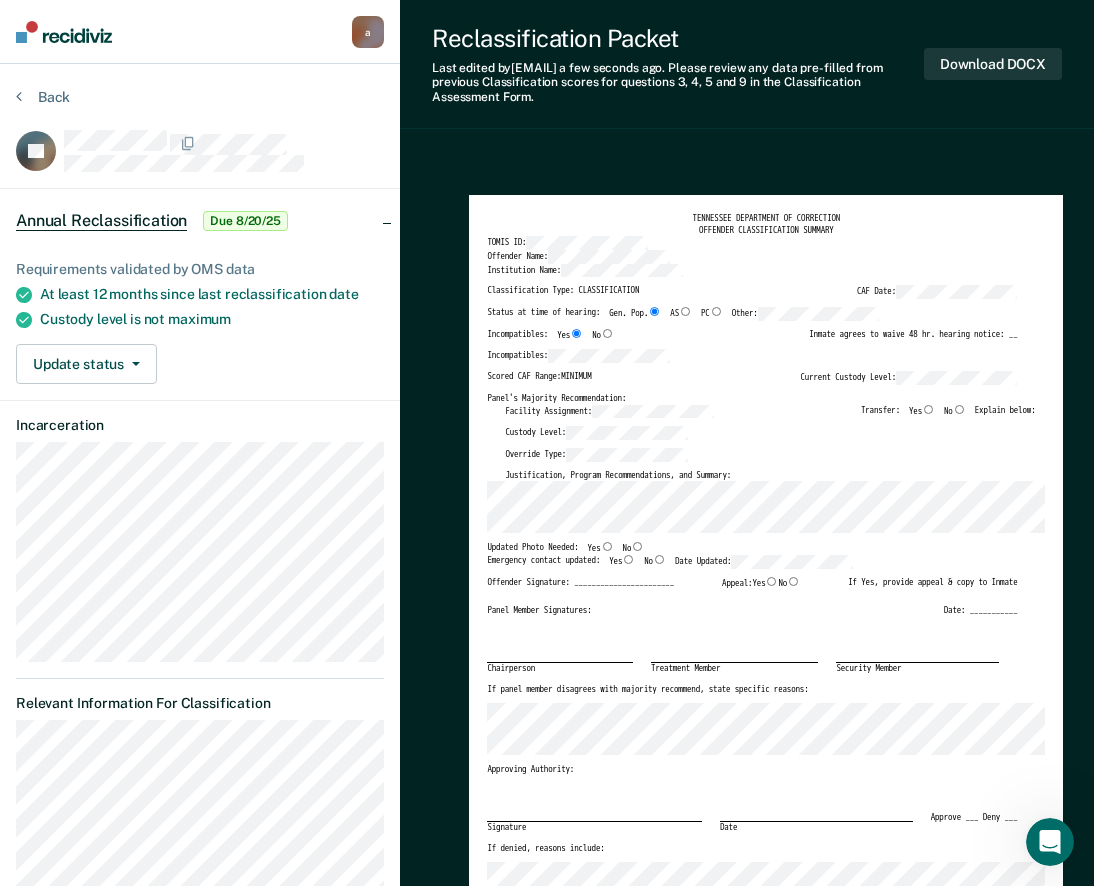 click on "No" at bounding box center (637, 546) 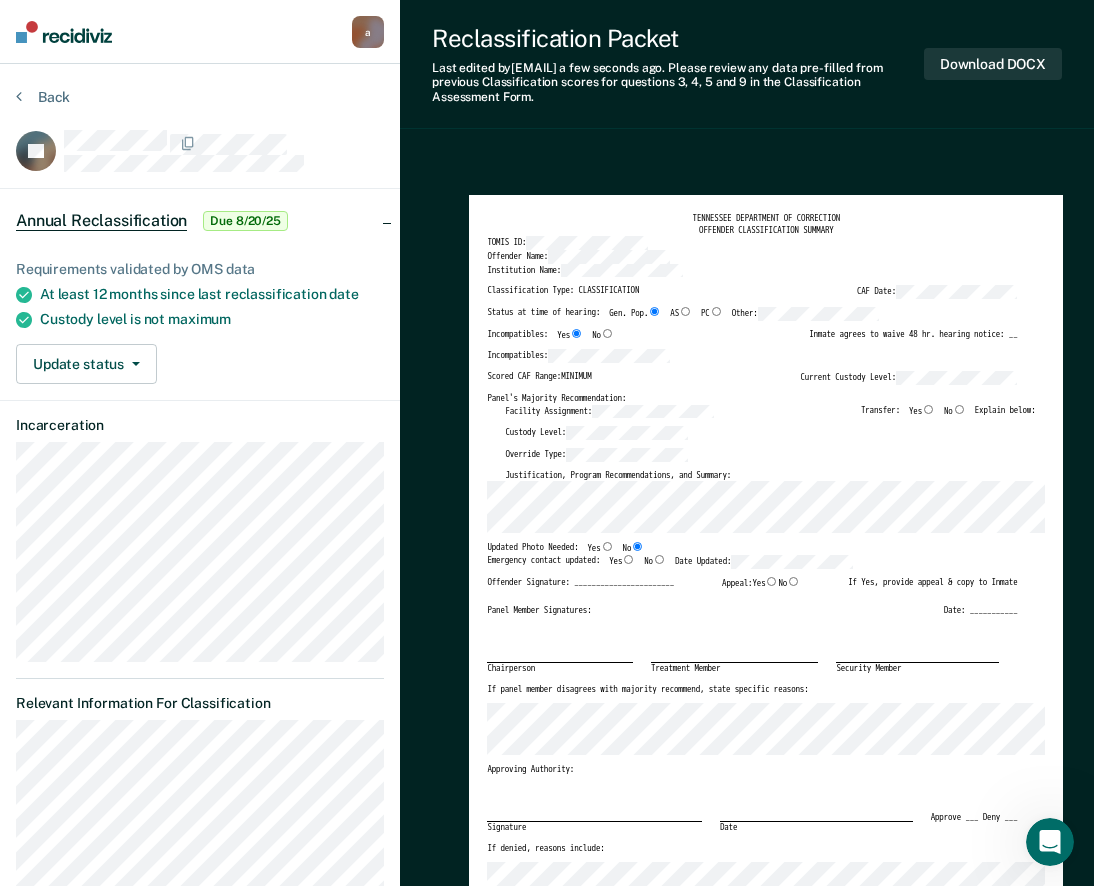type on "x" 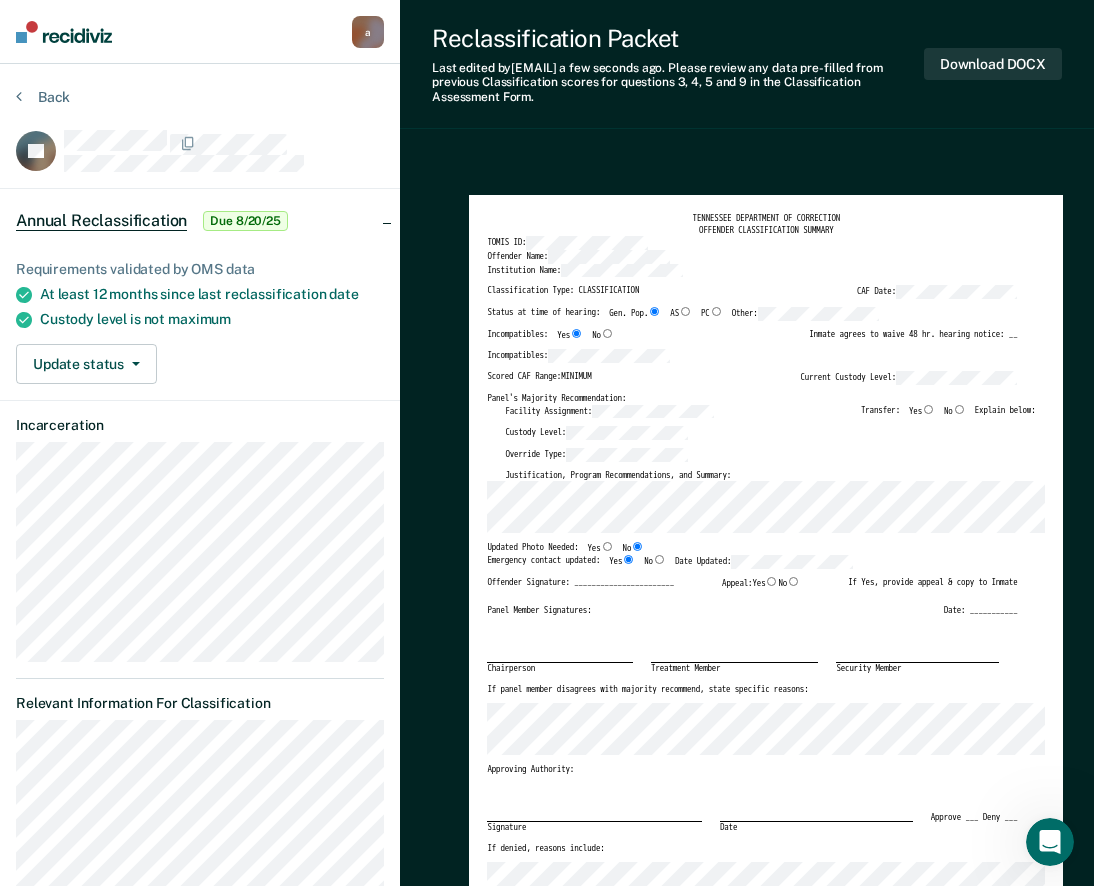 type on "x" 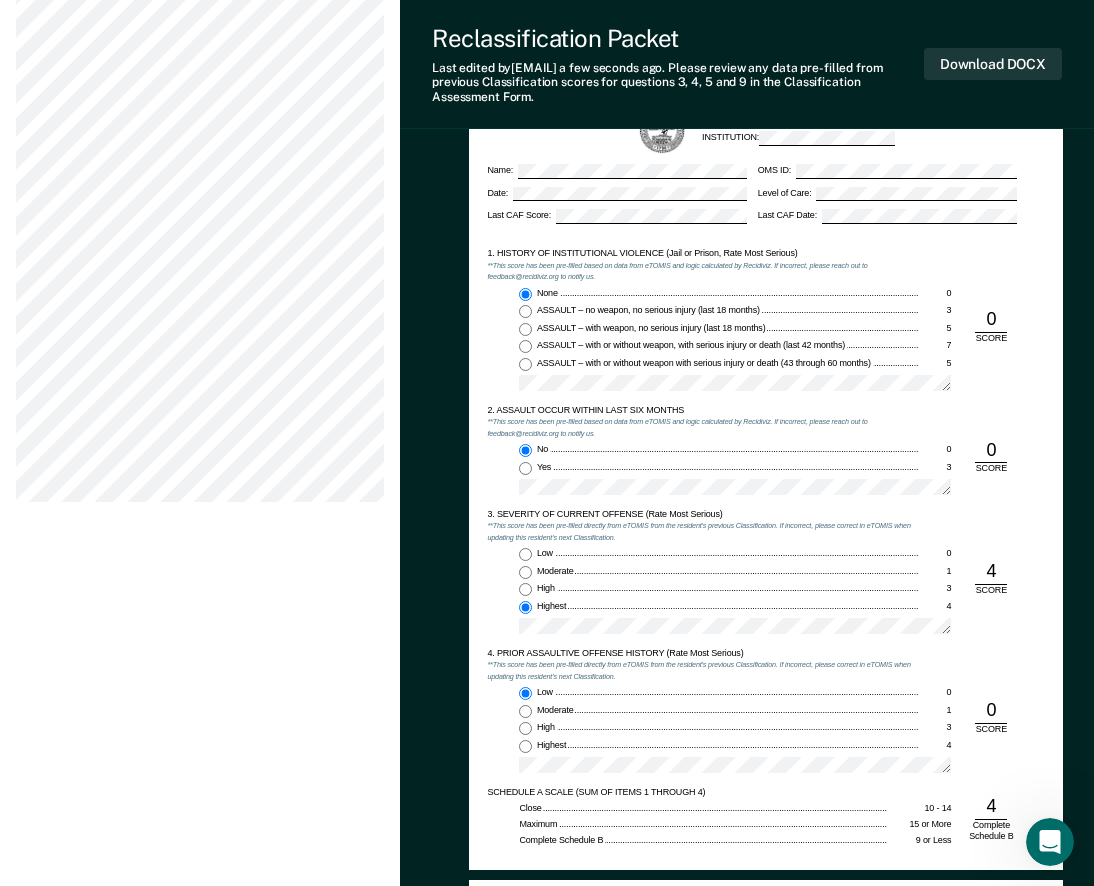 scroll, scrollTop: 900, scrollLeft: 0, axis: vertical 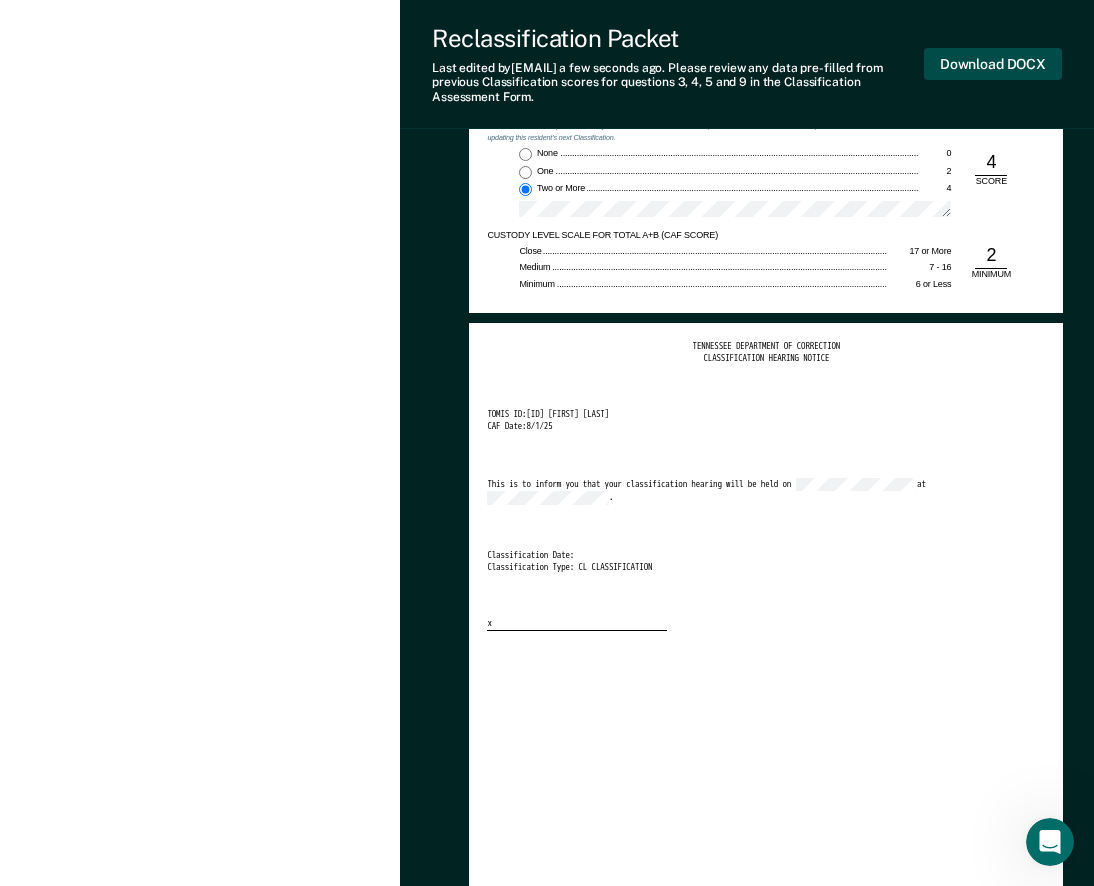 click on "Download DOCX" at bounding box center [993, 64] 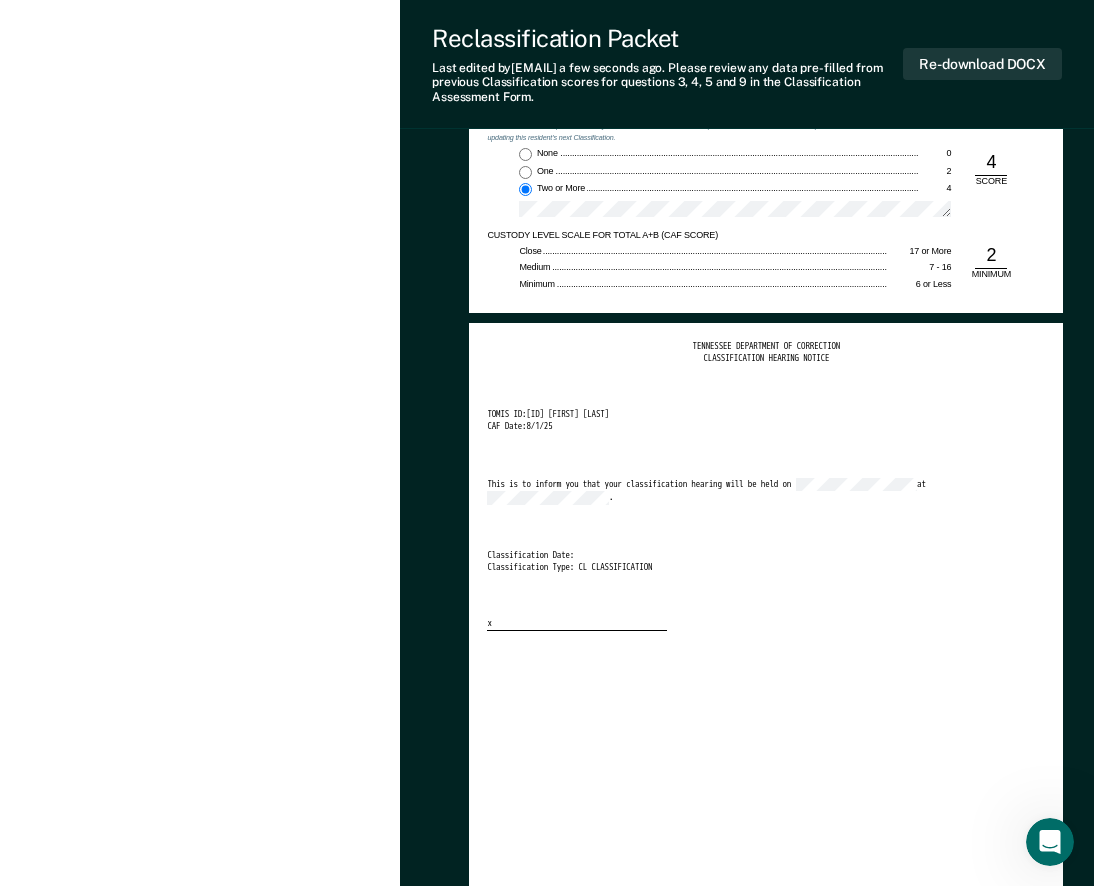 scroll, scrollTop: 0, scrollLeft: 0, axis: both 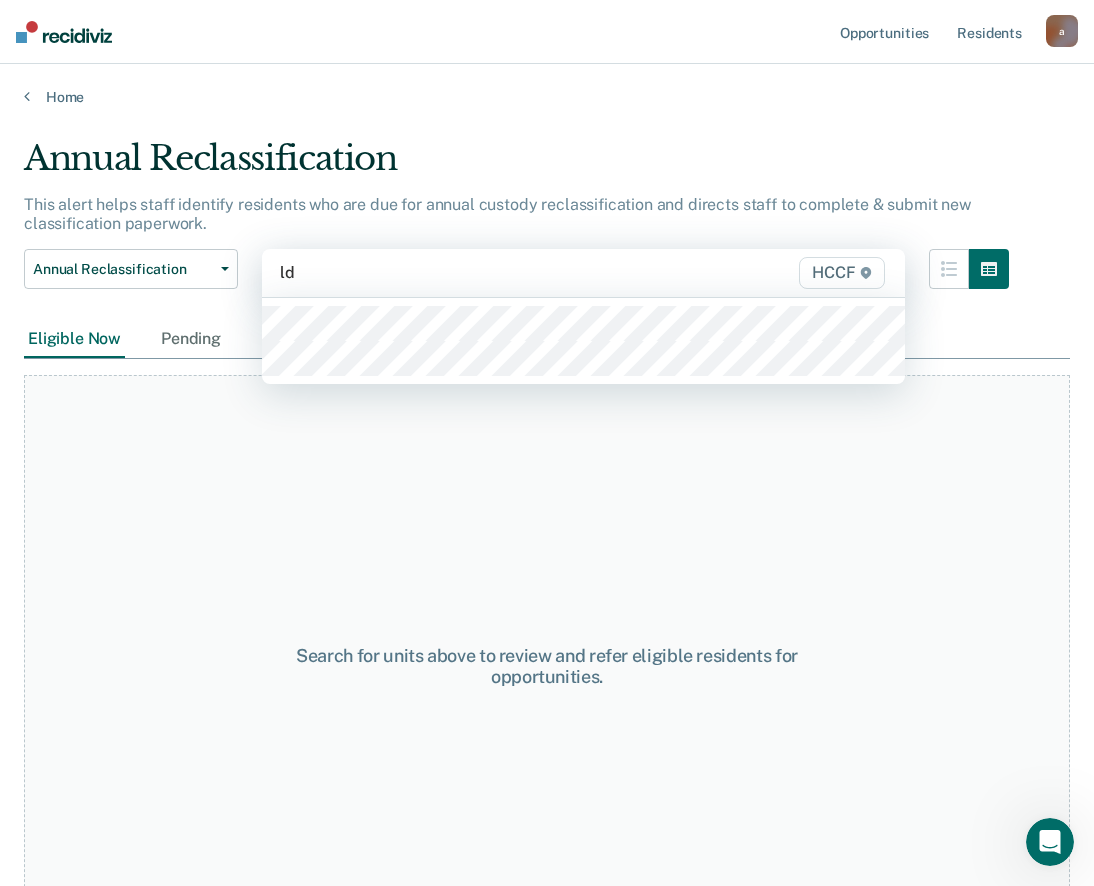 type on "ld1" 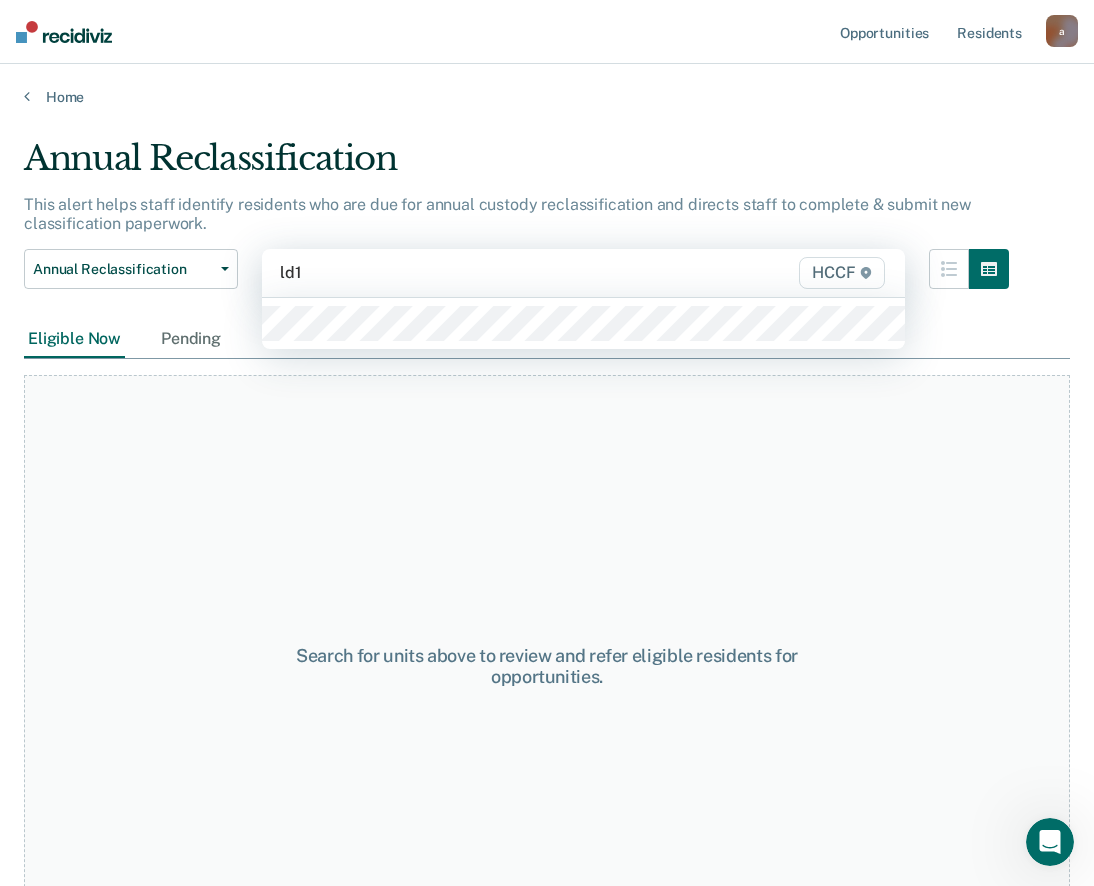 type 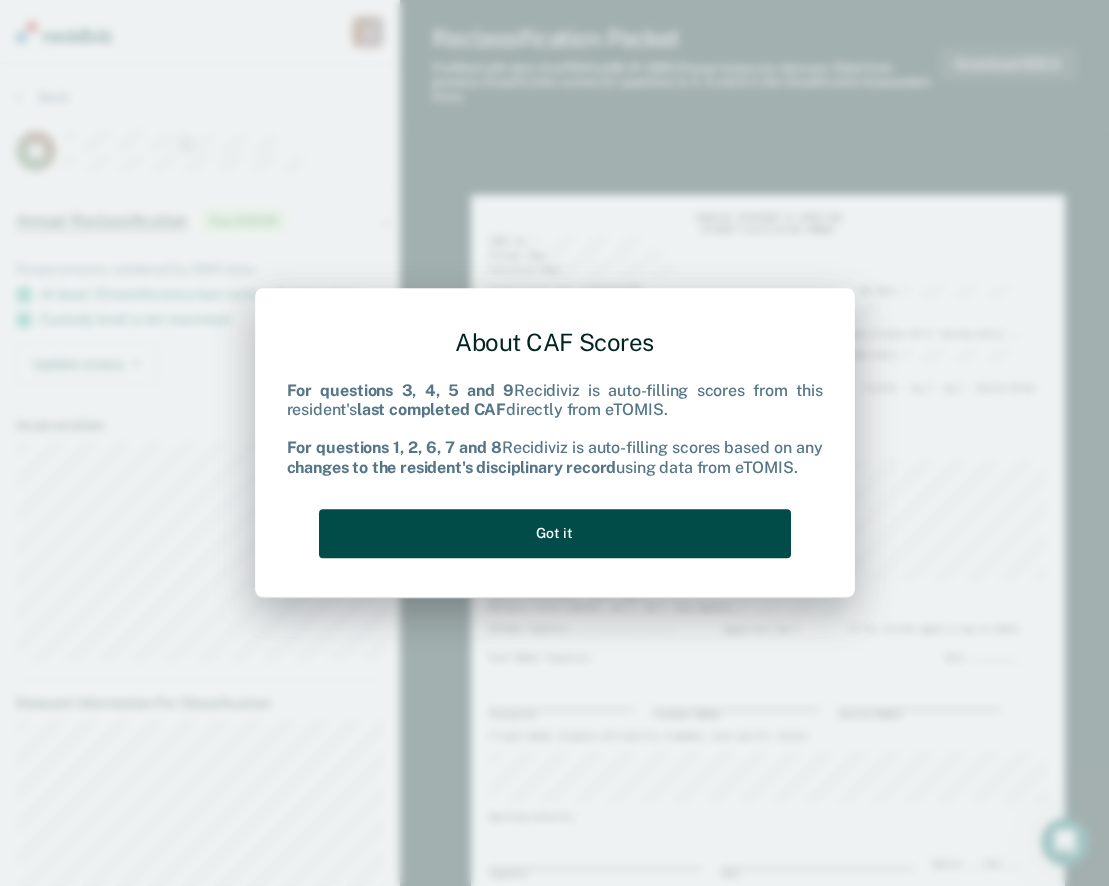 click on "Got it" at bounding box center [555, 533] 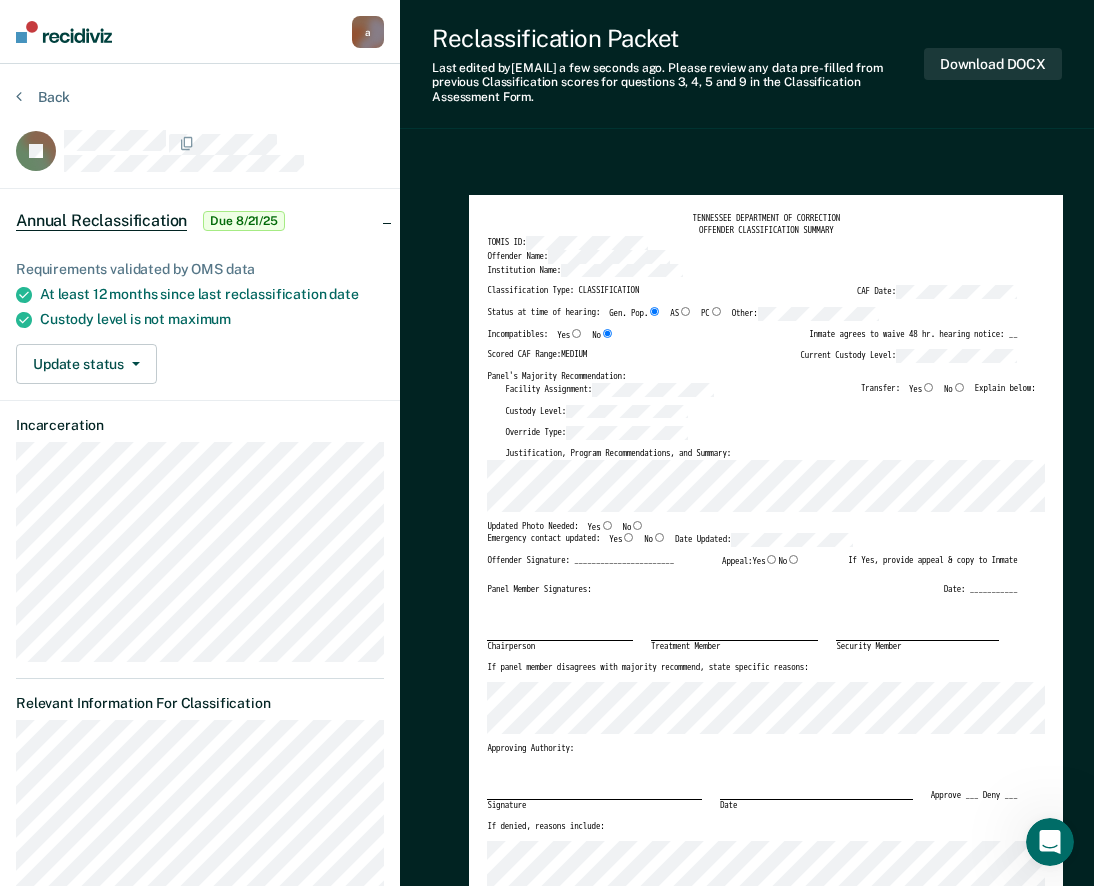 click on "No" at bounding box center (637, 525) 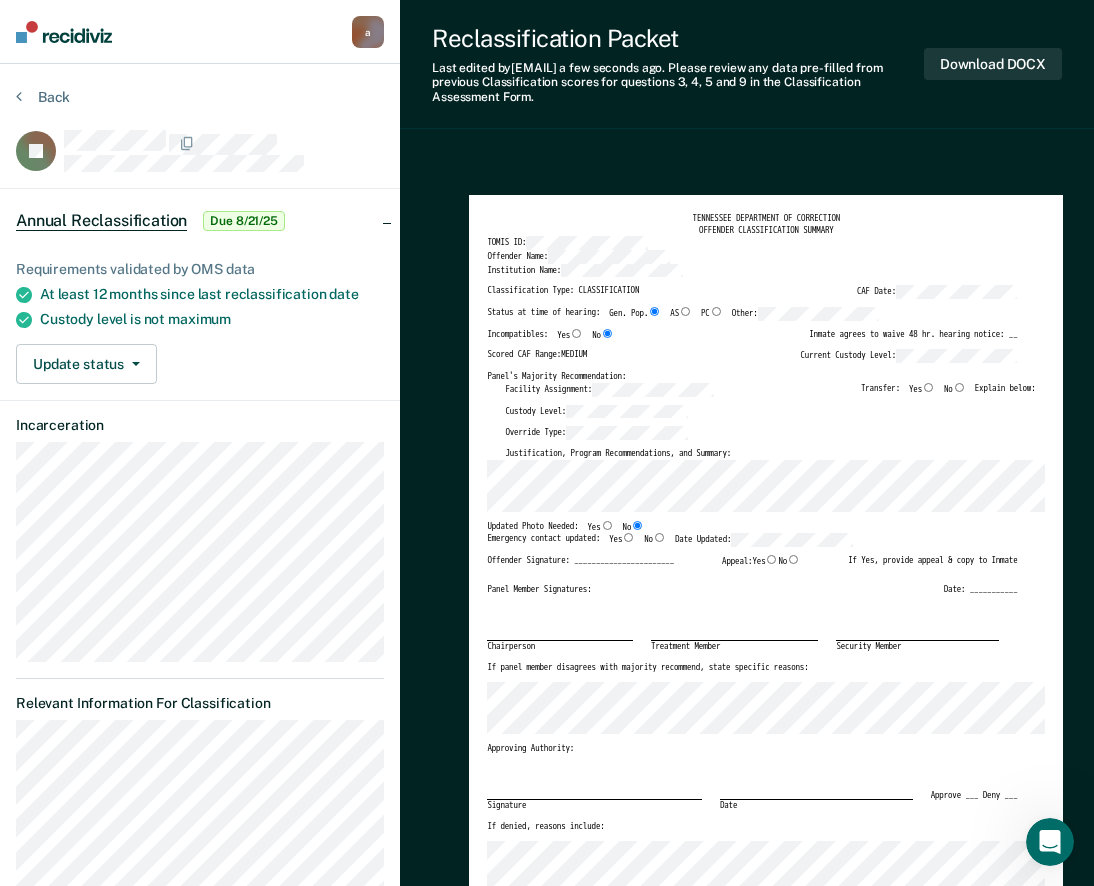 type on "x" 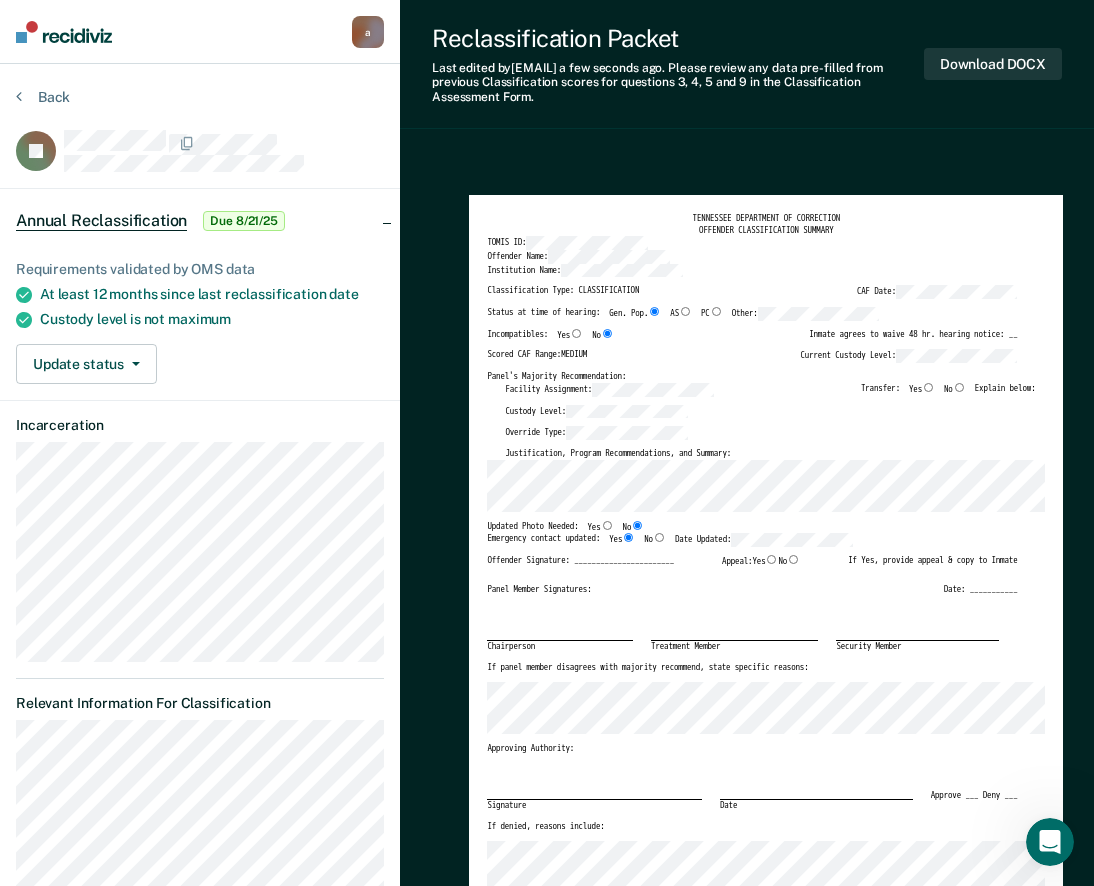type on "x" 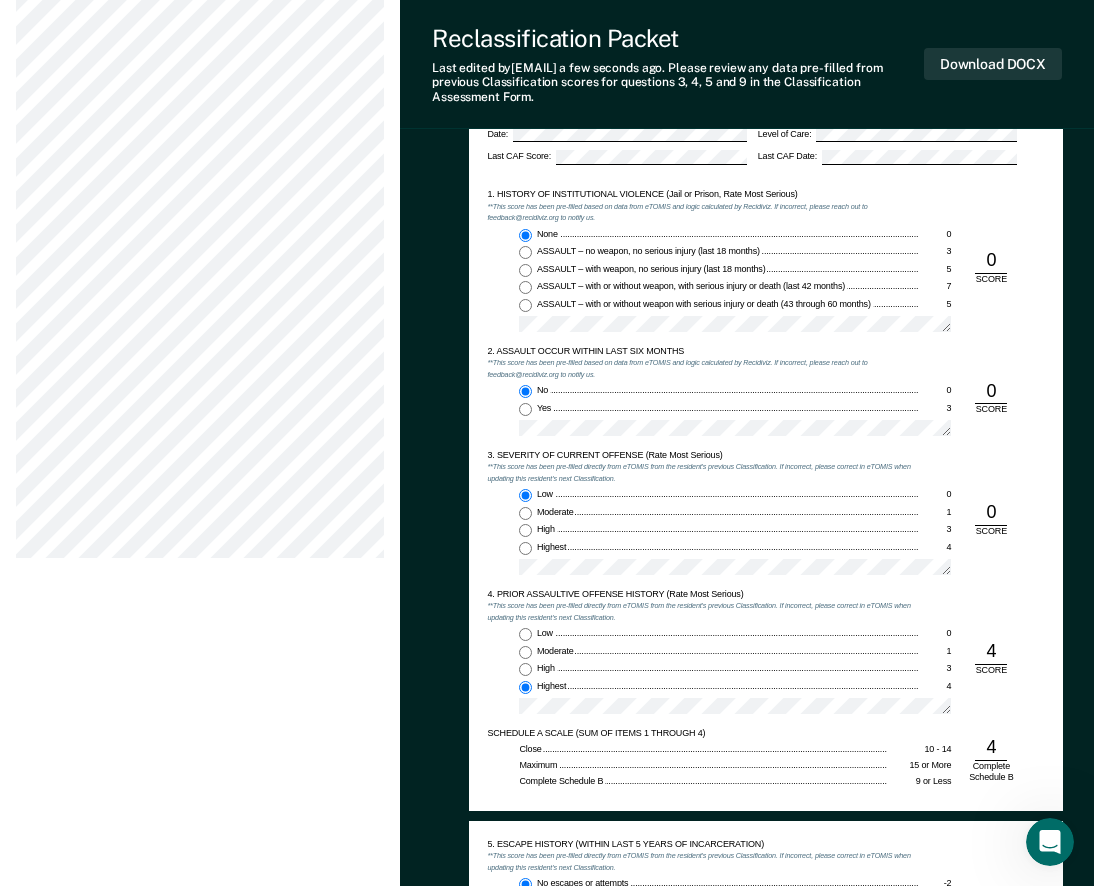 scroll, scrollTop: 1000, scrollLeft: 0, axis: vertical 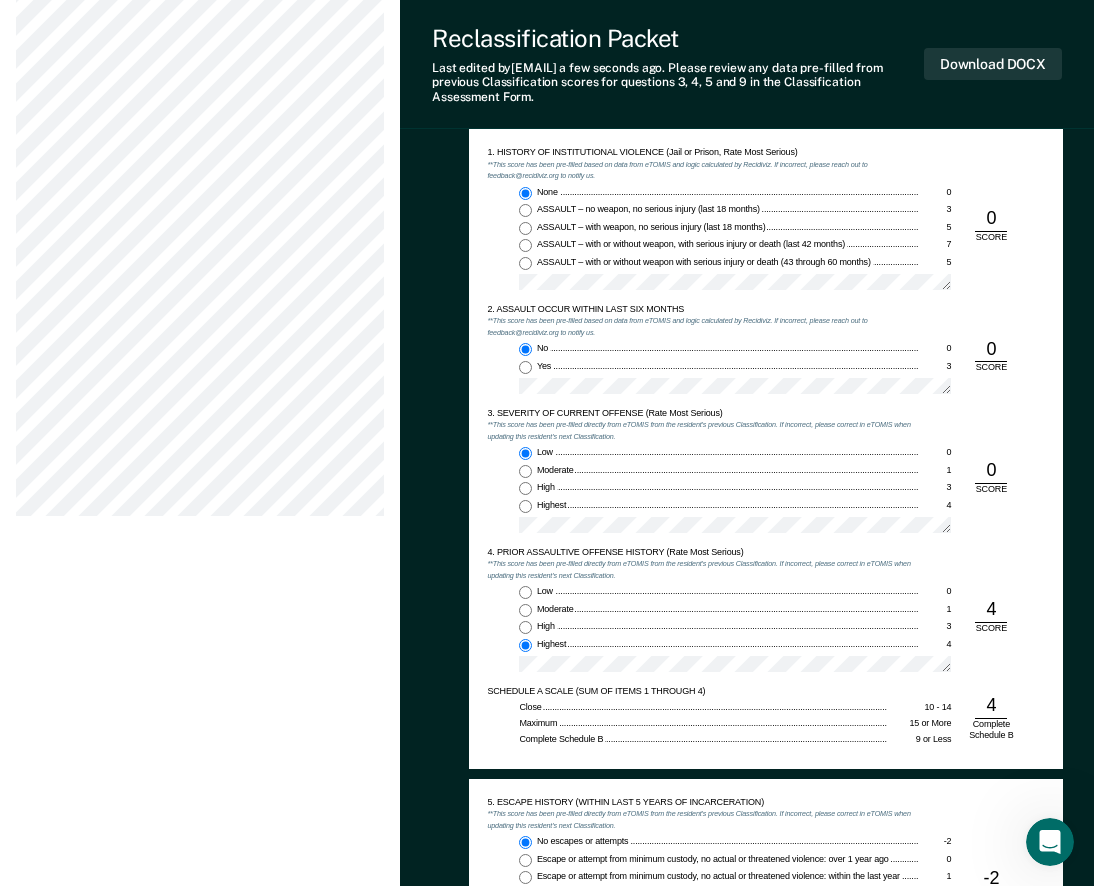 click on "High 3" at bounding box center (525, 488) 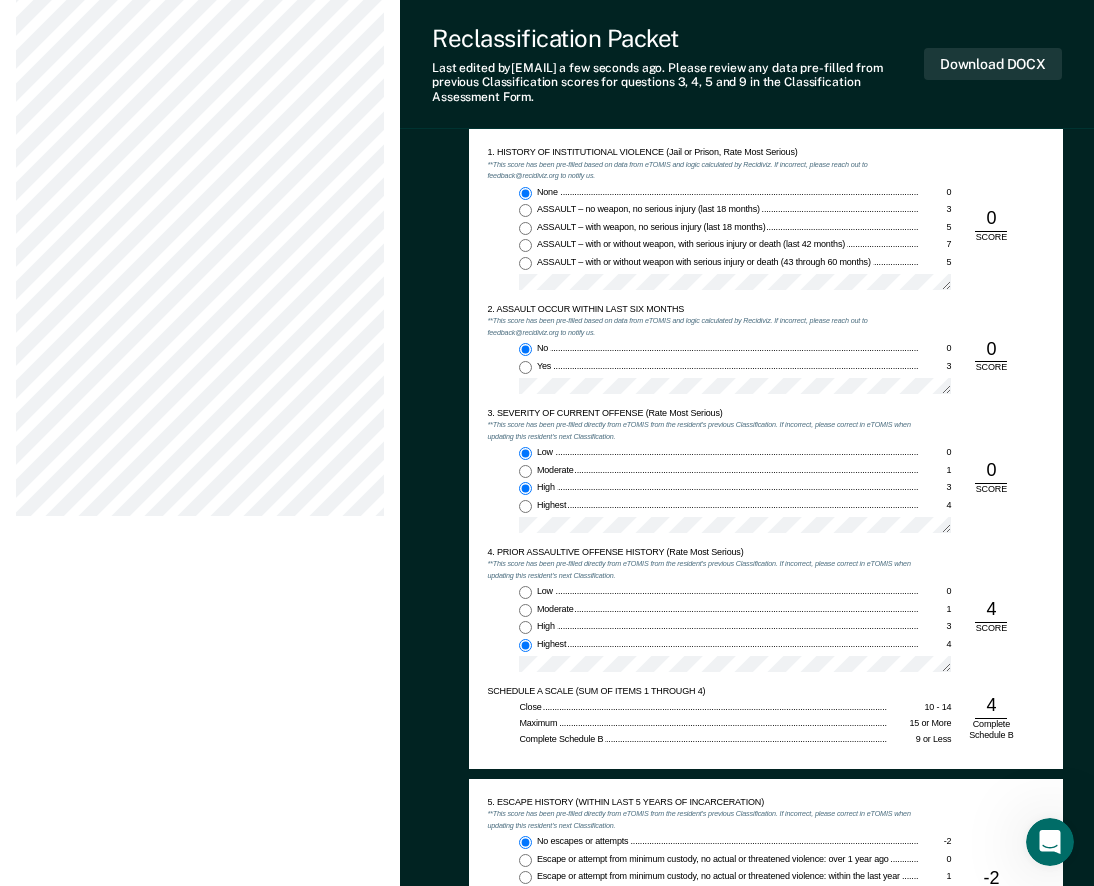 type on "x" 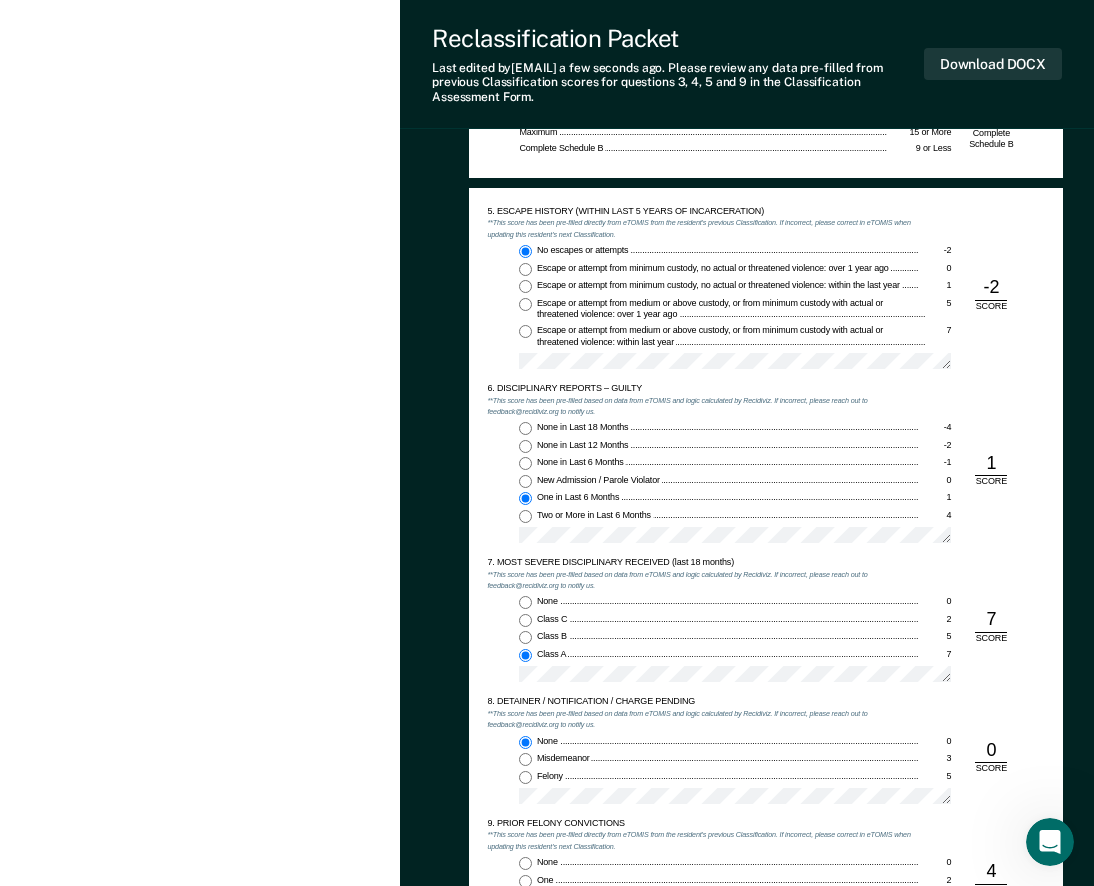 scroll, scrollTop: 1600, scrollLeft: 0, axis: vertical 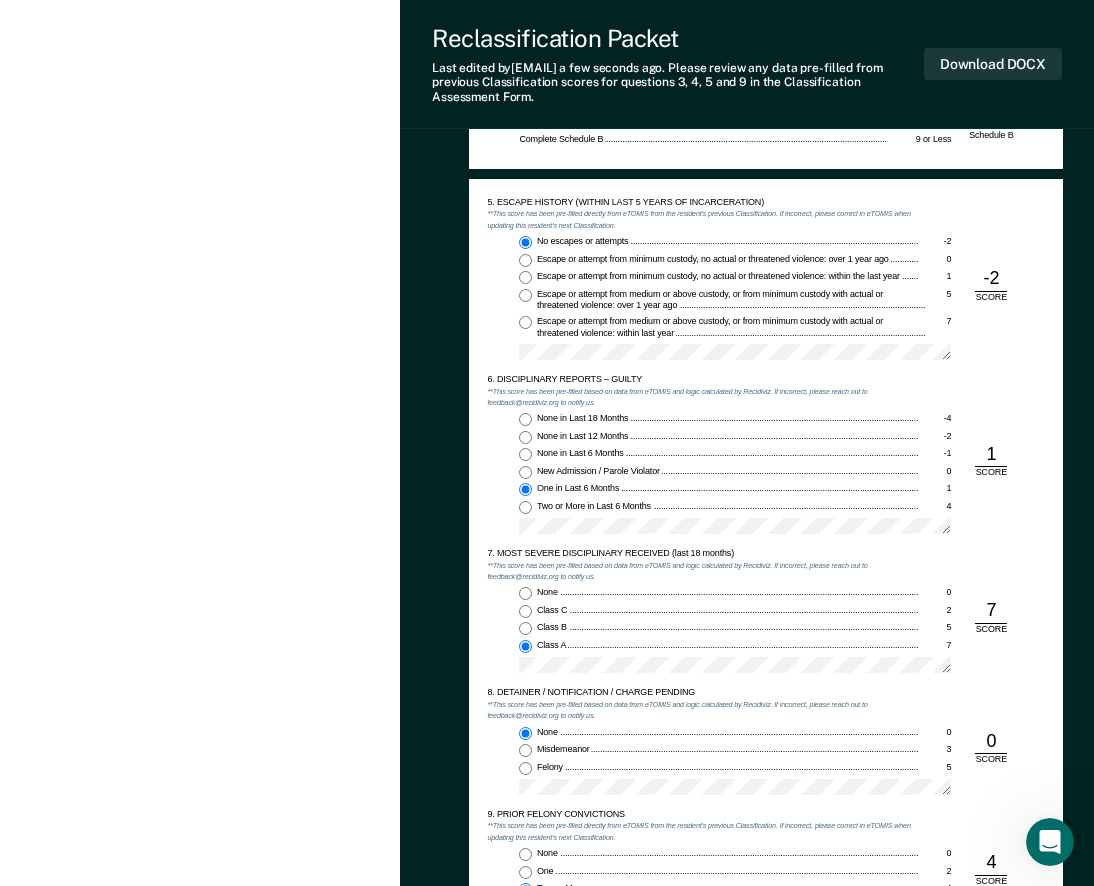click on "None 0 Class C 2 Class B 5 Class A 7" at bounding box center (703, 634) 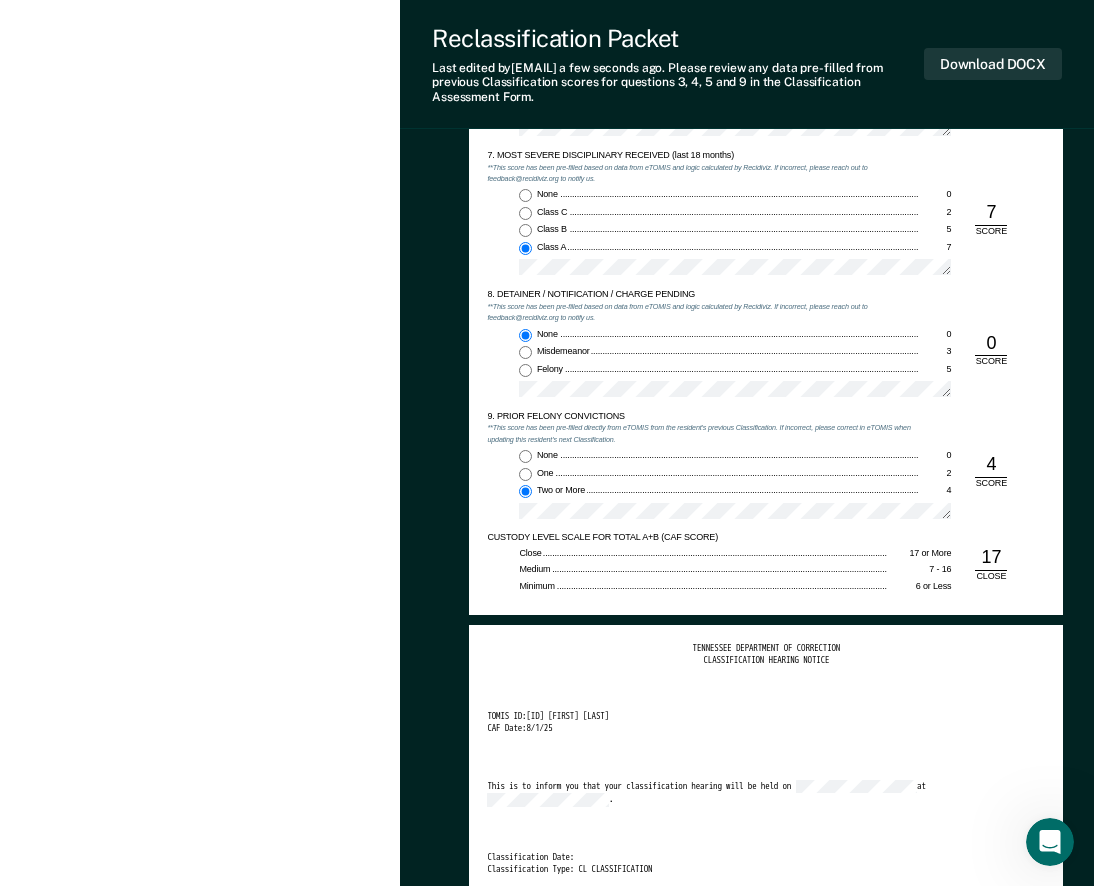 scroll, scrollTop: 2000, scrollLeft: 0, axis: vertical 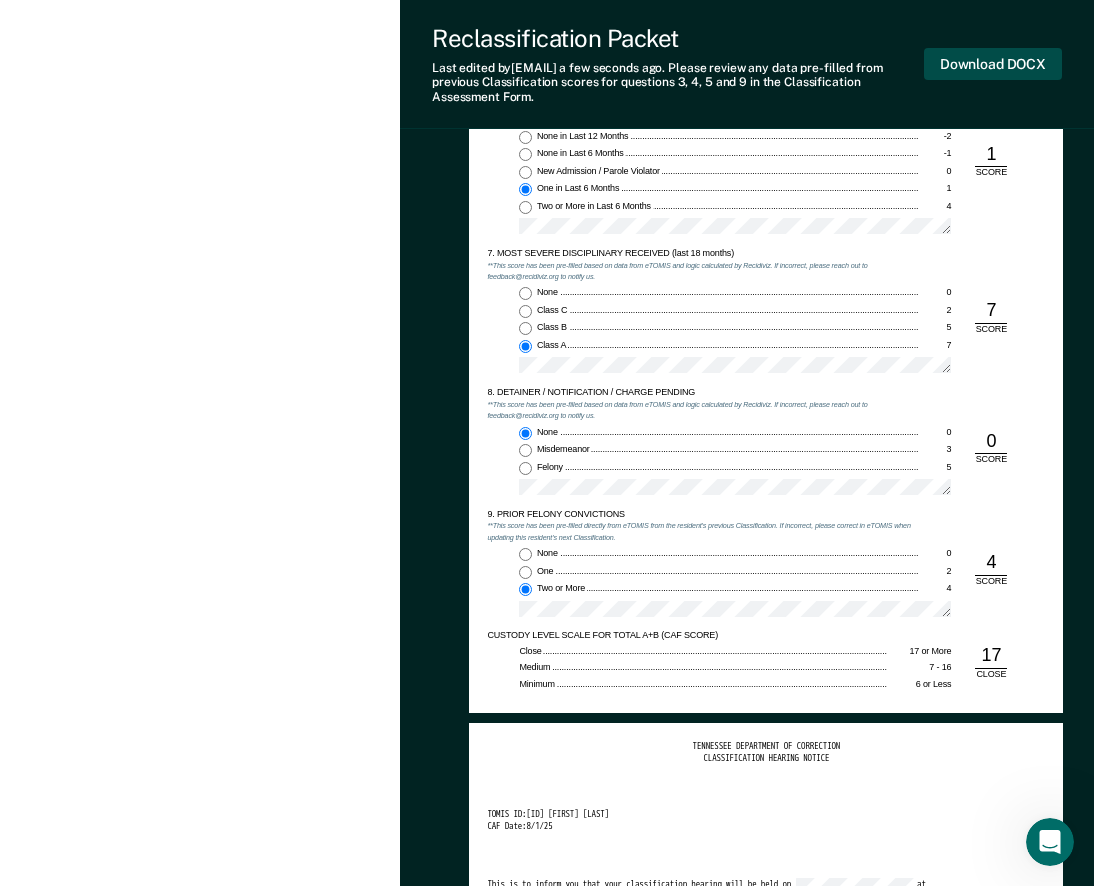 click on "Download DOCX" at bounding box center (993, 64) 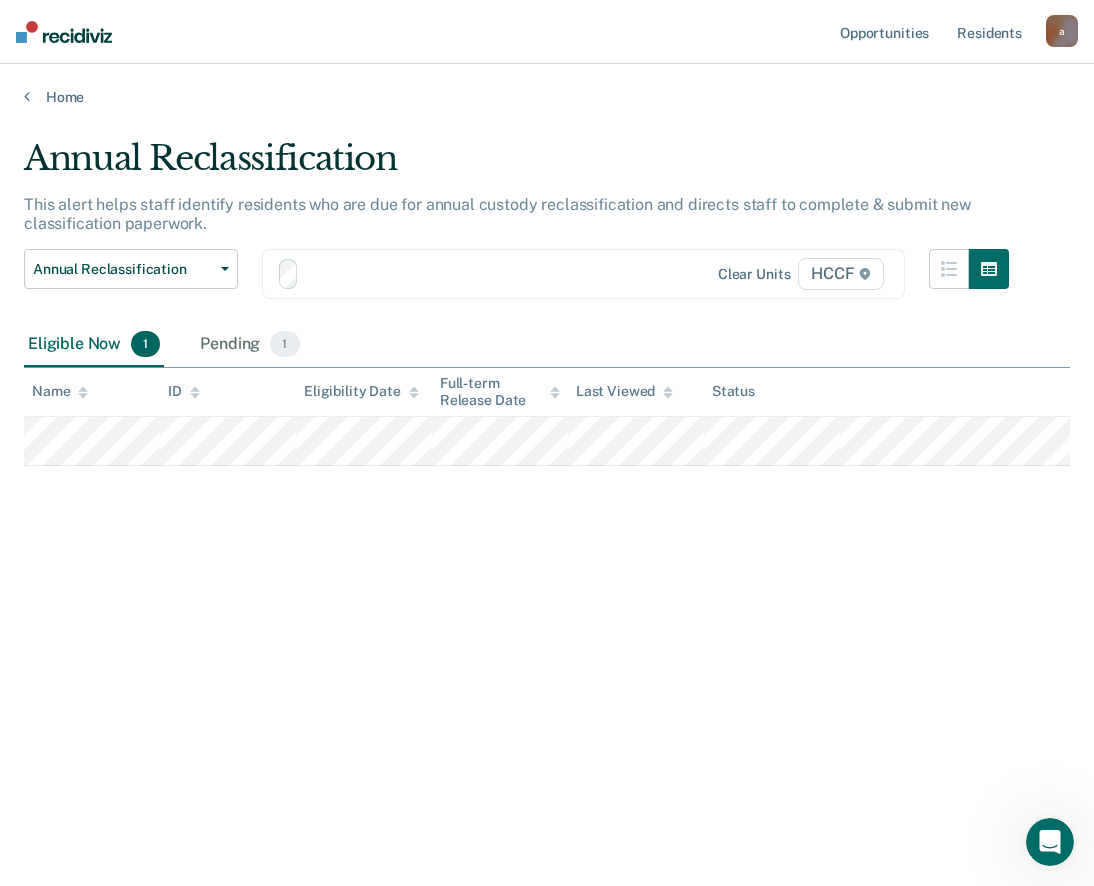 scroll, scrollTop: 0, scrollLeft: 0, axis: both 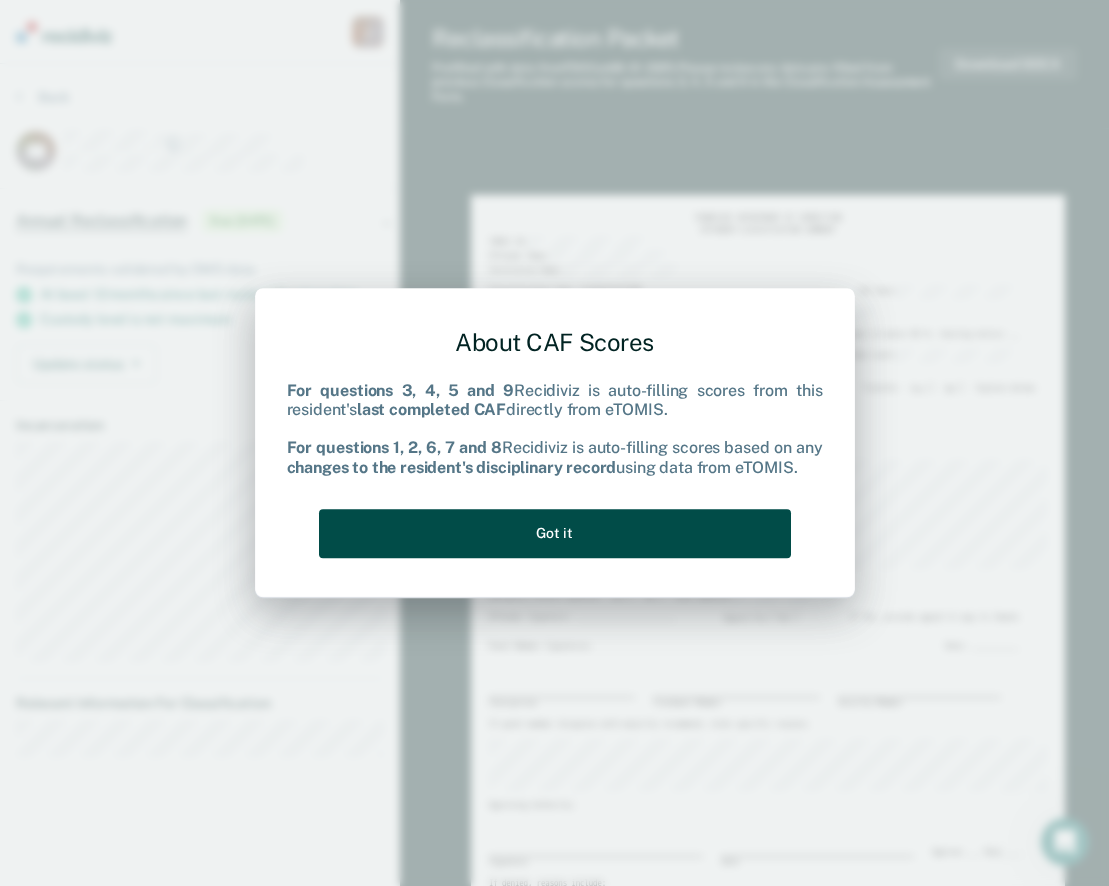 click on "Got it" at bounding box center (555, 533) 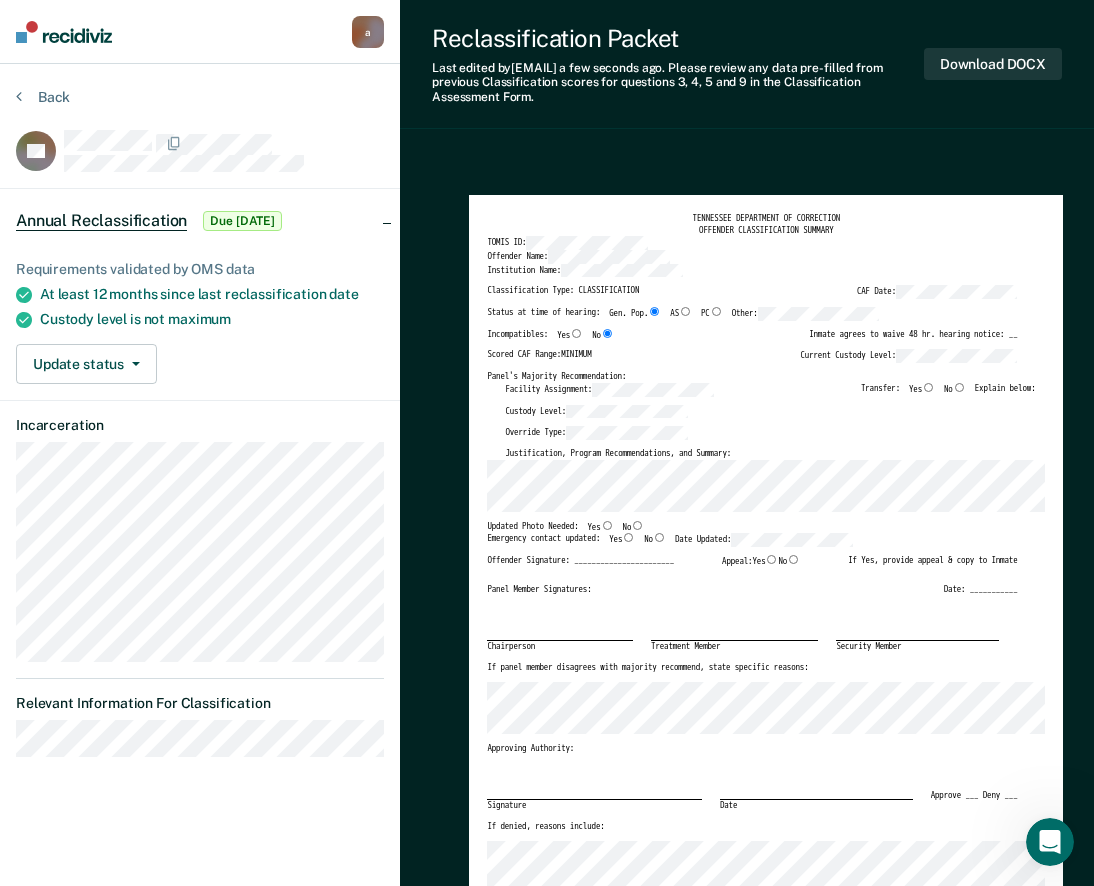 click on "No" at bounding box center [637, 525] 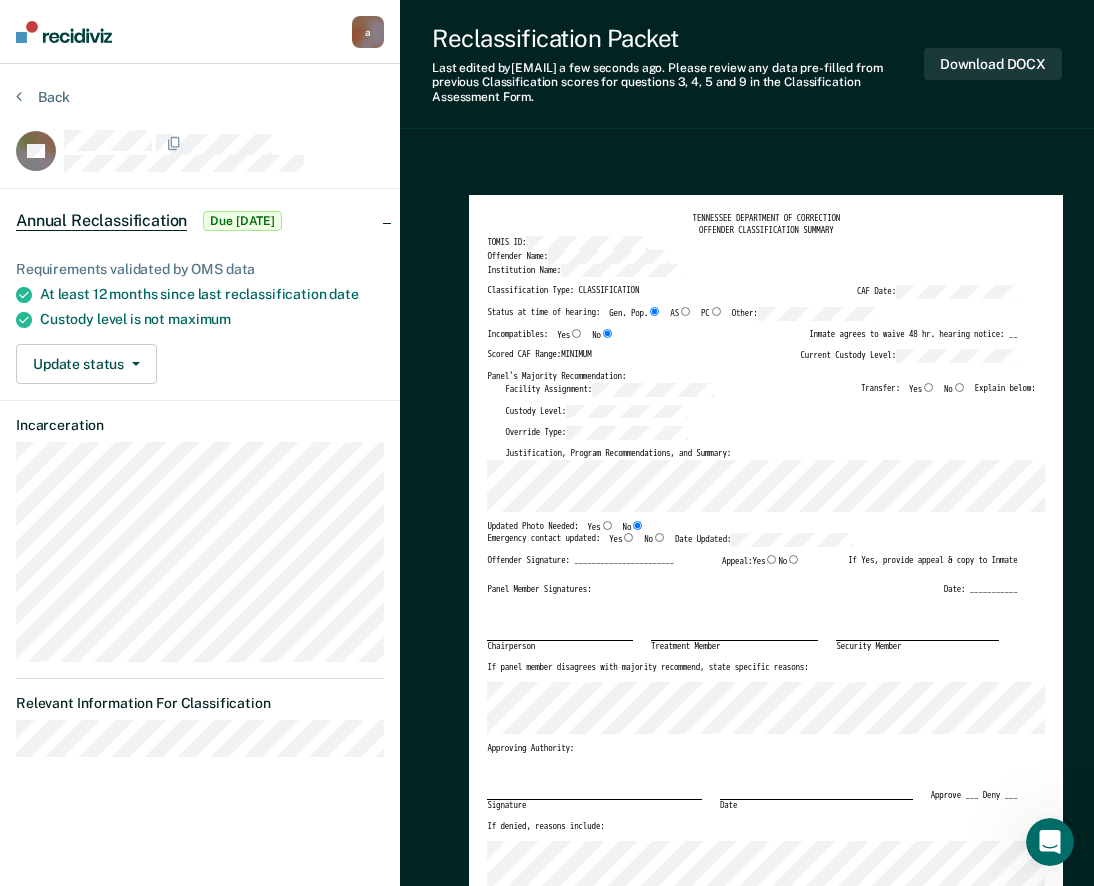 type on "x" 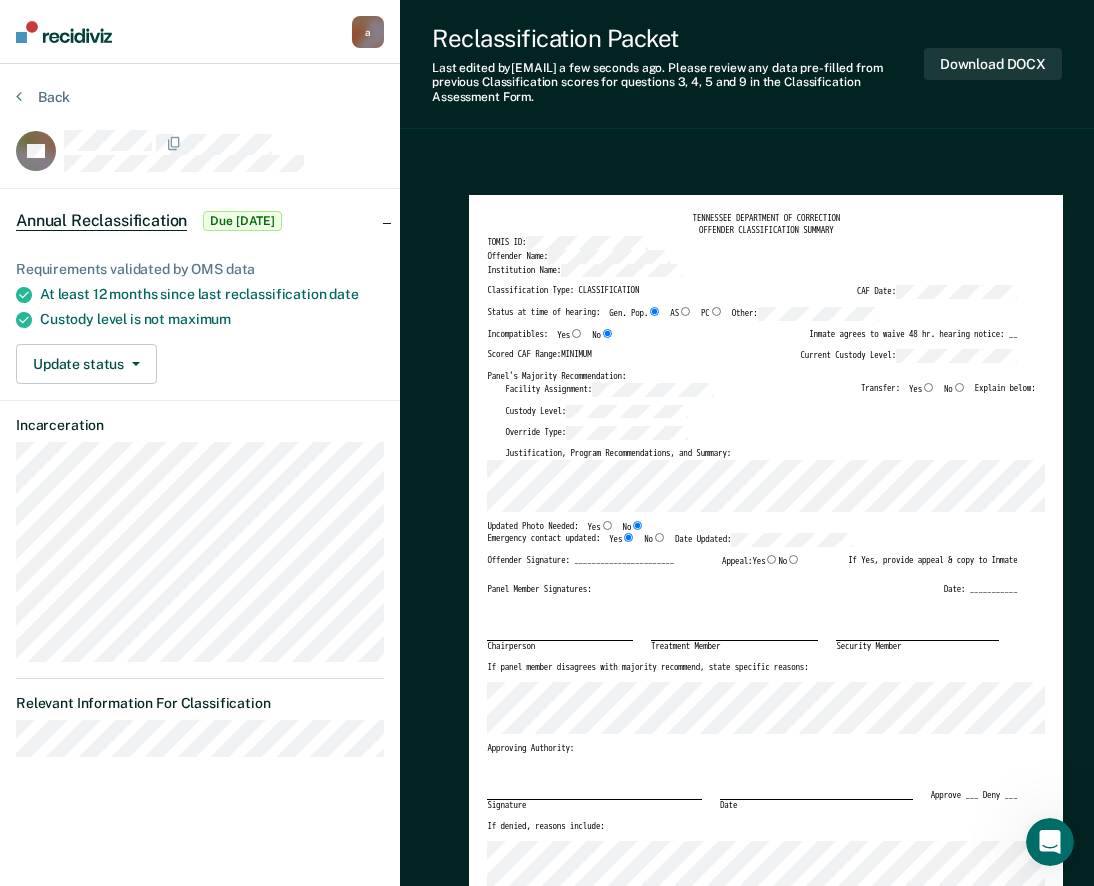 type on "x" 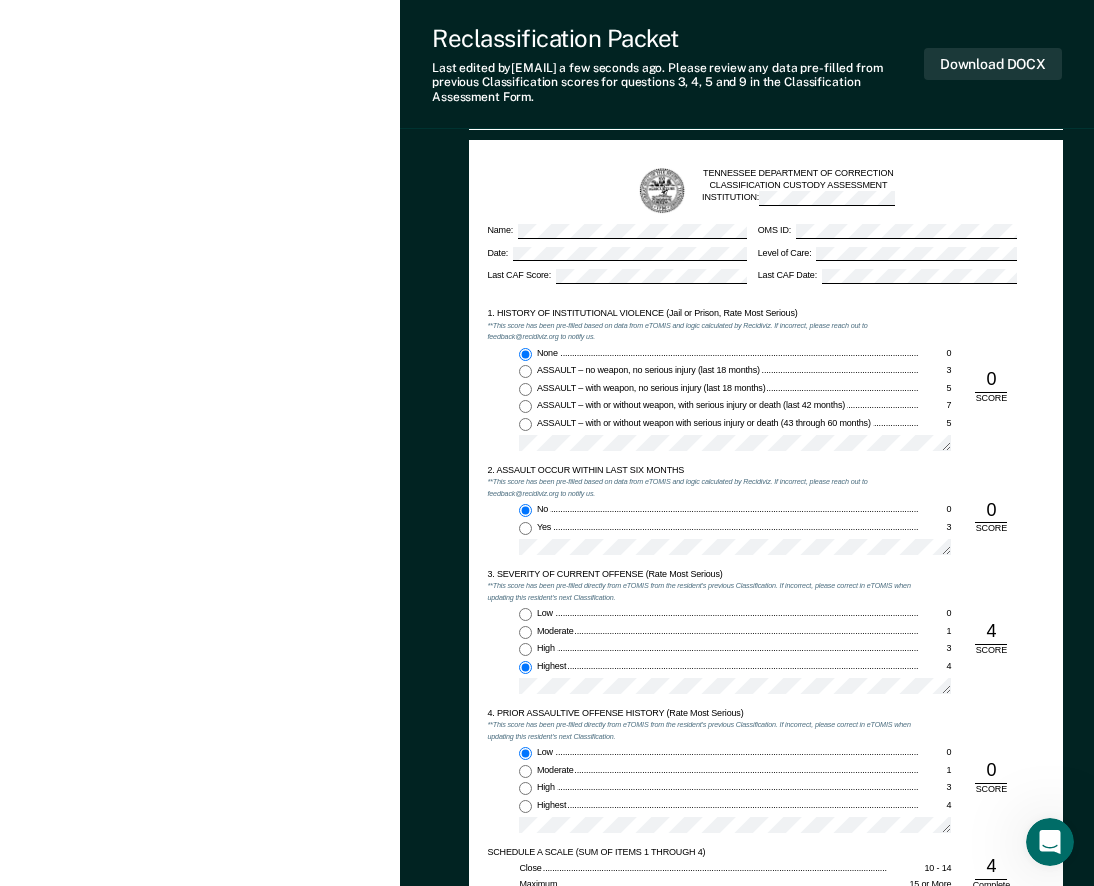 scroll, scrollTop: 900, scrollLeft: 0, axis: vertical 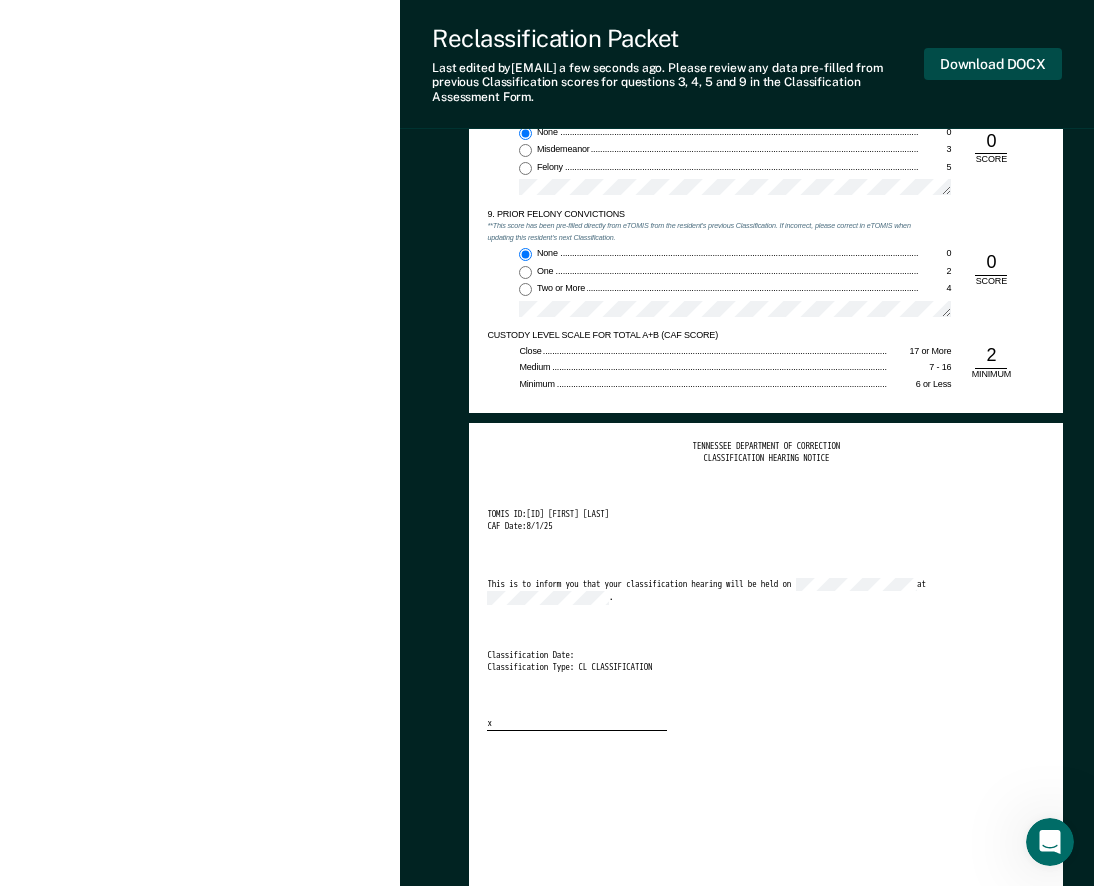 click on "Download DOCX" at bounding box center (993, 64) 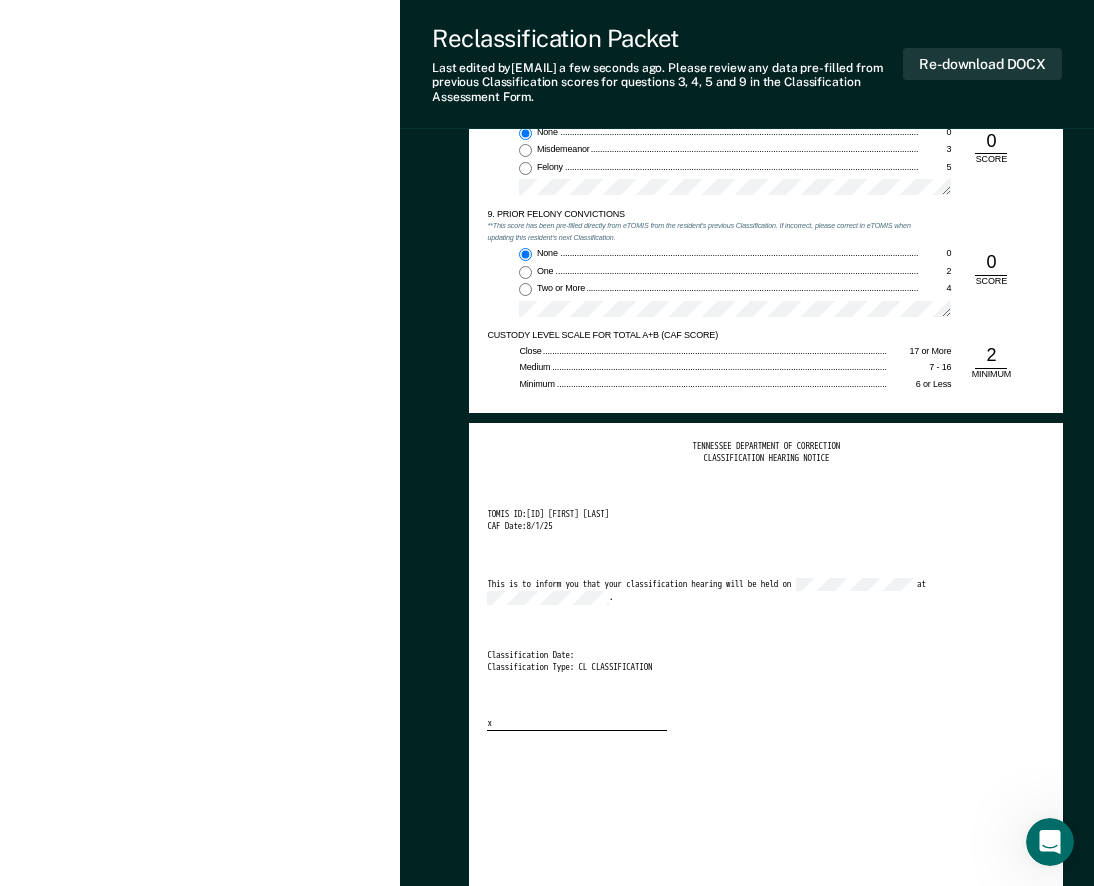 scroll, scrollTop: 0, scrollLeft: 0, axis: both 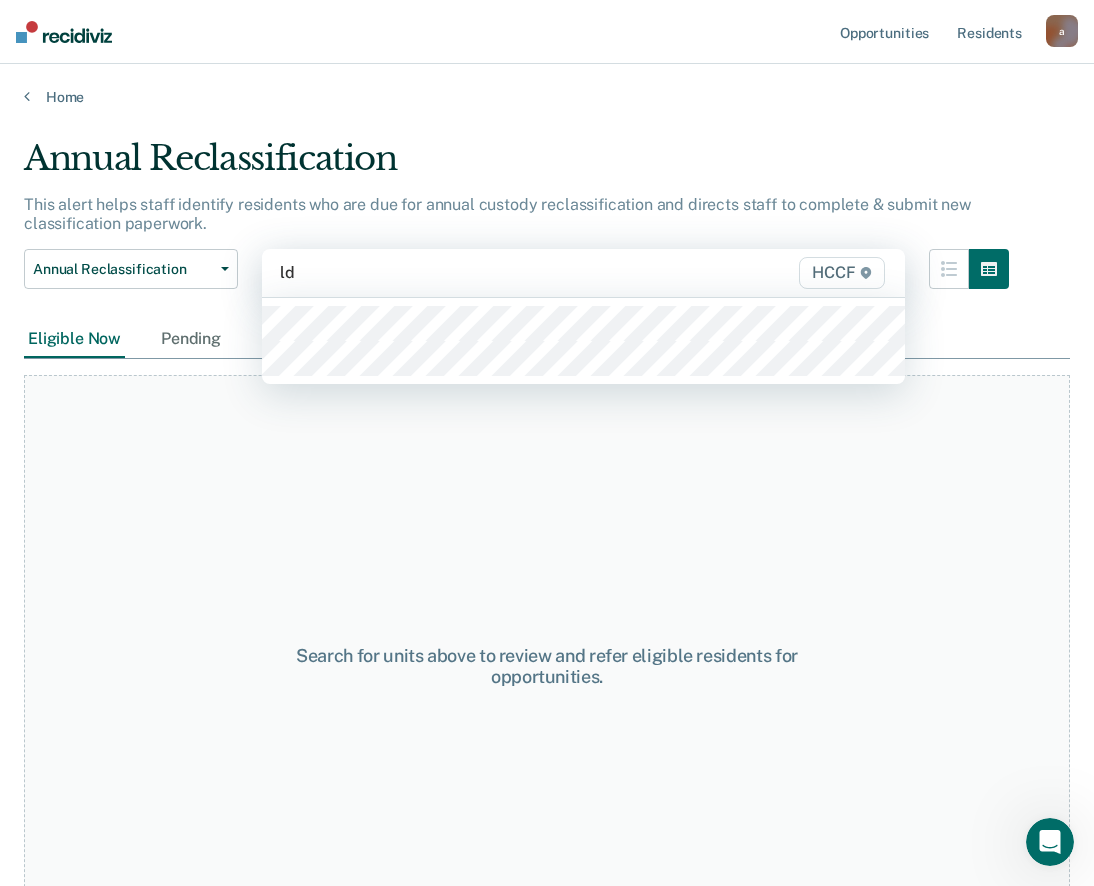 type on "ld2" 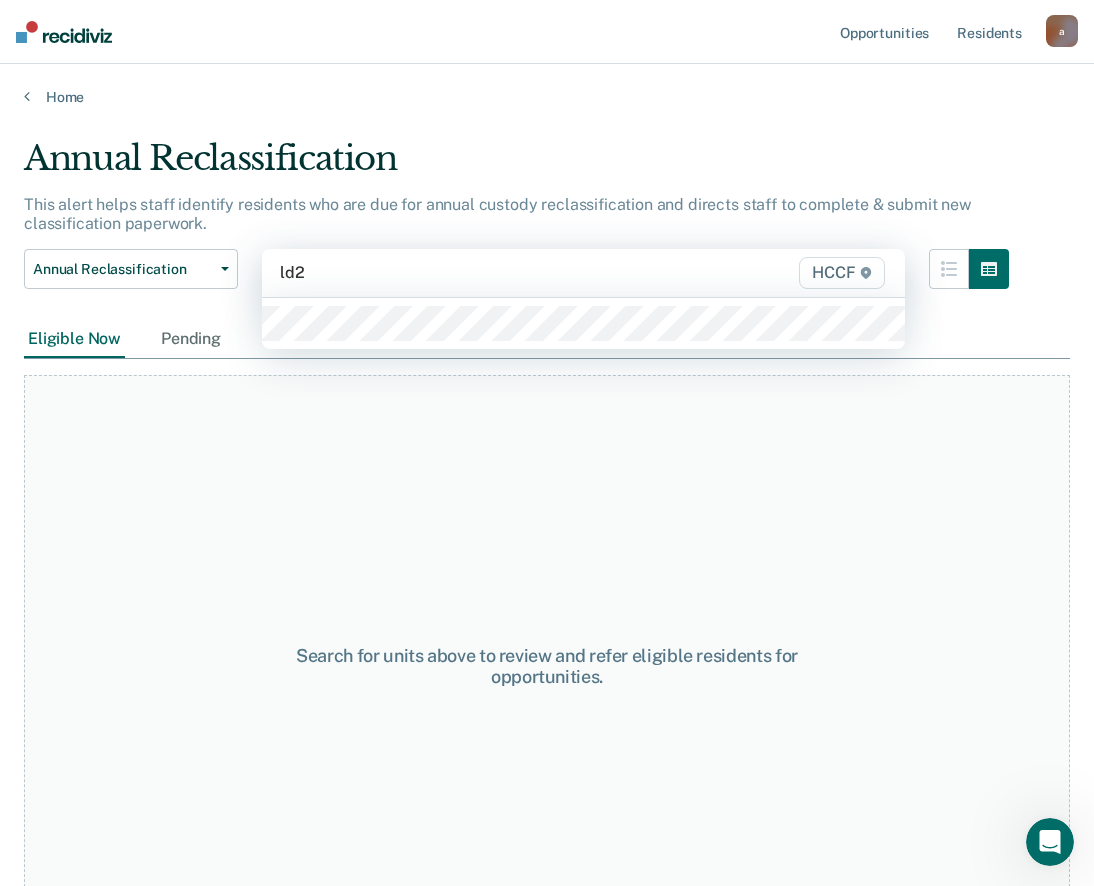 type 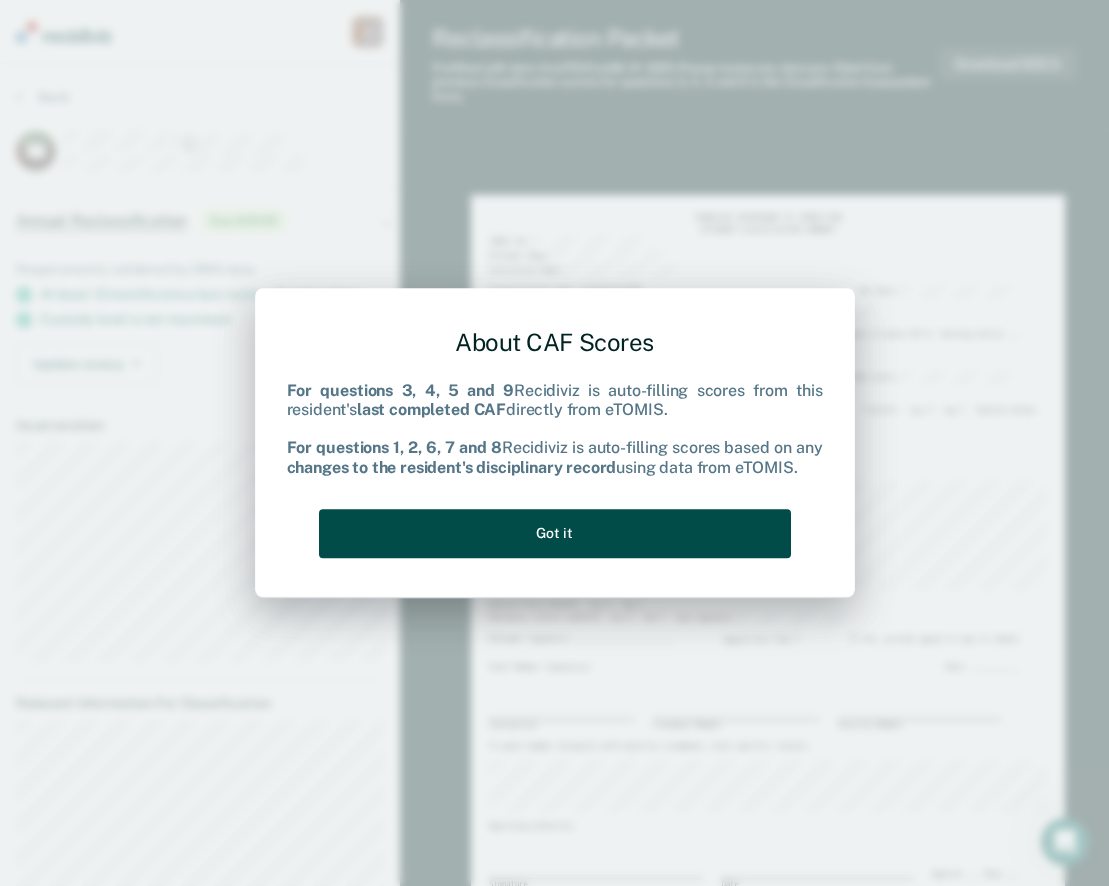 click on "Got it" at bounding box center [555, 533] 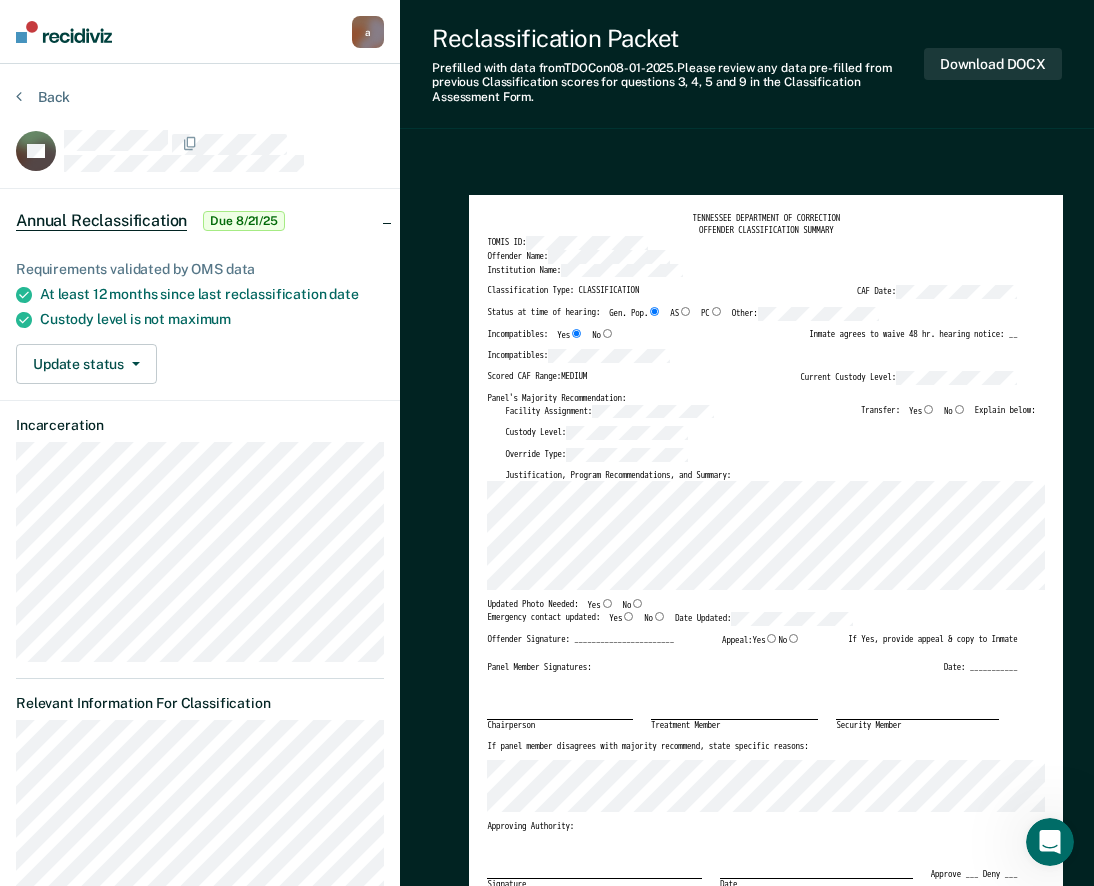click on "TENNESSEE DEPARTMENT OF CORRECTION OFFENDER CLASSIFICATION SUMMARY TOMIS ID:  Offender Name:  Institution Name:  Classification Type: CLASSIFICATION CAF Date:  Status at time of hearing: Gen. Pop. AS PC Other:   Incompatibles: Yes No Inmate agrees to waive 48 hr. hearing notice: __ Incompatibles:  Scored CAF Range: MEDIUM Current Custody Level:  Panel's Majority Recommendation: Facility Assignment: Transfer: Yes No Explain below: Custody Level:  Override Type:  Justification, Program Recommendations, and Summary: Updated Photo Needed: Yes No Emergency contact updated: Yes No Date Updated:  Offender Signature: _______________________ Appeal: Yes No If Yes, provide appeal & copy to Inmate Panel Member Signatures: Date: ___________ Chairperson Treatment Member Security Member If panel member disagrees with majority recommend, state specific reasons: Approving Authority: Signature Date Approve ___ Deny ___ If denied, reasons include: TENNESSEE DEPARTMENT OF CORRECTION  CLASSIFICATION CUSTODY ASSESSMENT    Name:" at bounding box center [766, 582] 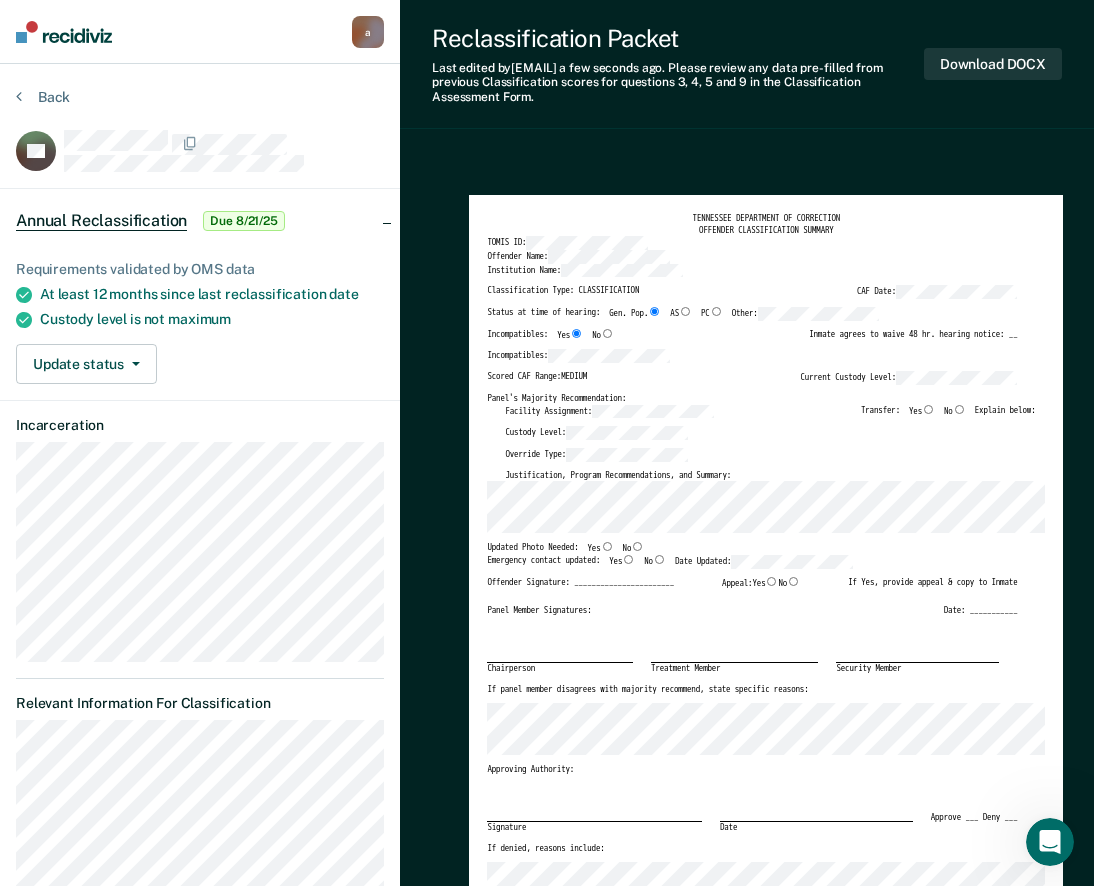 click on "Justification, Program Recommendations, and Summary:" at bounding box center [618, 476] 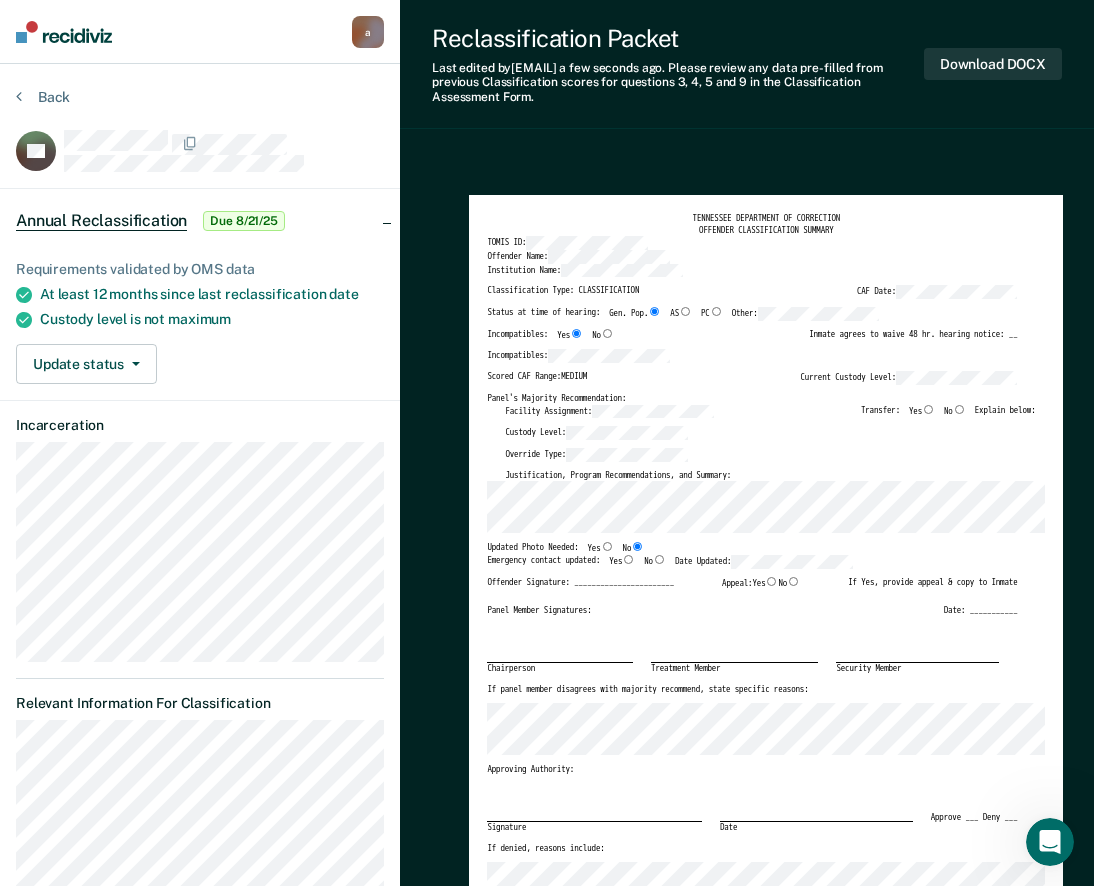 type on "x" 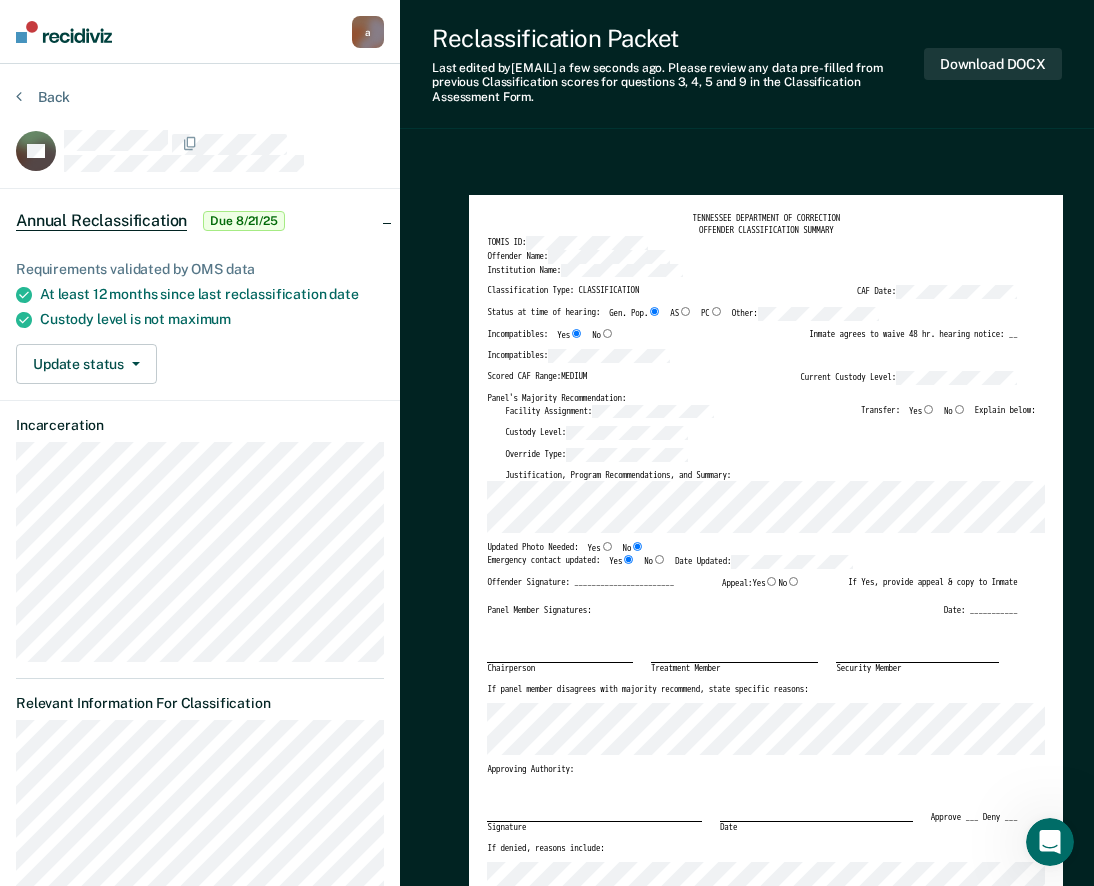 type on "x" 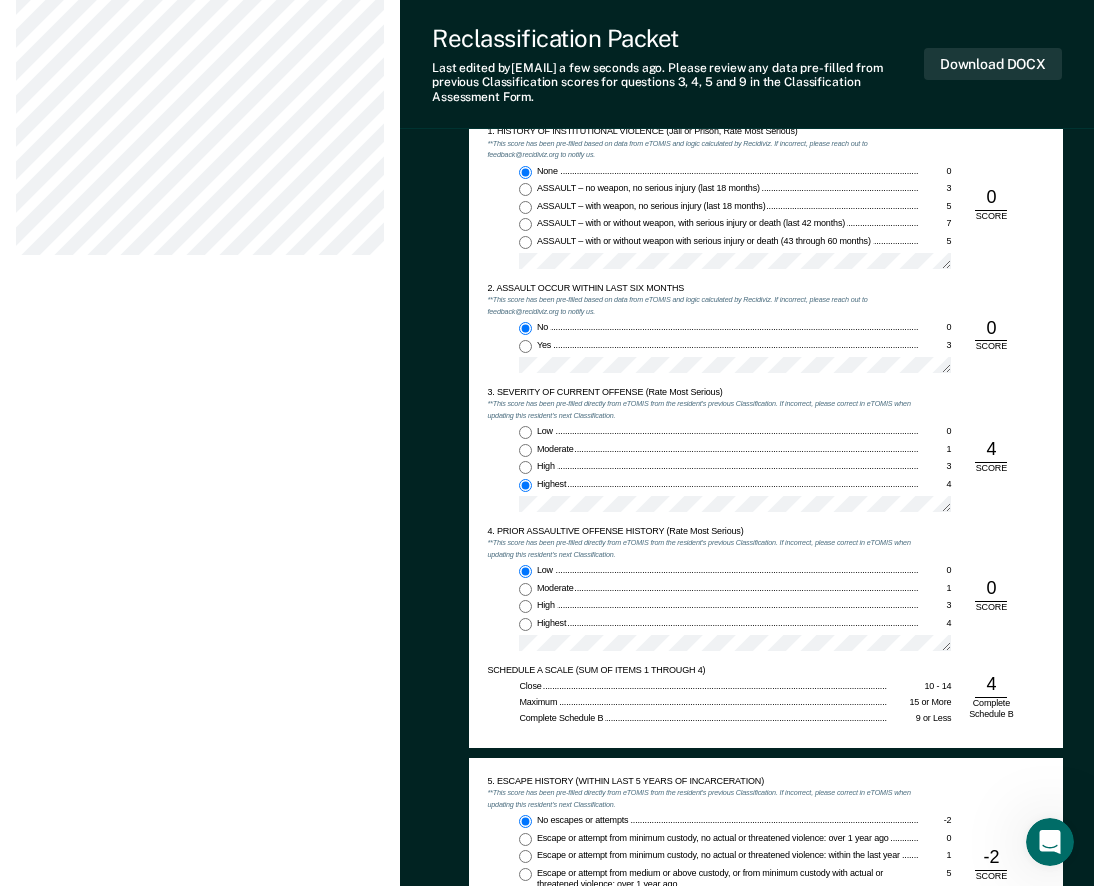 scroll, scrollTop: 1100, scrollLeft: 0, axis: vertical 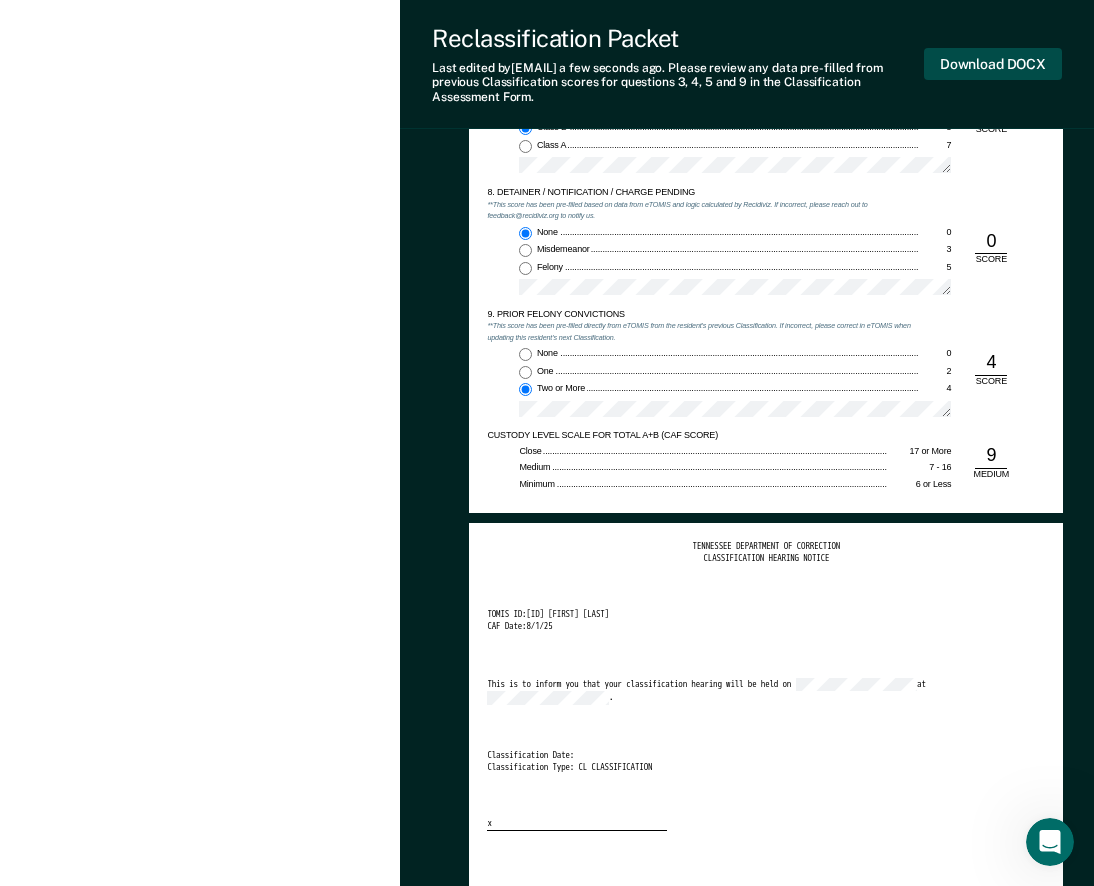 click on "Download DOCX" at bounding box center [993, 64] 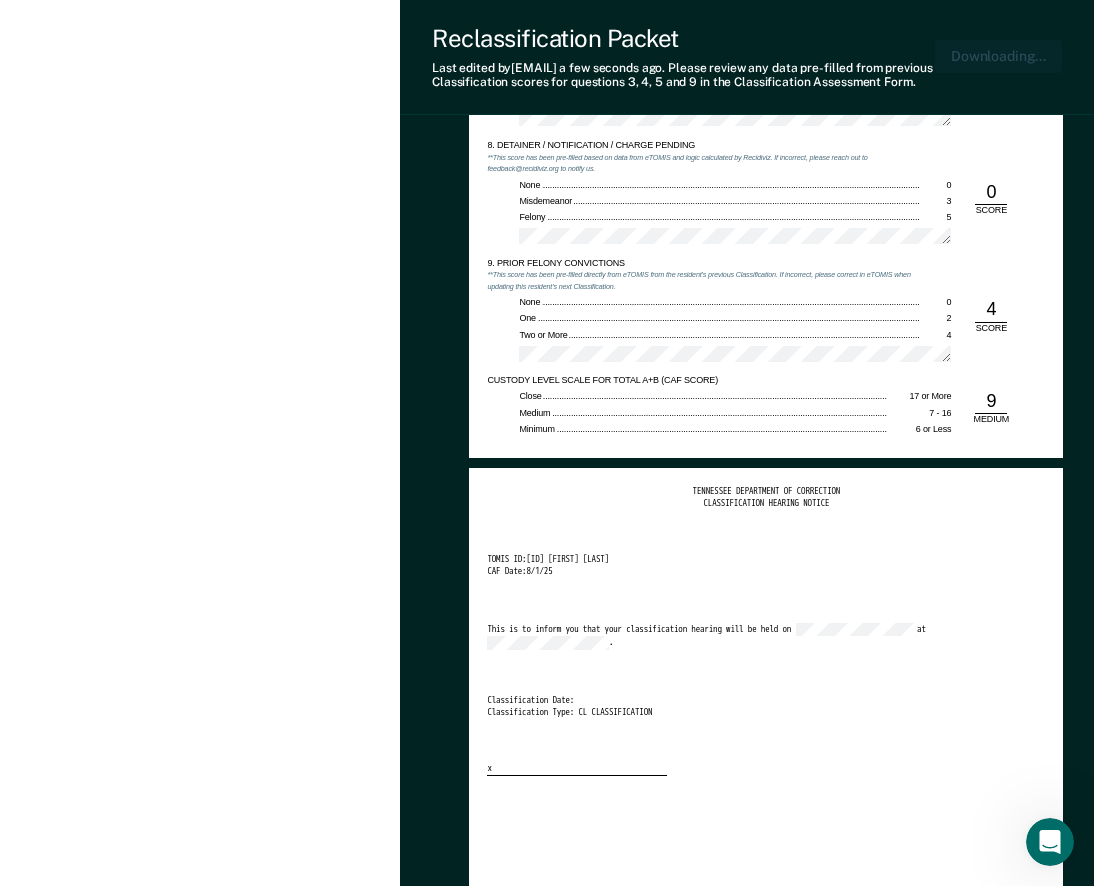 type on "x" 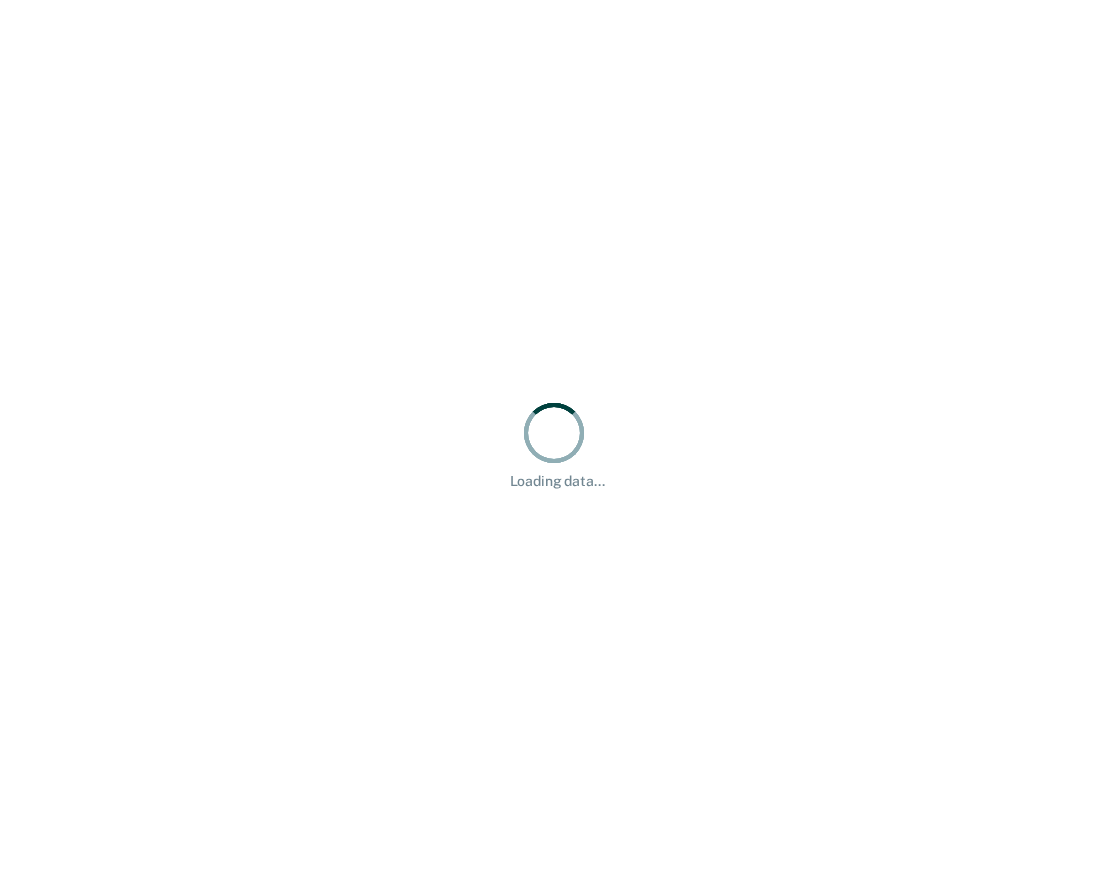 scroll, scrollTop: 0, scrollLeft: 0, axis: both 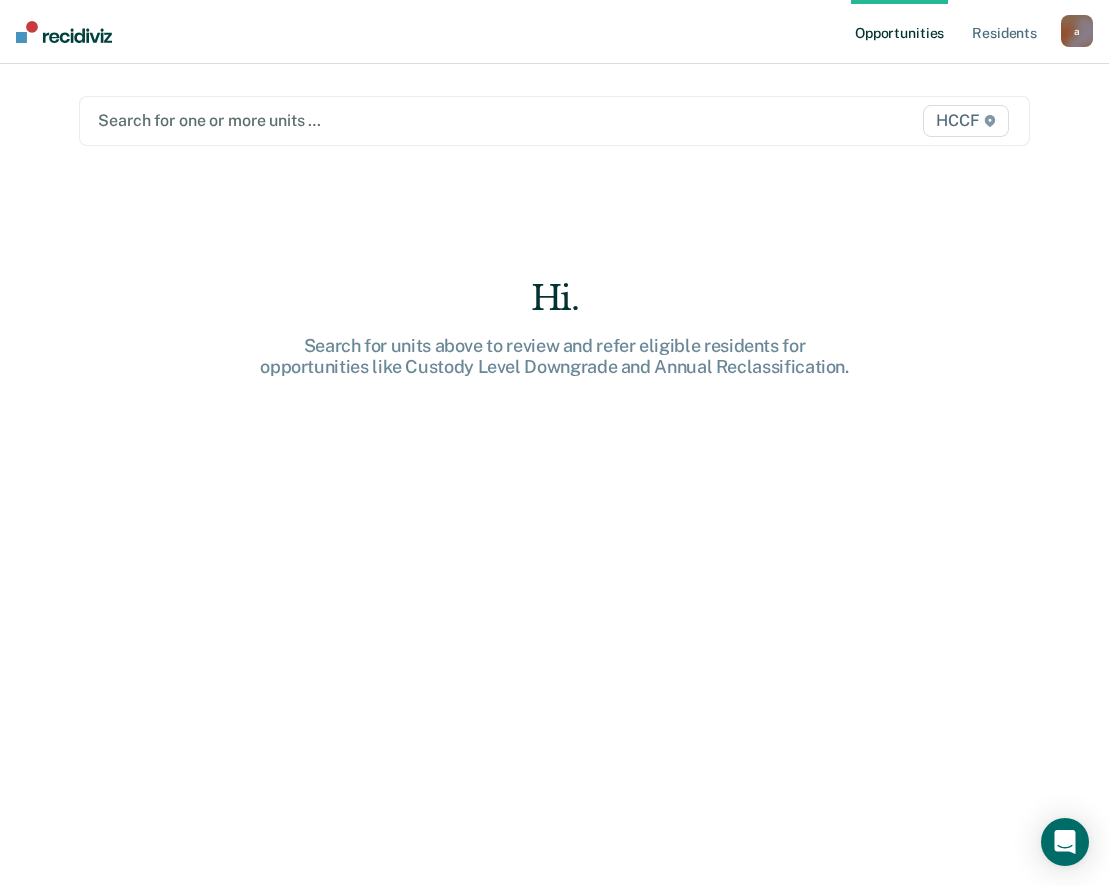 click at bounding box center [416, 120] 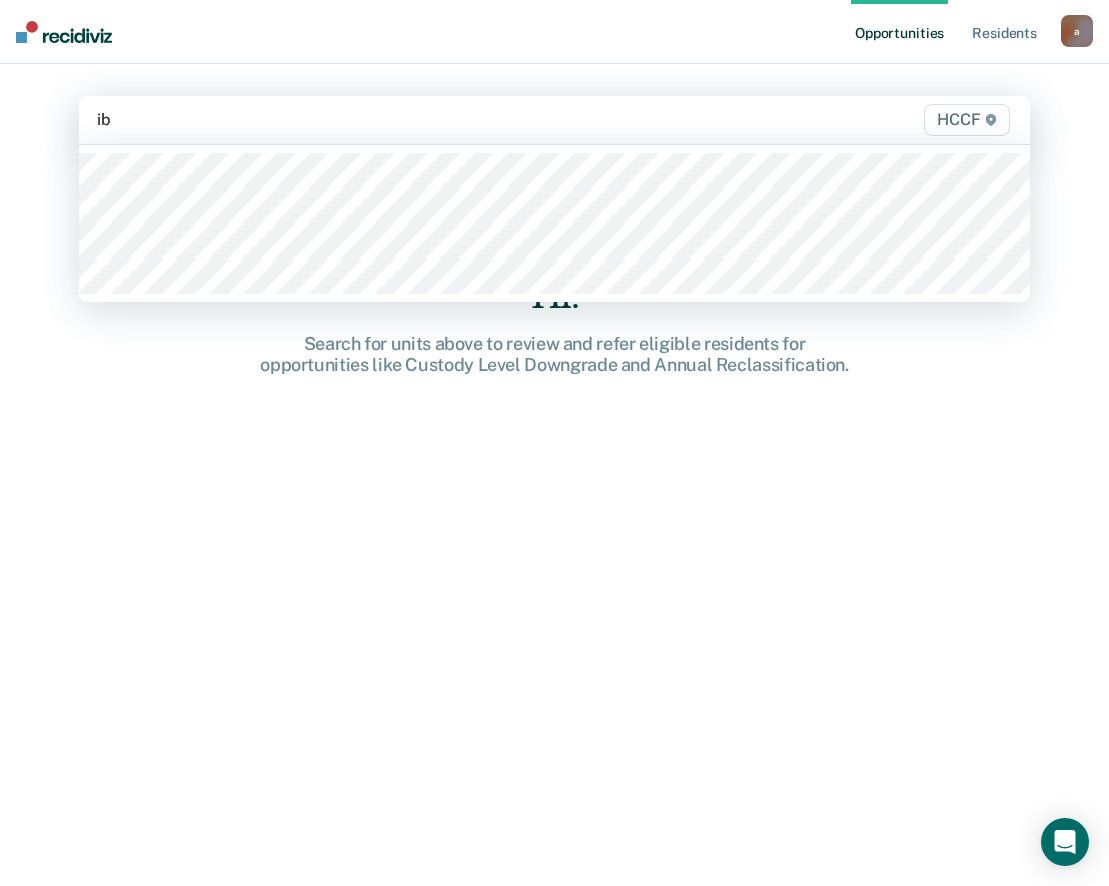 type on "ib1" 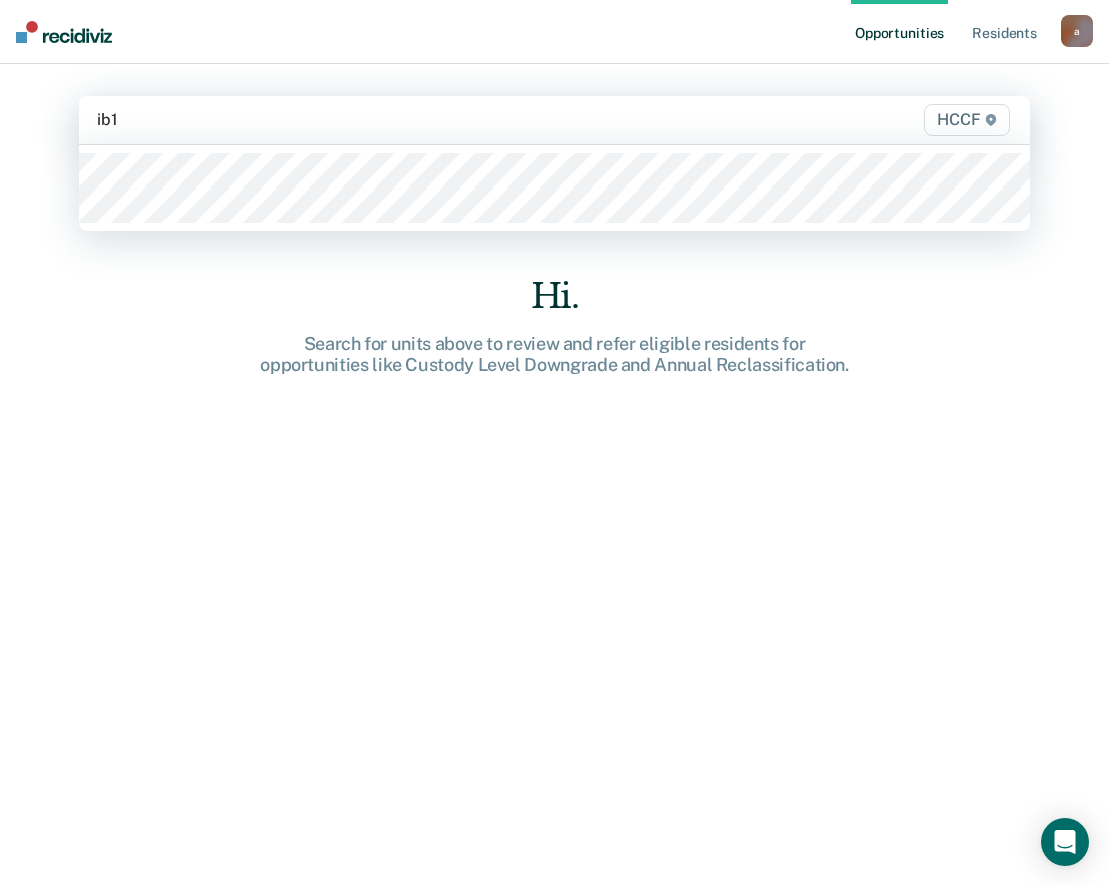 type 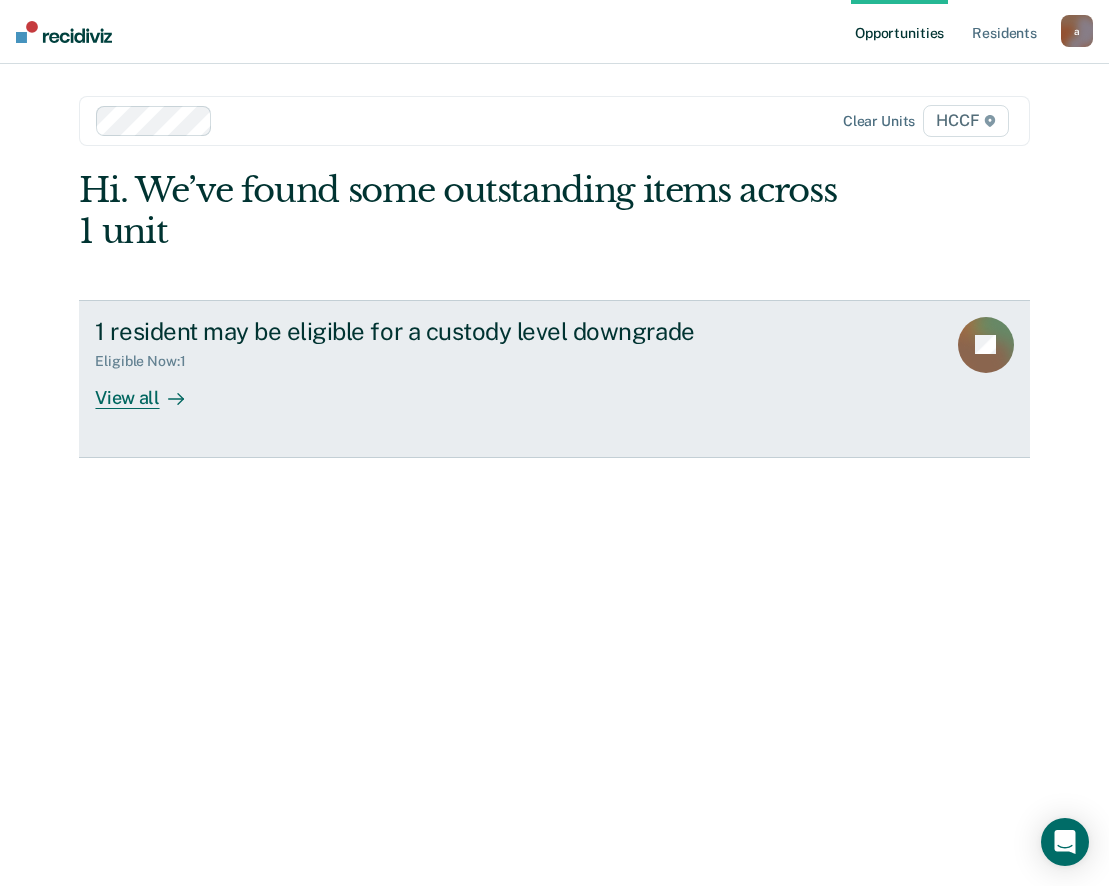 click on "View all" at bounding box center [151, 389] 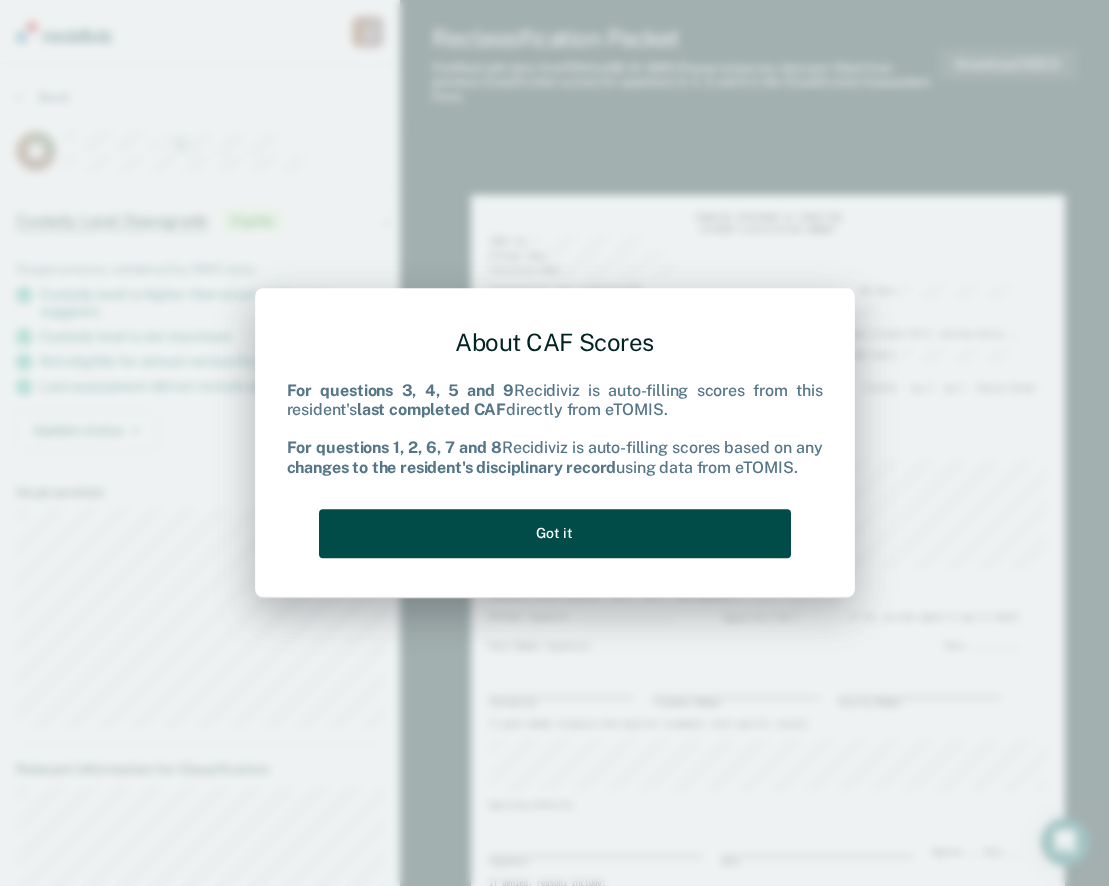 click on "Got it" at bounding box center [555, 533] 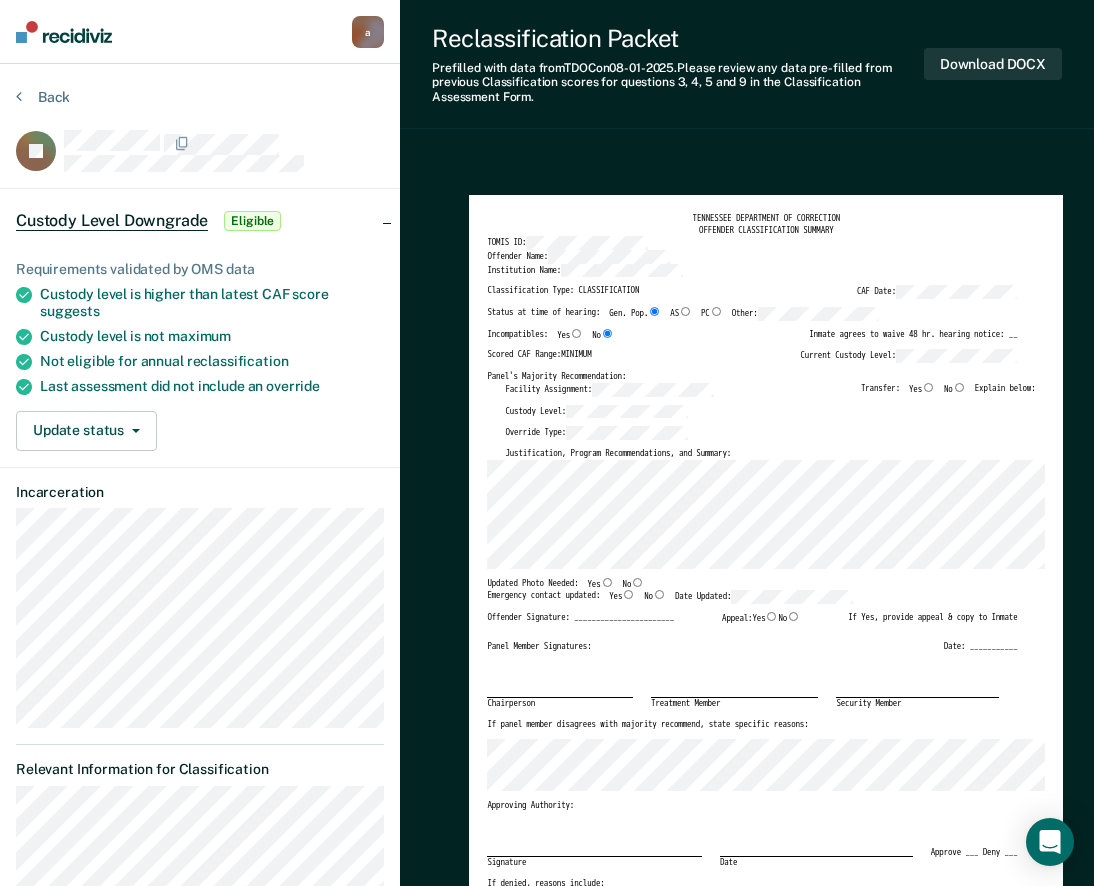 click on "TENNESSEE DEPARTMENT OF CORRECTION OFFENDER CLASSIFICATION SUMMARY TOMIS ID:  Offender Name:  Institution Name:  Classification Type: CLASSIFICATION CAF Date:  Status at time of hearing: Gen. Pop. AS PC Other:   Incompatibles: Yes No Inmate agrees to waive 48 hr. hearing notice: __ Scored CAF Range: MINIMUM Current Custody Level:  Panel's Majority Recommendation: Facility Assignment: Transfer: Yes No Explain below: Custody Level:  Override Type:  Justification, Program Recommendations, and Summary: Updated Photo Needed: Yes No Emergency contact updated: Yes No Date Updated:  Offender Signature: _______________________ Appeal: Yes No If Yes, provide appeal & copy to Inmate Panel Member Signatures: Date: ___________ Chairperson Treatment Member Security Member If panel member disagrees with majority recommend, state specific reasons: Approving Authority: Signature Date Approve ___ Deny ___ If denied, reasons include:" at bounding box center [766, 582] 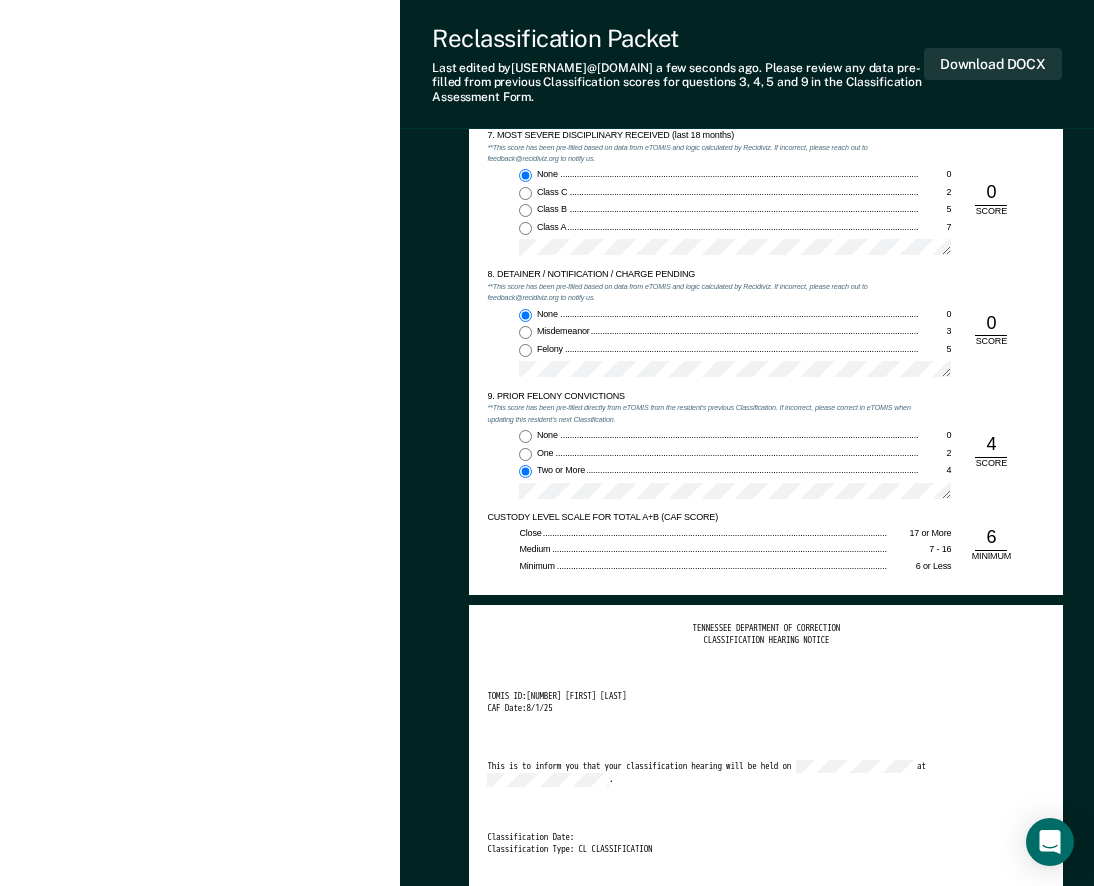 scroll, scrollTop: 2300, scrollLeft: 0, axis: vertical 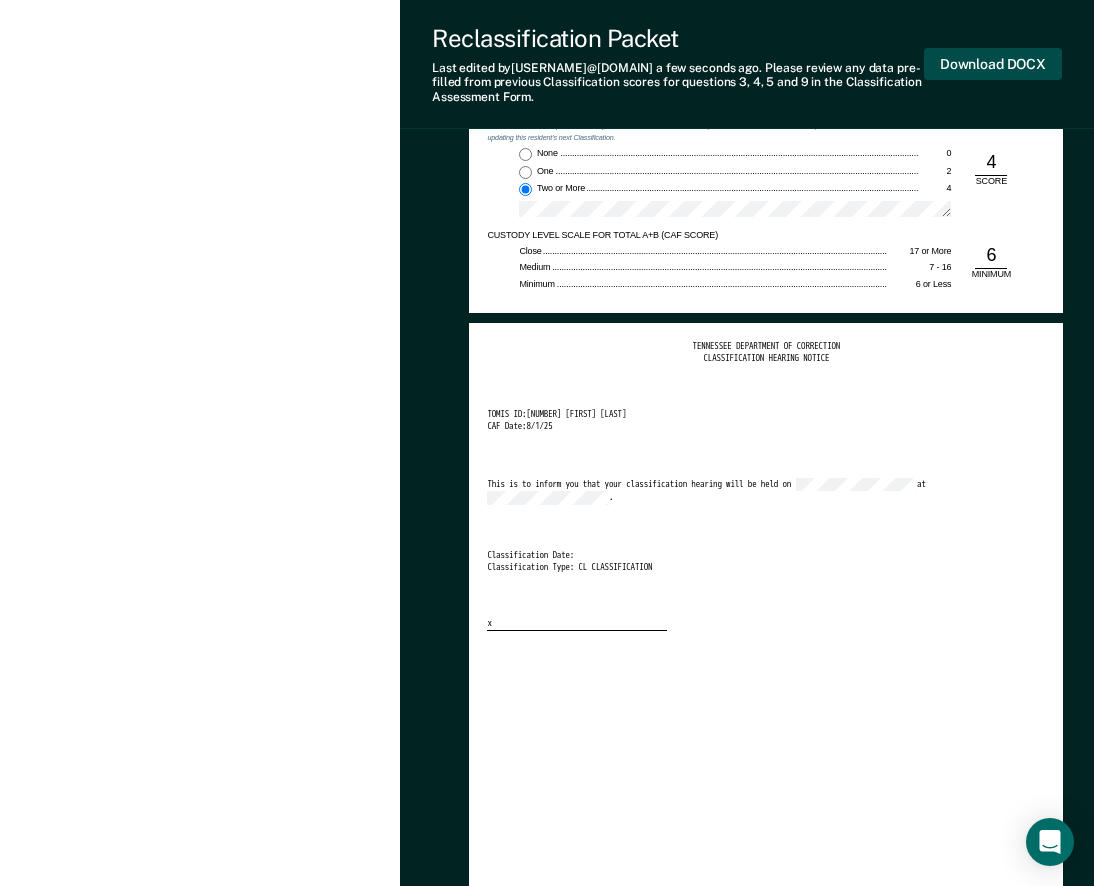 click on "Download DOCX" at bounding box center (993, 64) 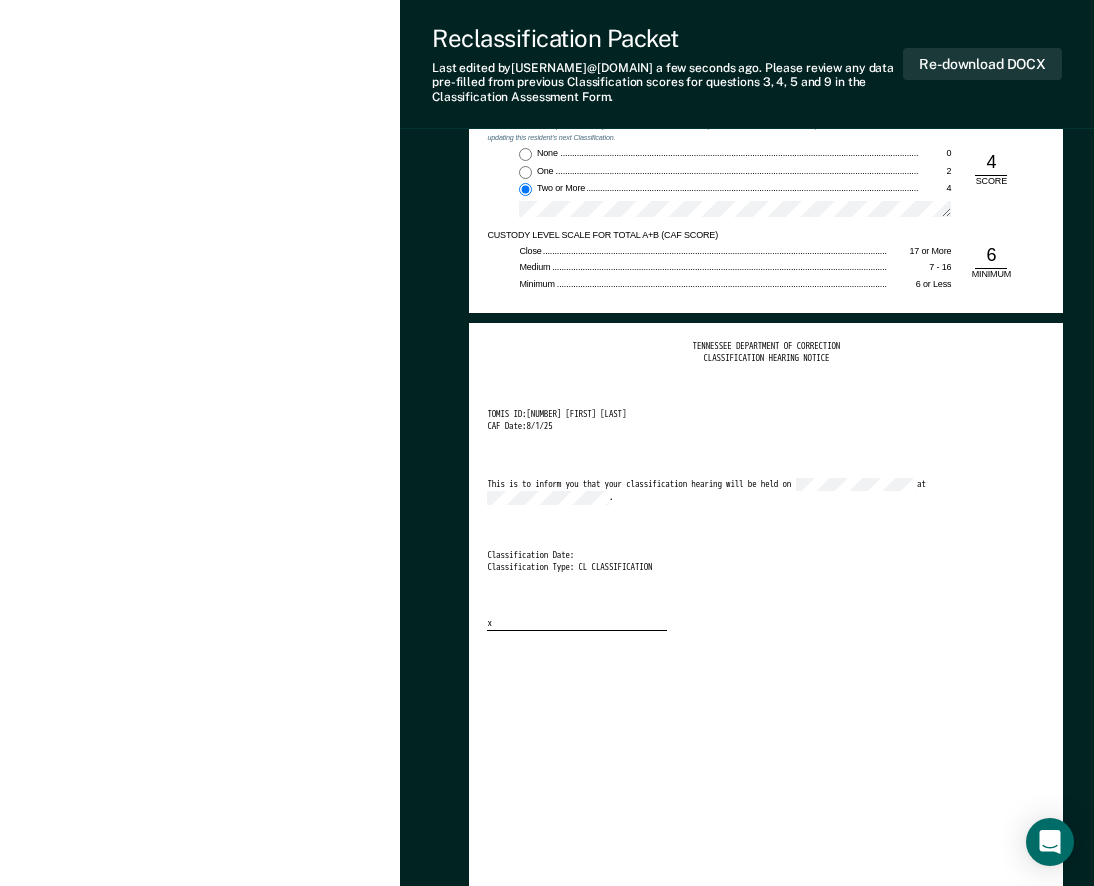 scroll, scrollTop: 0, scrollLeft: 0, axis: both 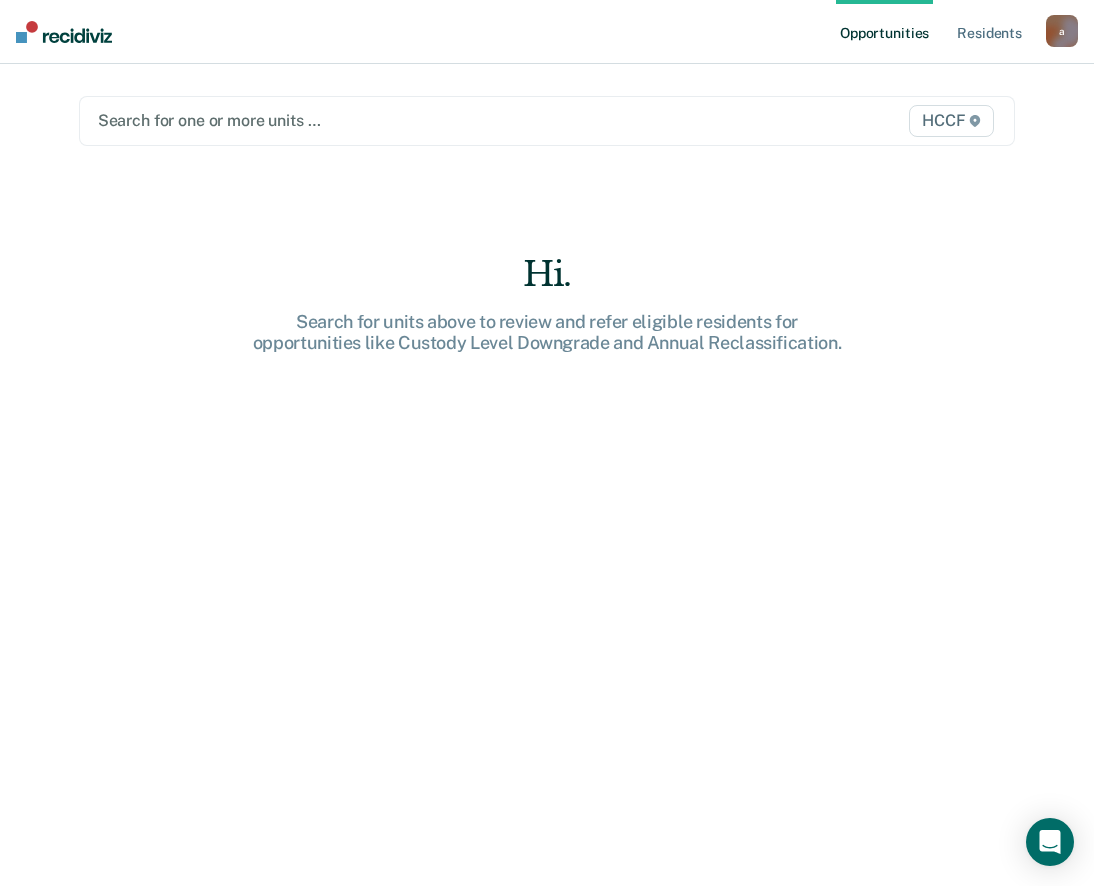 click at bounding box center (412, 120) 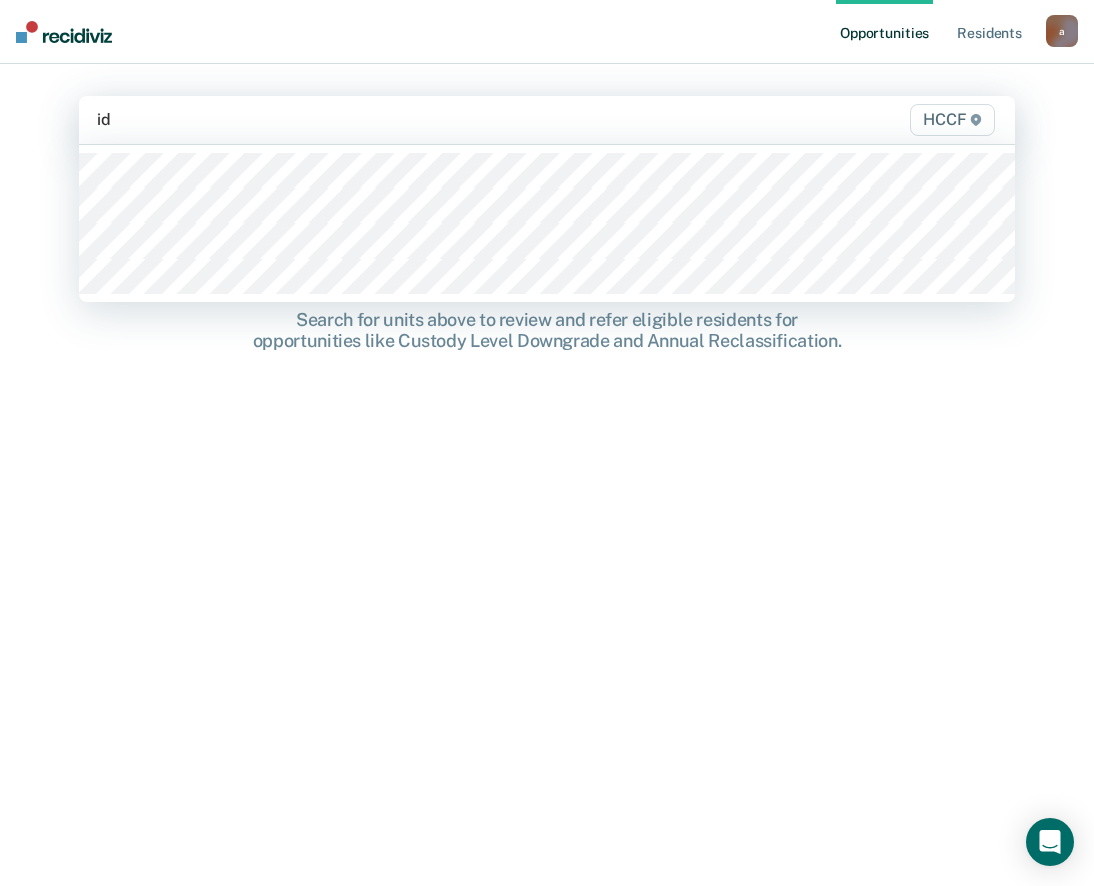 type on "id1" 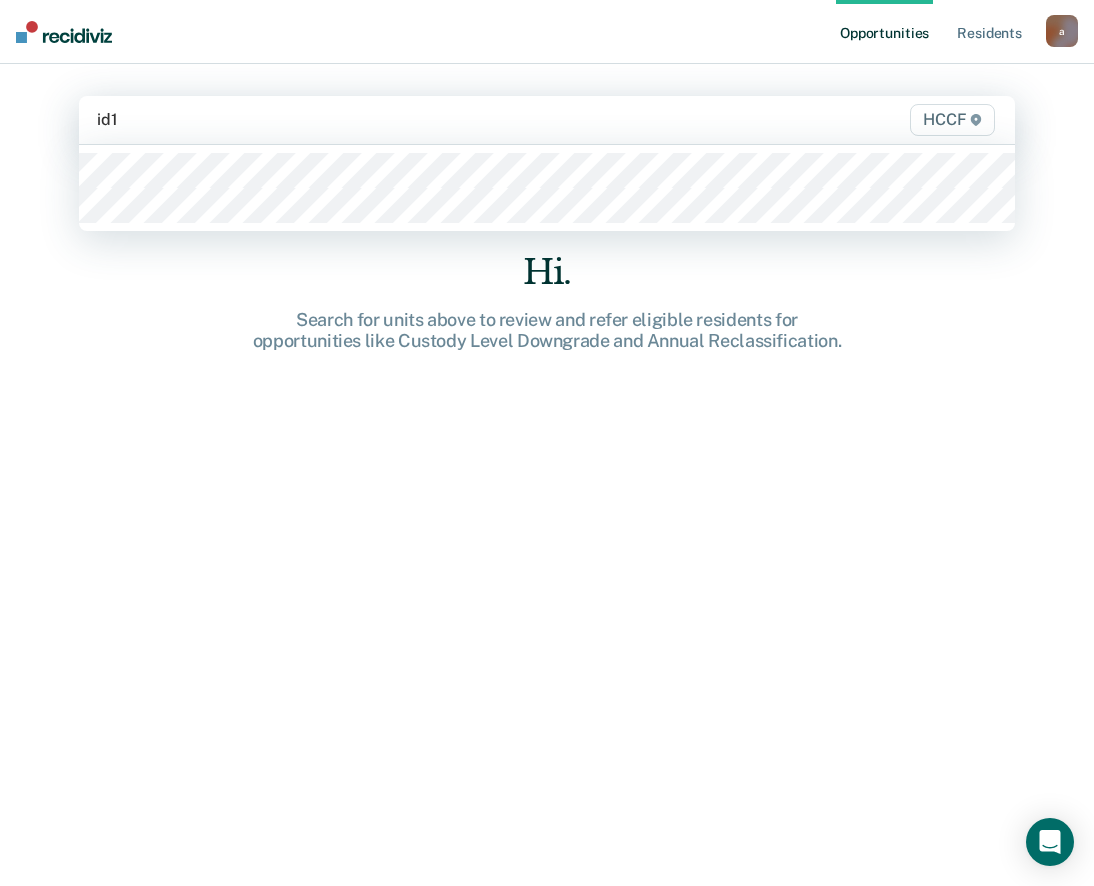 type 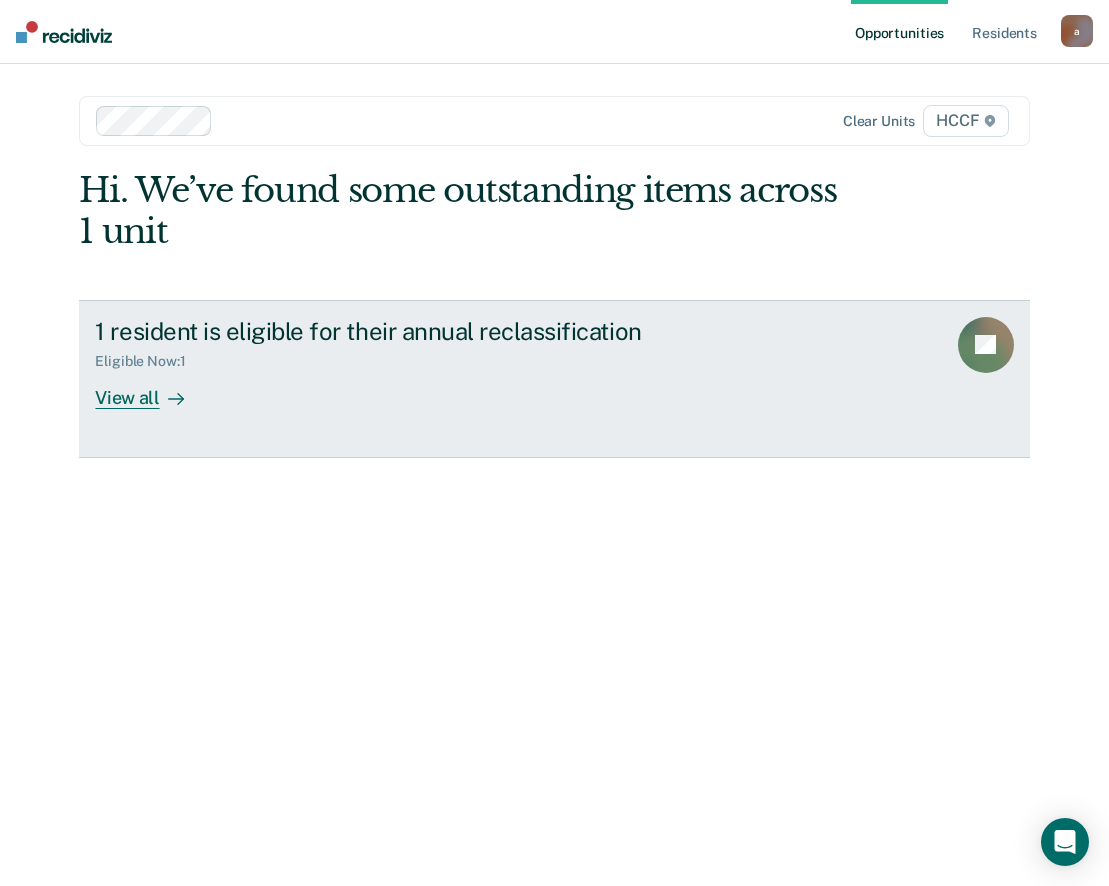 click on "1 resident is eligible for their annual reclassification Eligible Now :  1 View all   JD" at bounding box center (554, 379) 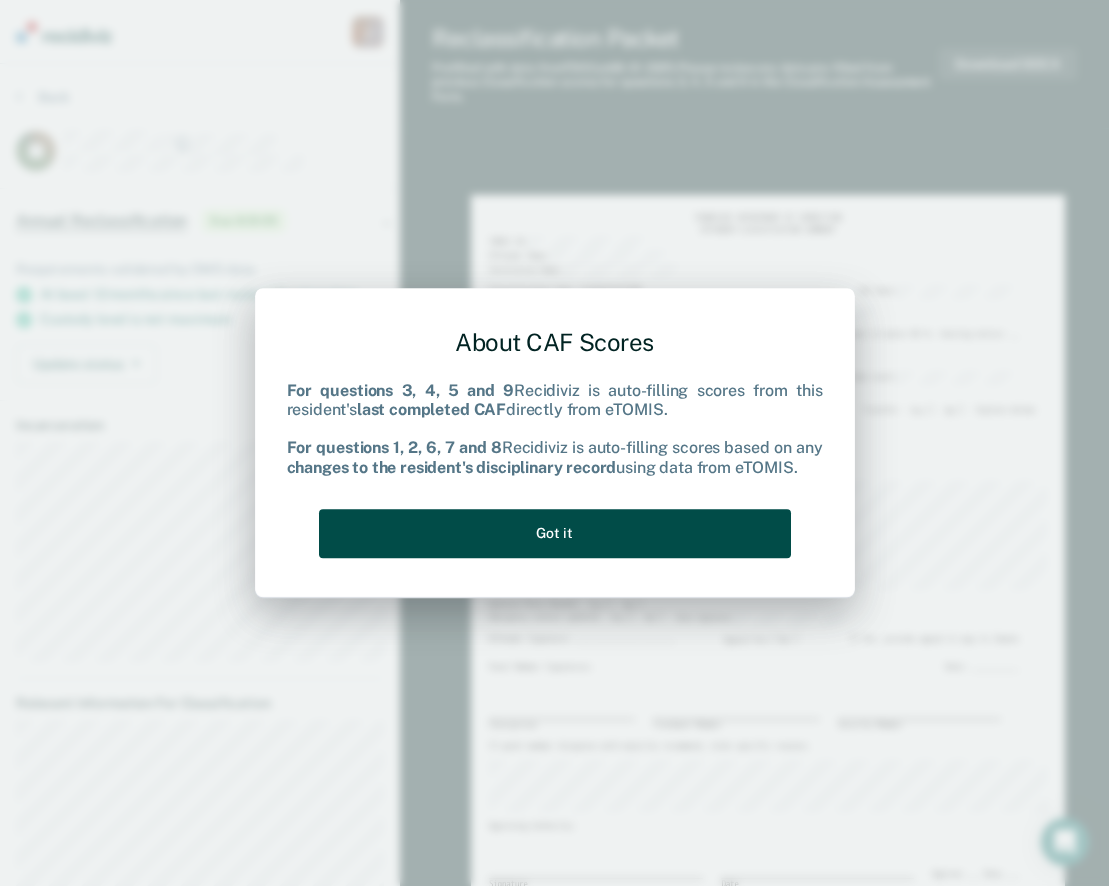 click on "Got it" at bounding box center [555, 533] 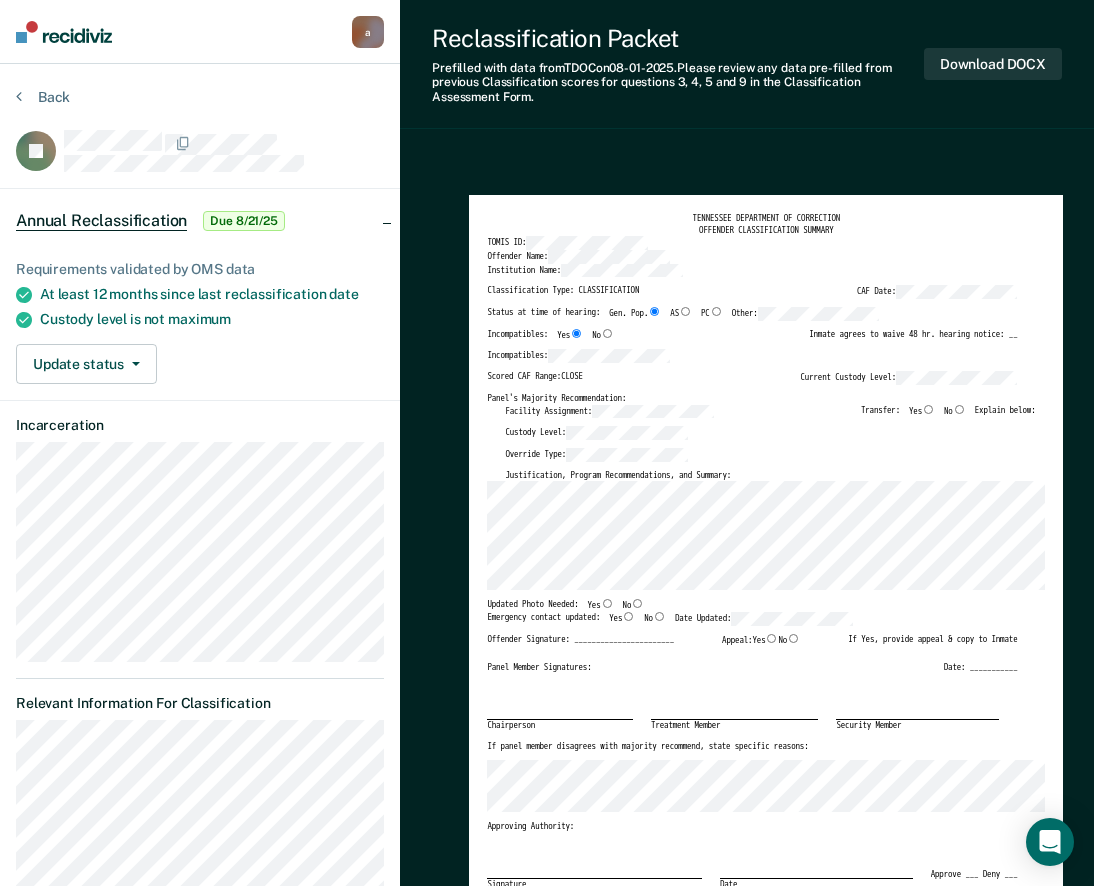 click on "TENNESSEE DEPARTMENT OF CORRECTION OFFENDER CLASSIFICATION SUMMARY TOMIS ID:  Offender Name:  Institution Name:  Classification Type: CLASSIFICATION CAF Date:  Status at time of hearing: Gen. Pop. AS PC Other:   Incompatibles: Yes No Inmate agrees to waive 48 hr. hearing notice: __ Incompatibles:  Scored CAF Range: CLOSE Current Custody Level:  Panel's Majority Recommendation: Facility Assignment: Transfer: Yes No Explain below: Custody Level:  Override Type:  Justification, Program Recommendations, and Summary: Updated Photo Needed: Yes No Emergency contact updated: Yes No Date Updated:  Offender Signature: _______________________ Appeal: Yes No If Yes, provide appeal & copy to Inmate Panel Member Signatures: Date: ___________ Chairperson Treatment Member Security Member If panel member disagrees with majority recommend, state specific reasons: Approving Authority: Signature Date Approve ___ Deny ___ If denied, reasons include: TENNESSEE DEPARTMENT OF CORRECTION  CLASSIFICATION CUSTODY ASSESSMENT    Name: 0" at bounding box center [747, 1873] 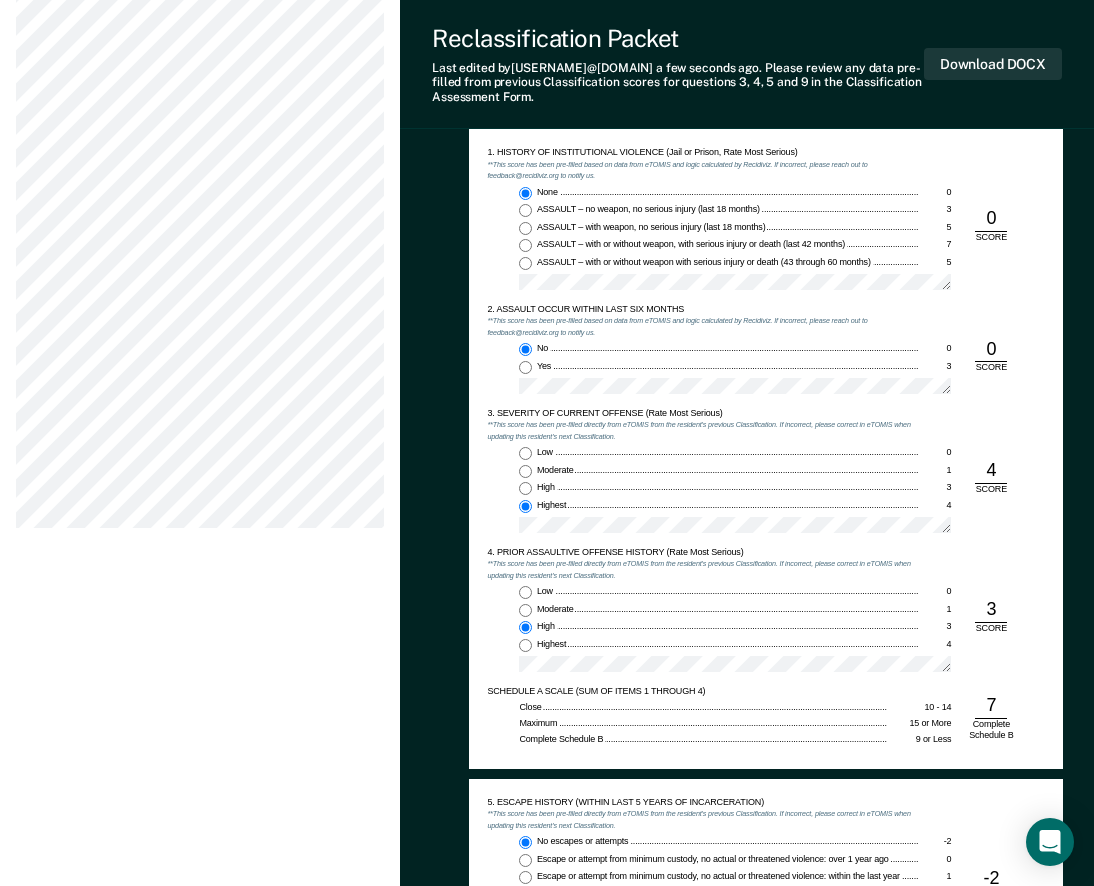 scroll, scrollTop: 1400, scrollLeft: 0, axis: vertical 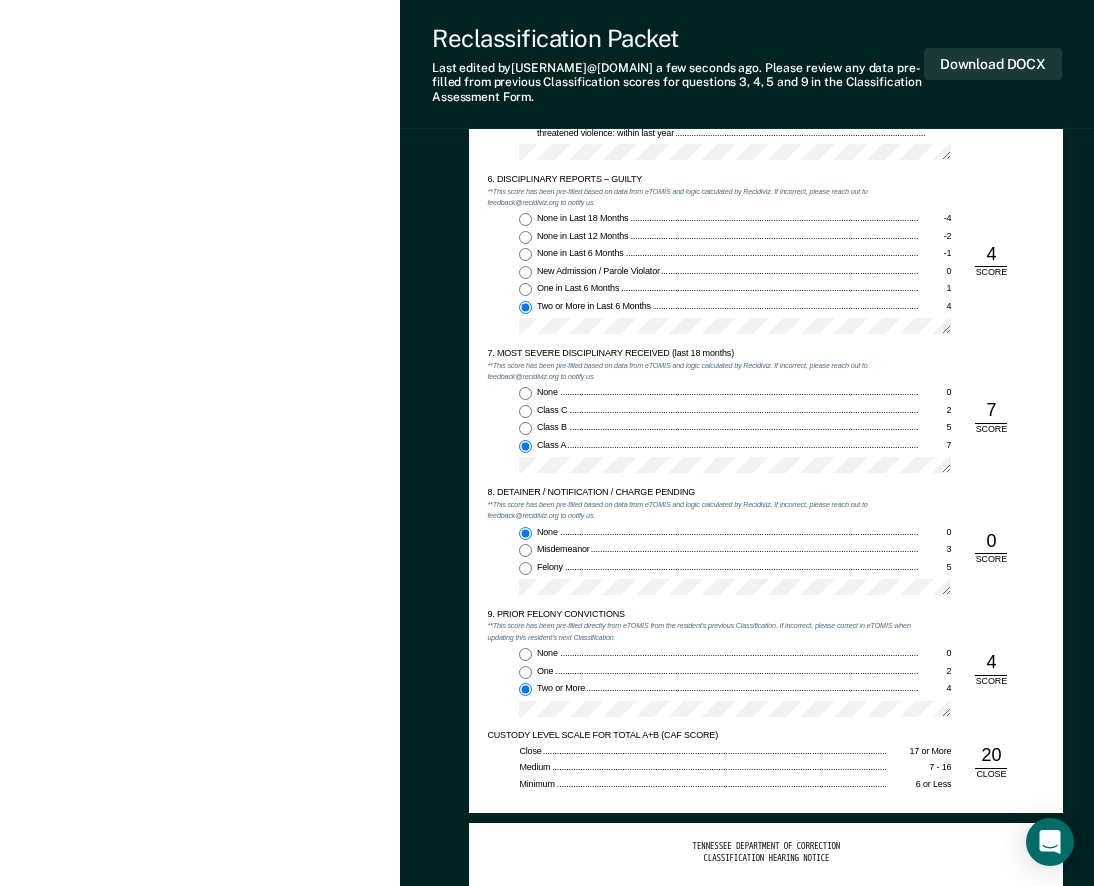 click on "7. MOST SEVERE DISCIPLINARY RECEIVED (last 18 months) **This score has been pre-filled based on data from eTOMIS and logic calculated by Recidiviz. If incorrect, please reach out to feedback@recidiviz.org to notify us. None 0 Class C 2 Class B 5 Class A 7" at bounding box center (703, 417) 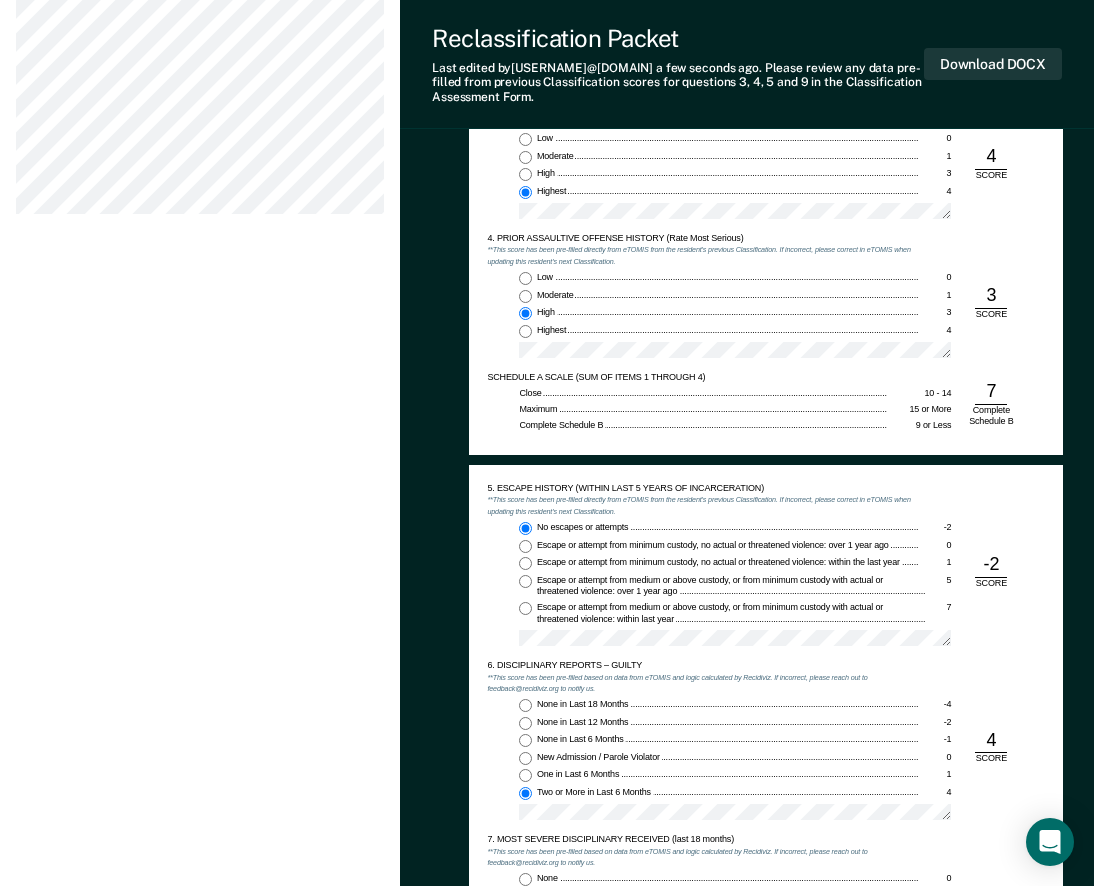 scroll, scrollTop: 1300, scrollLeft: 0, axis: vertical 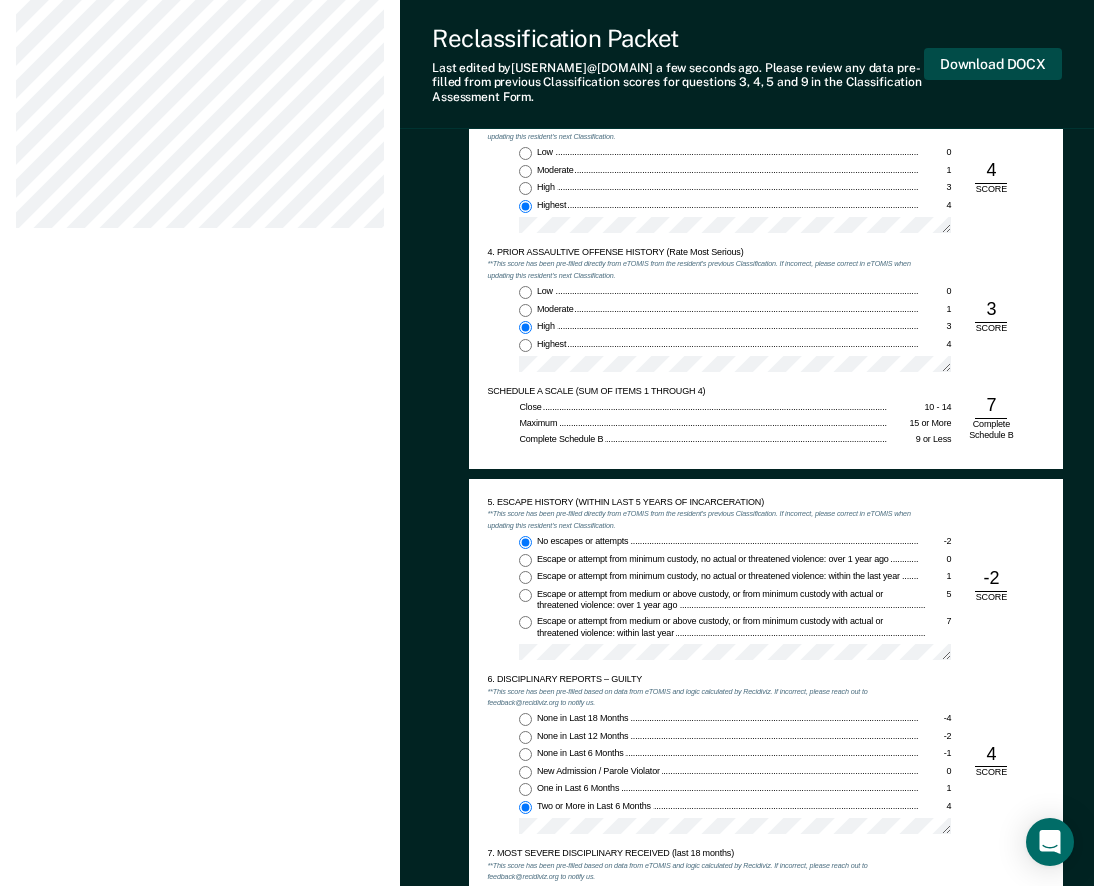 click on "Download DOCX" at bounding box center [993, 64] 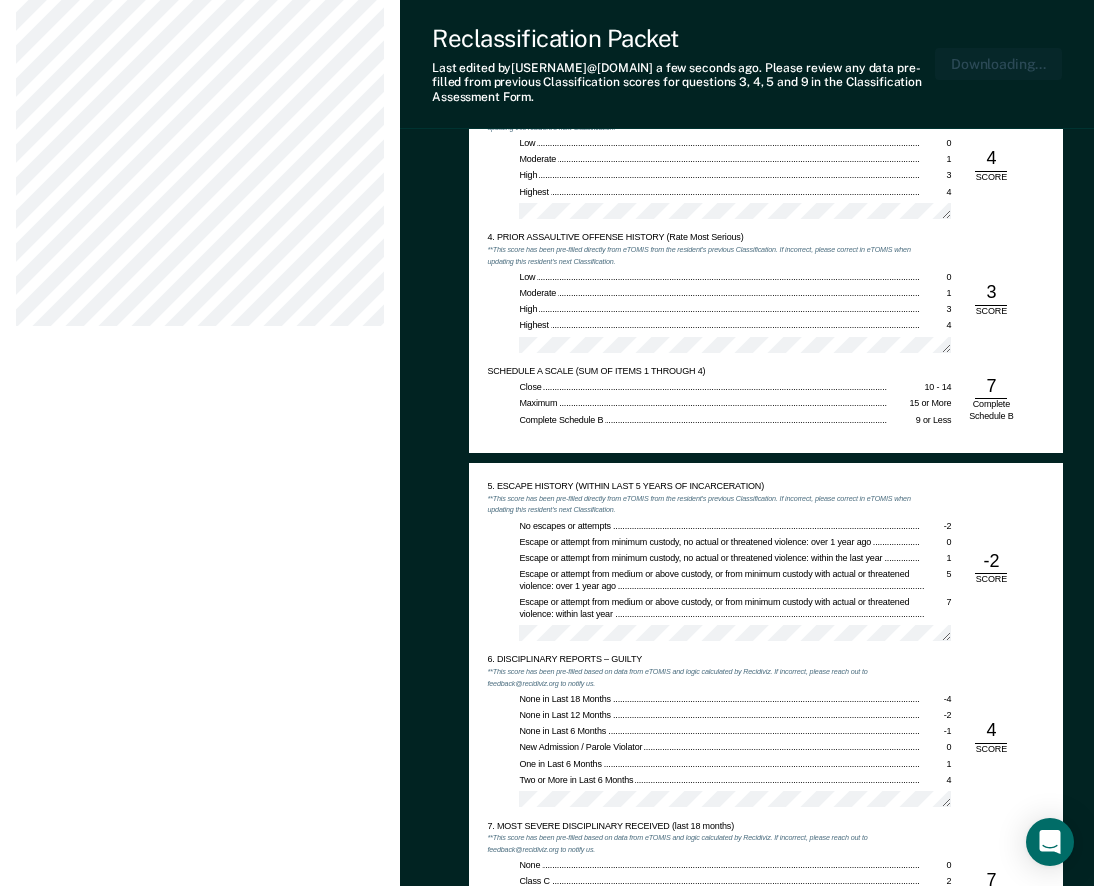 scroll, scrollTop: 1398, scrollLeft: 0, axis: vertical 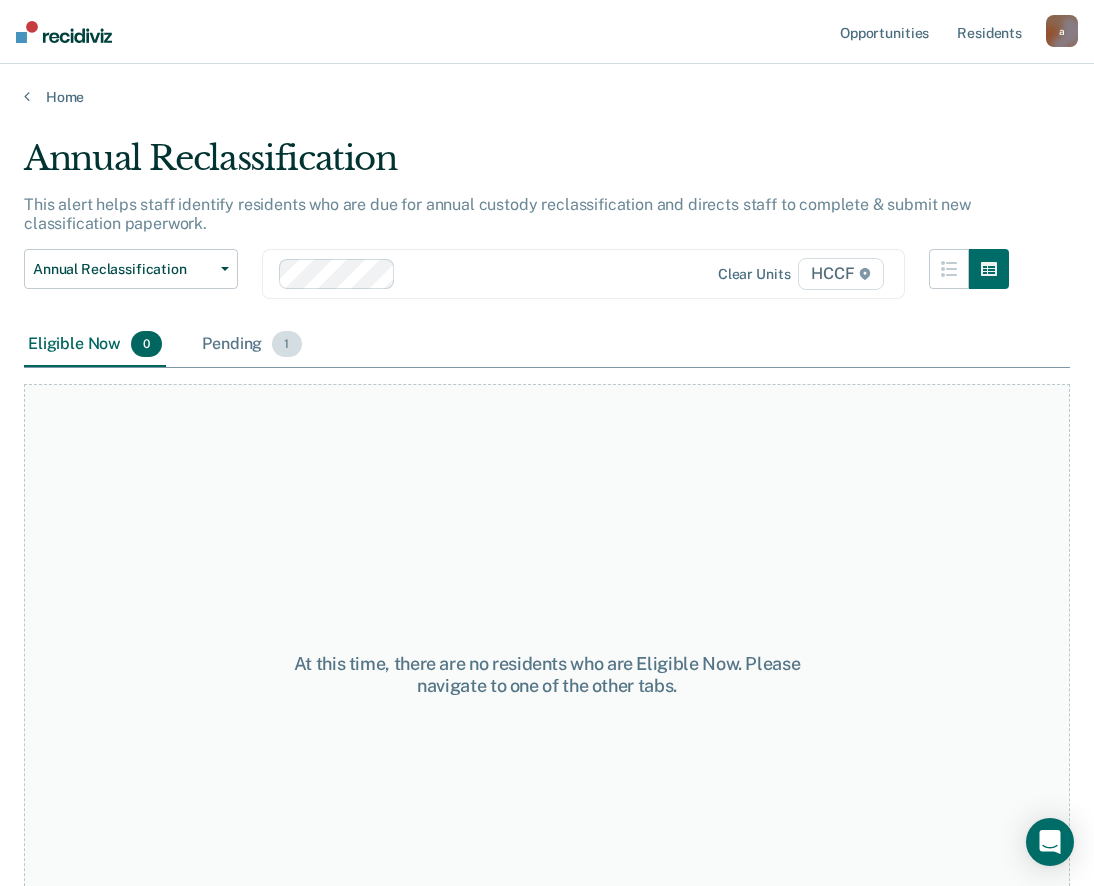 click on "Pending 1" at bounding box center (251, 345) 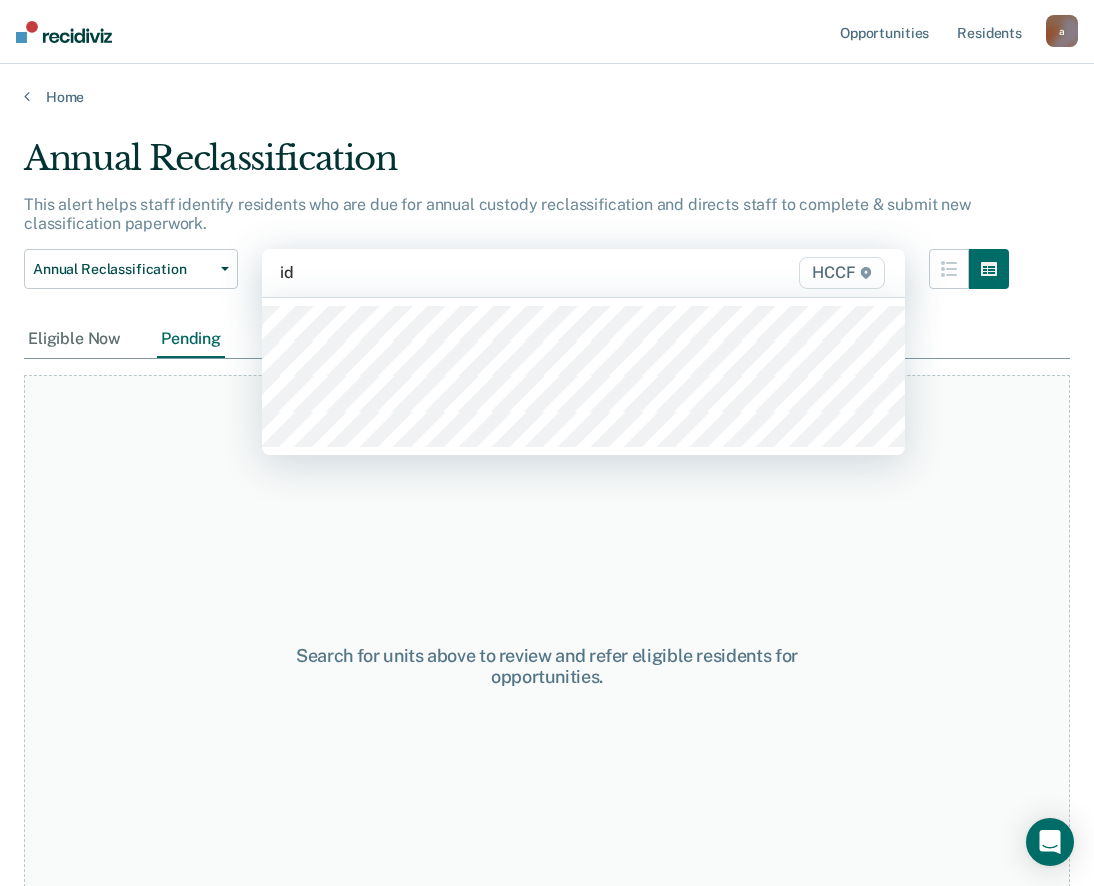 type on "id2" 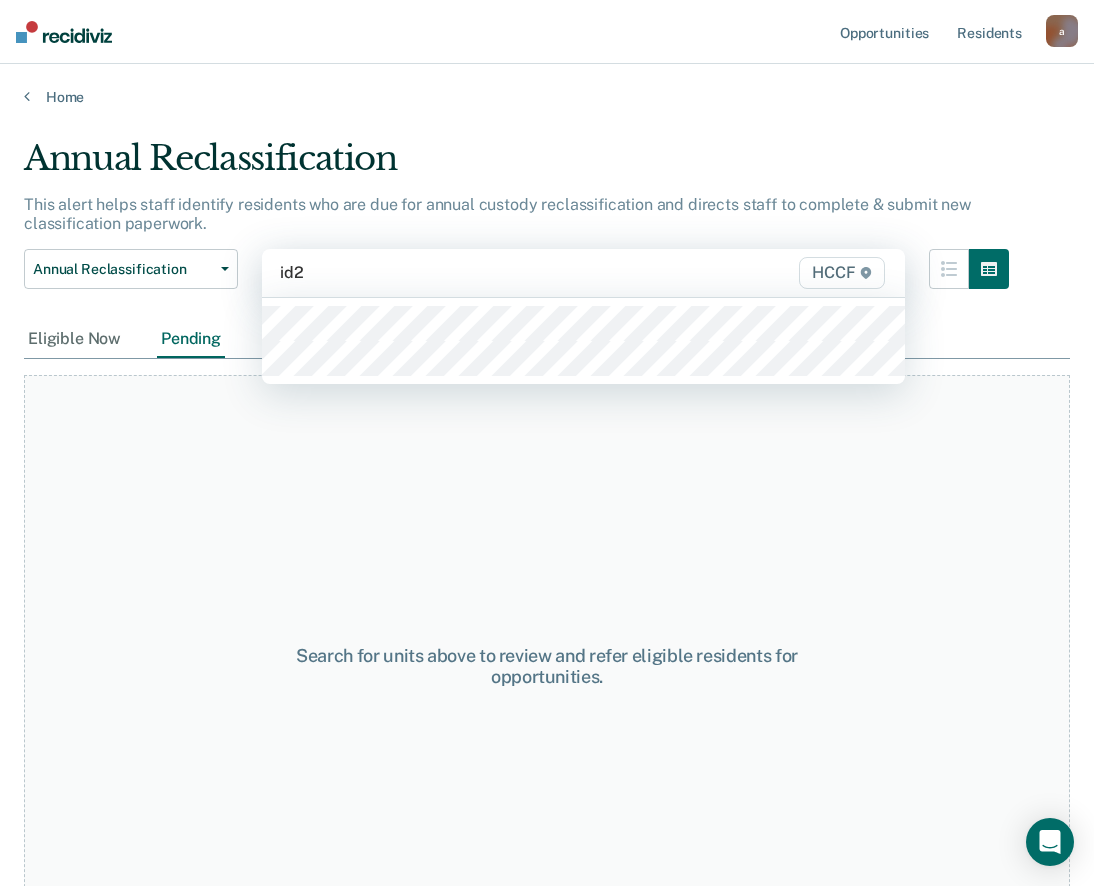 type 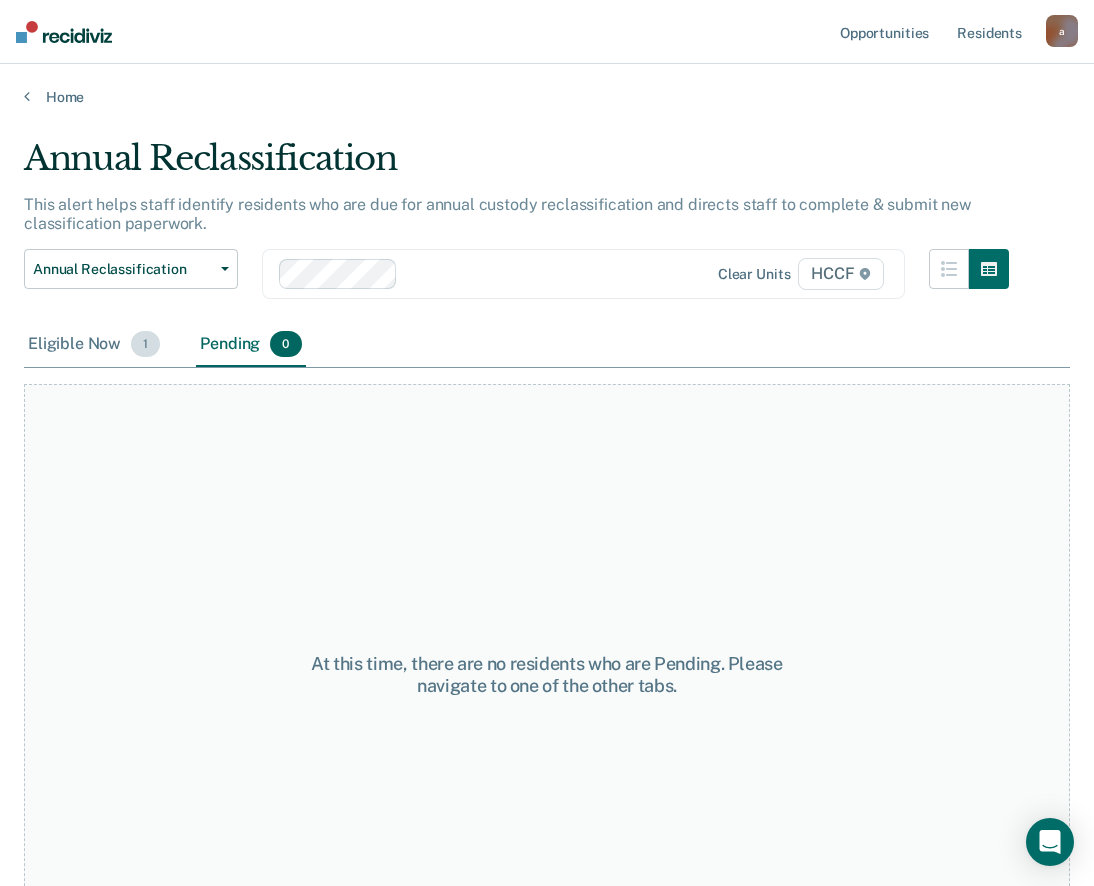 click on "Eligible Now 1" at bounding box center (94, 345) 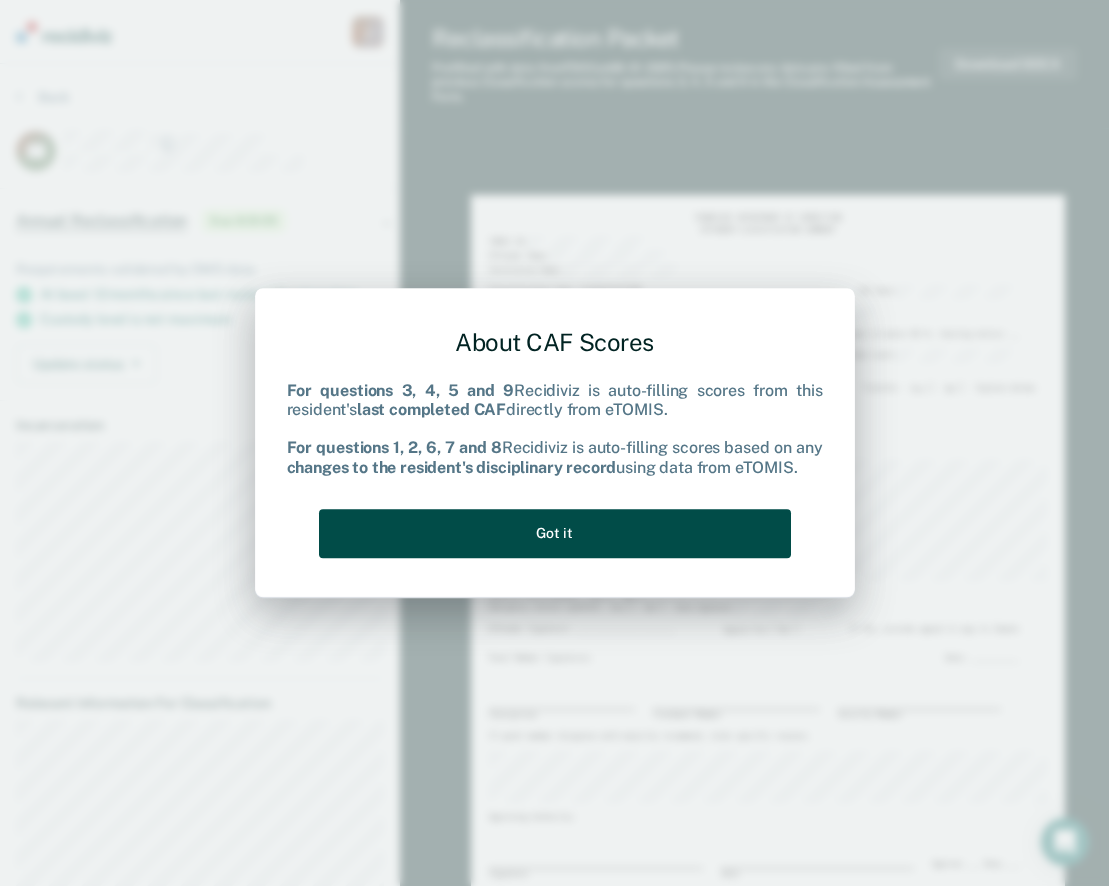 click on "Got it" at bounding box center [555, 533] 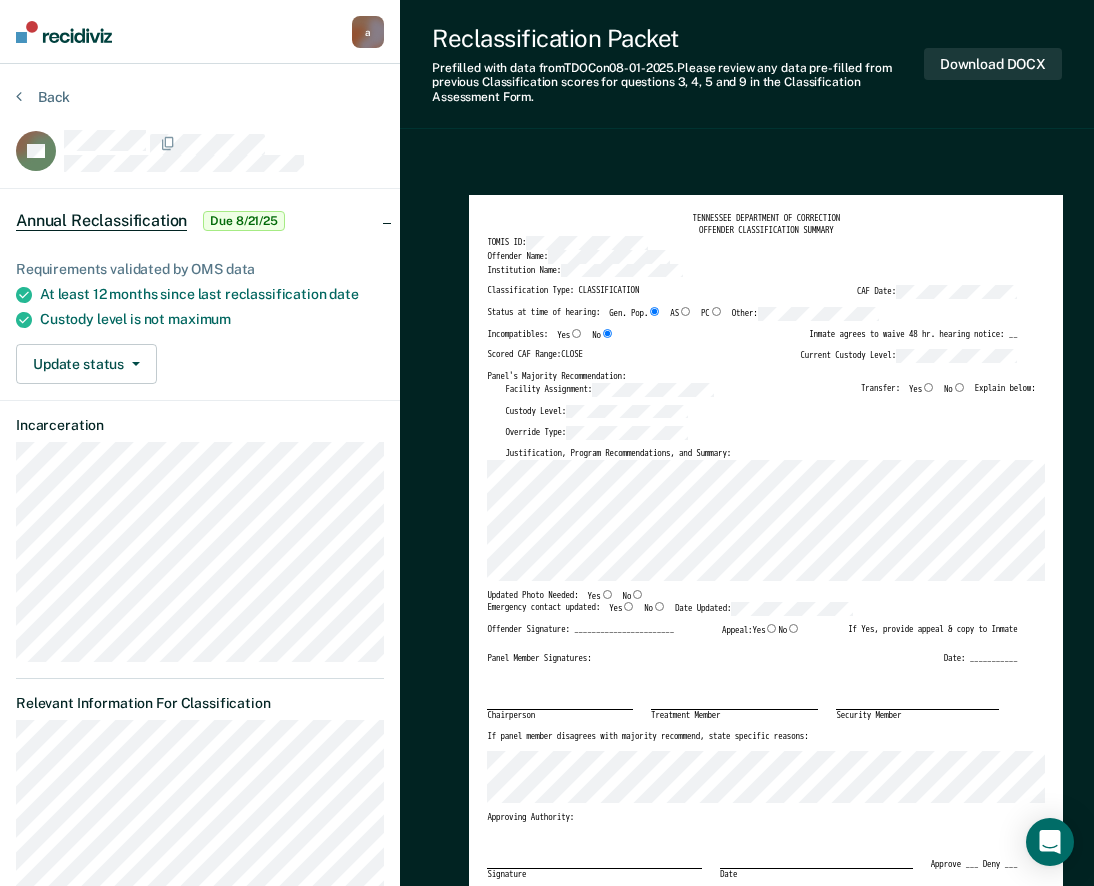 click on "TENNESSEE DEPARTMENT OF CORRECTION OFFENDER CLASSIFICATION SUMMARY TOMIS ID:  Offender Name:  Institution Name:  Classification Type: CLASSIFICATION CAF Date:  Status at time of hearing: Gen. Pop. AS PC Other:   Incompatibles: Yes No Inmate agrees to waive 48 hr. hearing notice: __ Scored CAF Range: CLOSE Current Custody Level:  Panel's Majority Recommendation: Facility Assignment: Transfer: Yes No Explain below: Custody Level:  Override Type:  Justification, Program Recommendations, and Summary: Updated Photo Needed: Yes No Emergency contact updated: Yes No Date Updated:  Offender Signature: _______________________ Appeal: Yes No If Yes, provide appeal & copy to Inmate Panel Member Signatures: Date: ___________ Chairperson Treatment Member Security Member If panel member disagrees with majority recommend, state specific reasons: Approving Authority: Signature Date Approve ___ Deny ___ If denied, reasons include:" at bounding box center (766, 582) 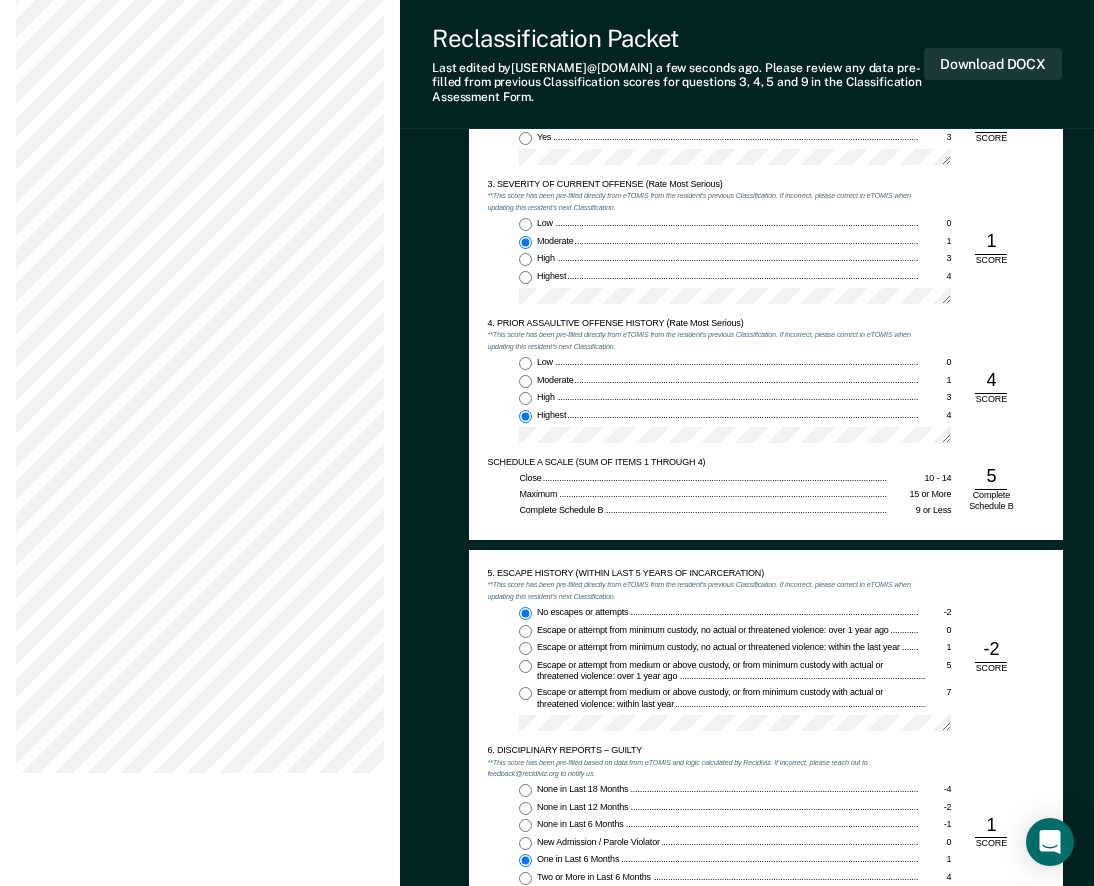 scroll, scrollTop: 1600, scrollLeft: 0, axis: vertical 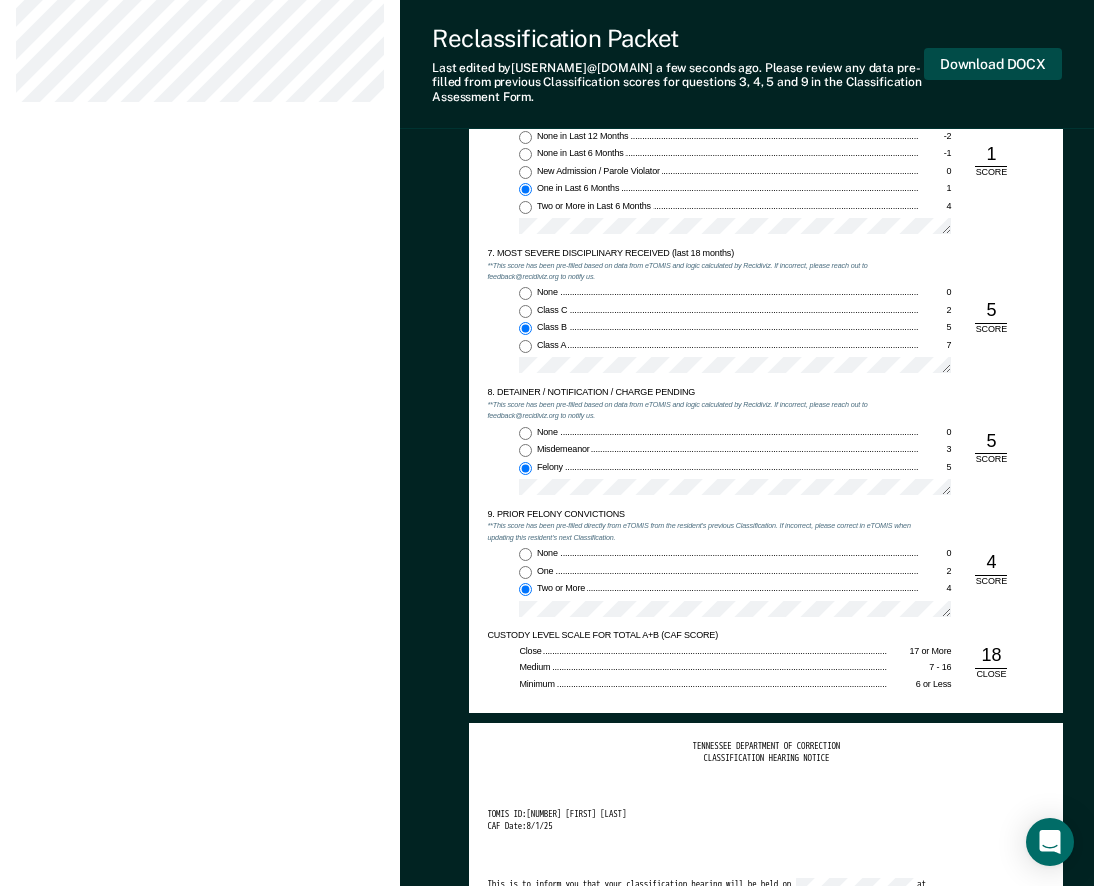click on "Download DOCX" at bounding box center [993, 64] 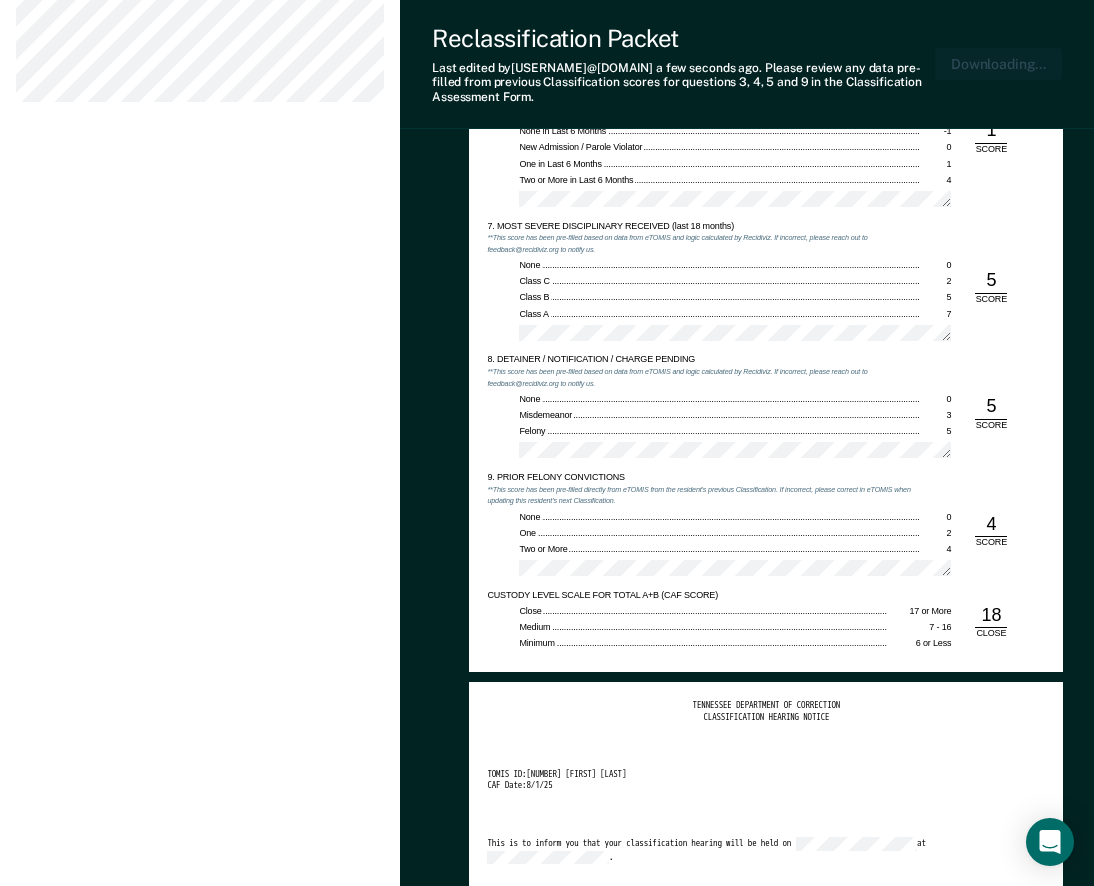type on "x" 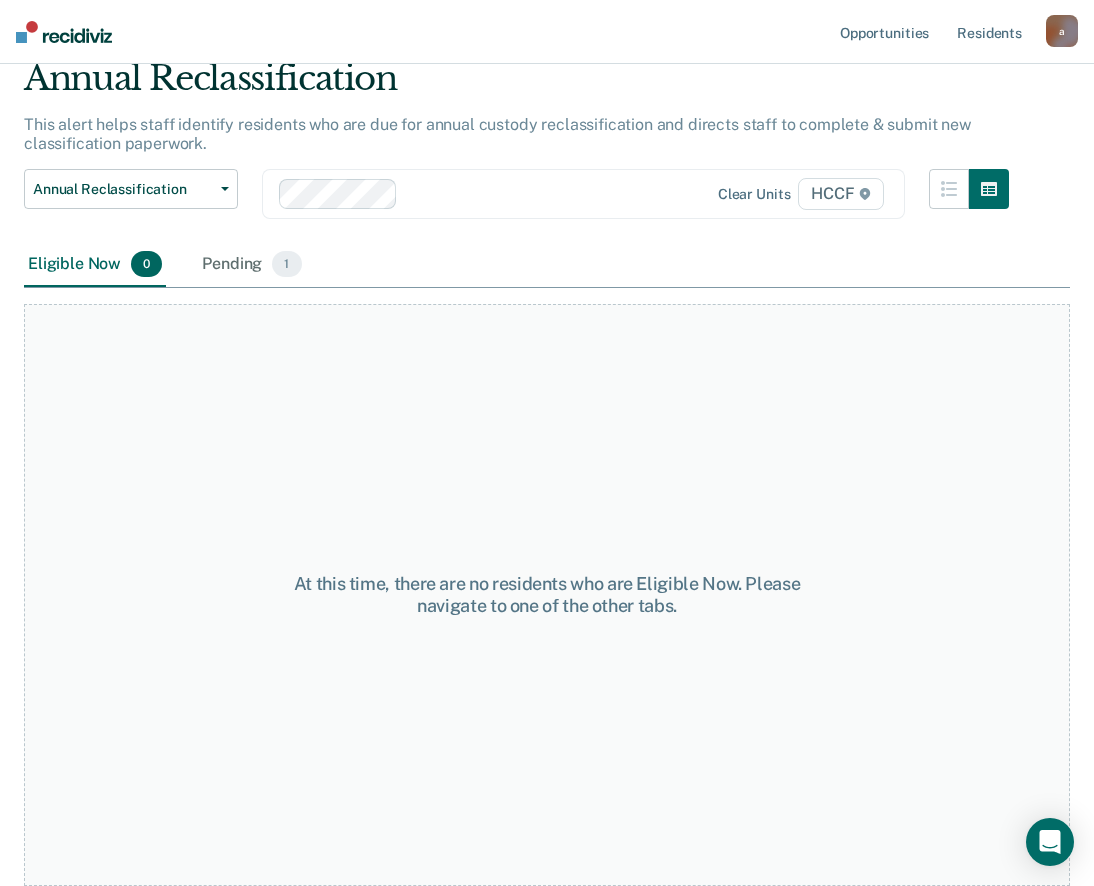 scroll, scrollTop: 0, scrollLeft: 0, axis: both 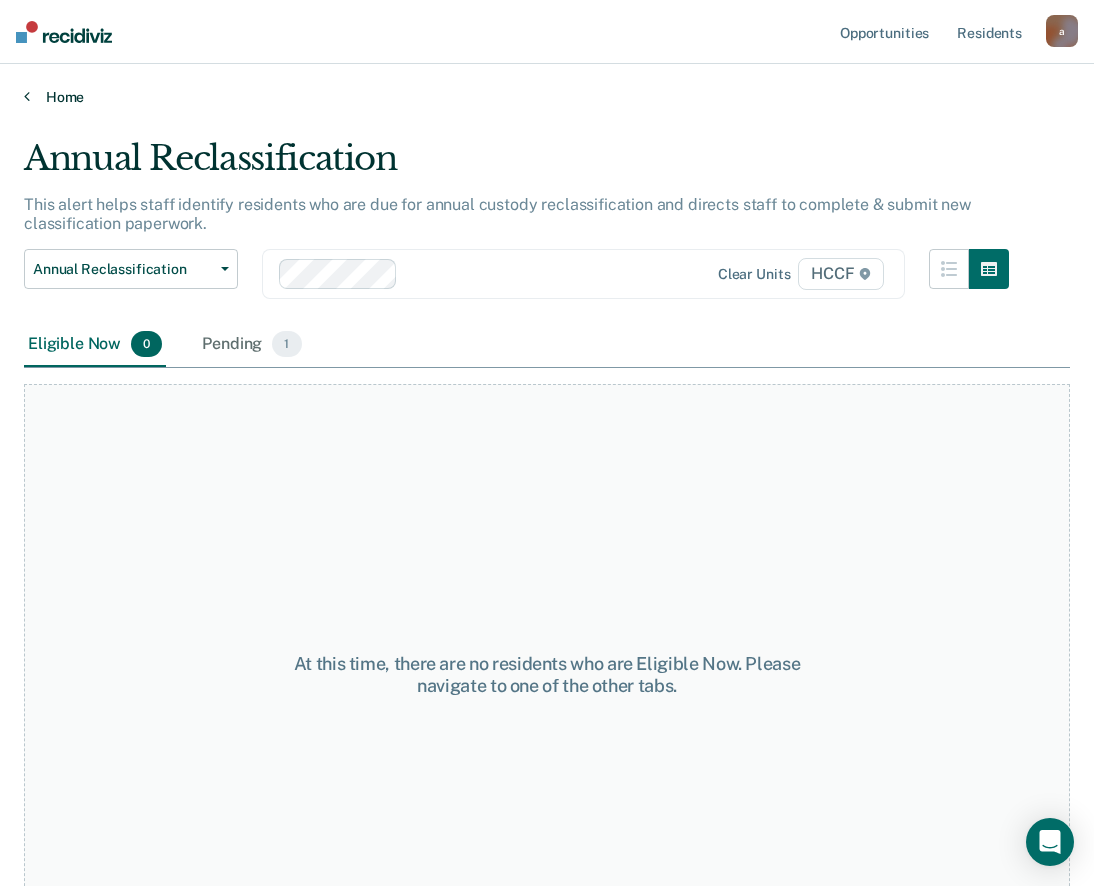 click on "Home" at bounding box center (547, 97) 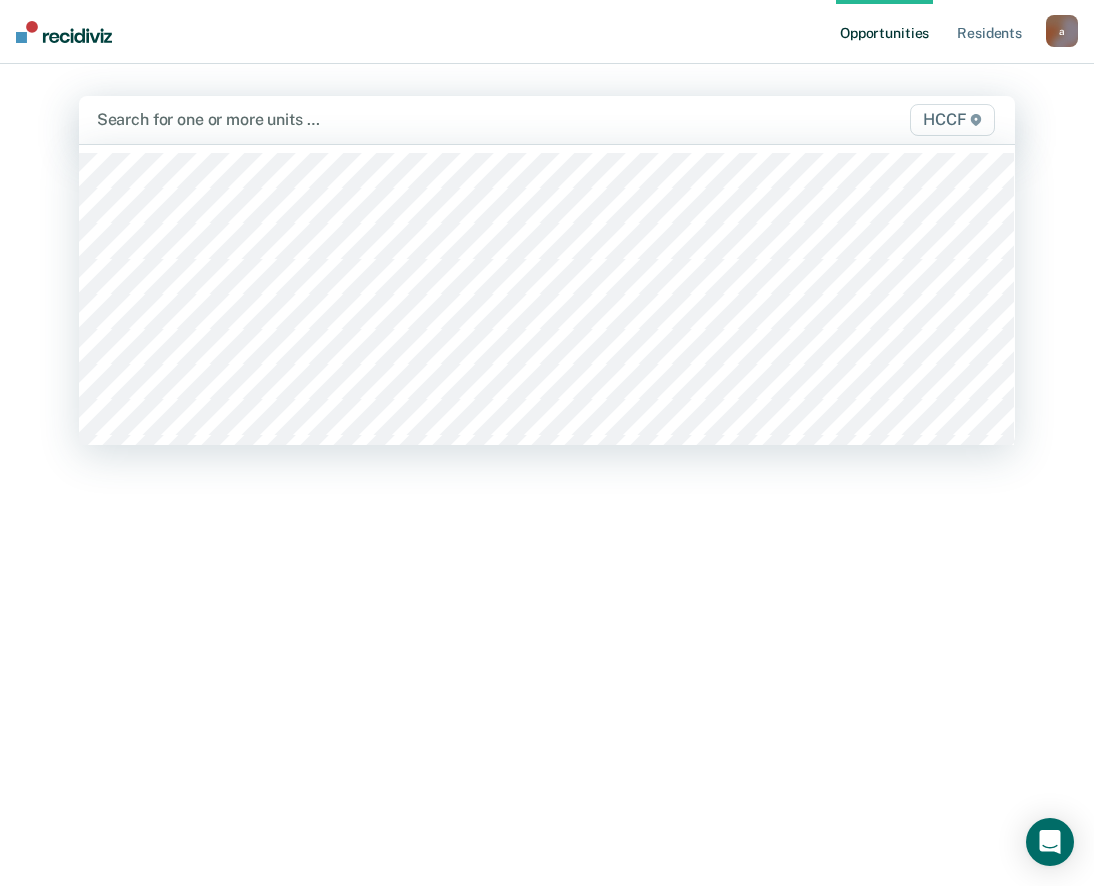 click at bounding box center [411, 119] 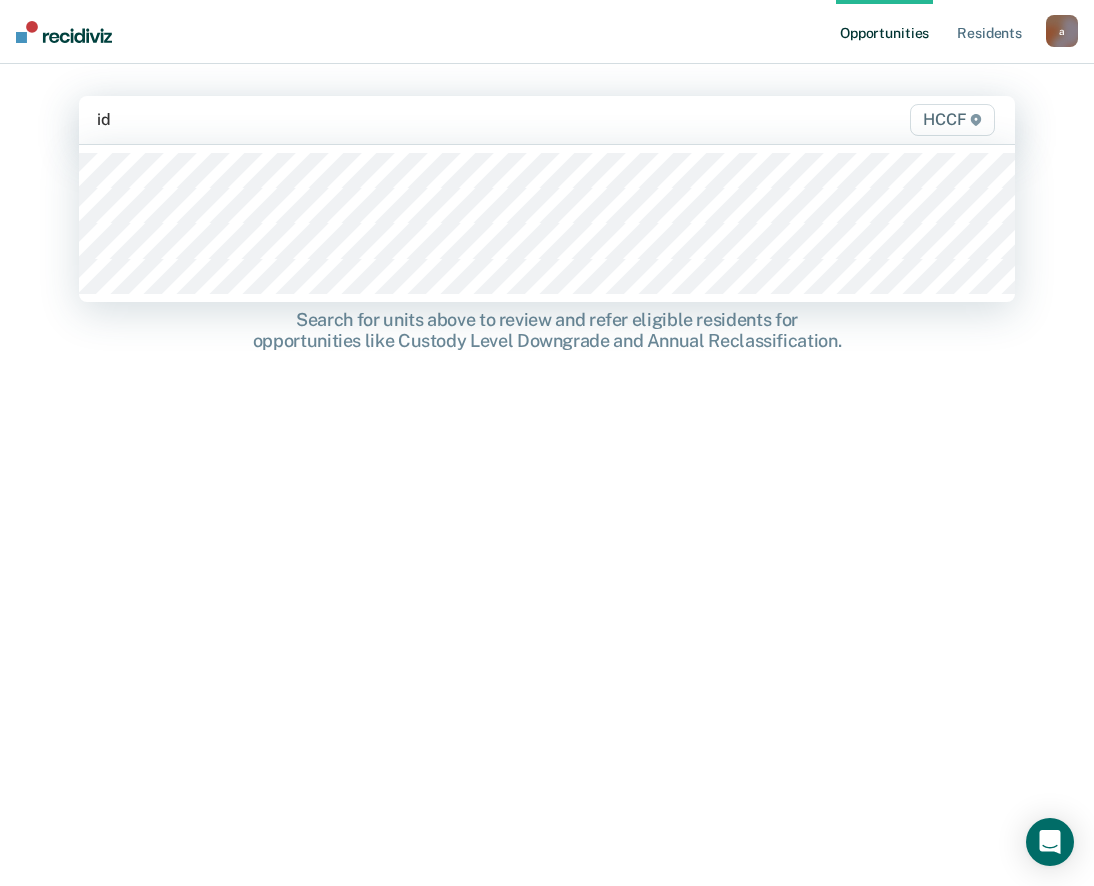type on "id1" 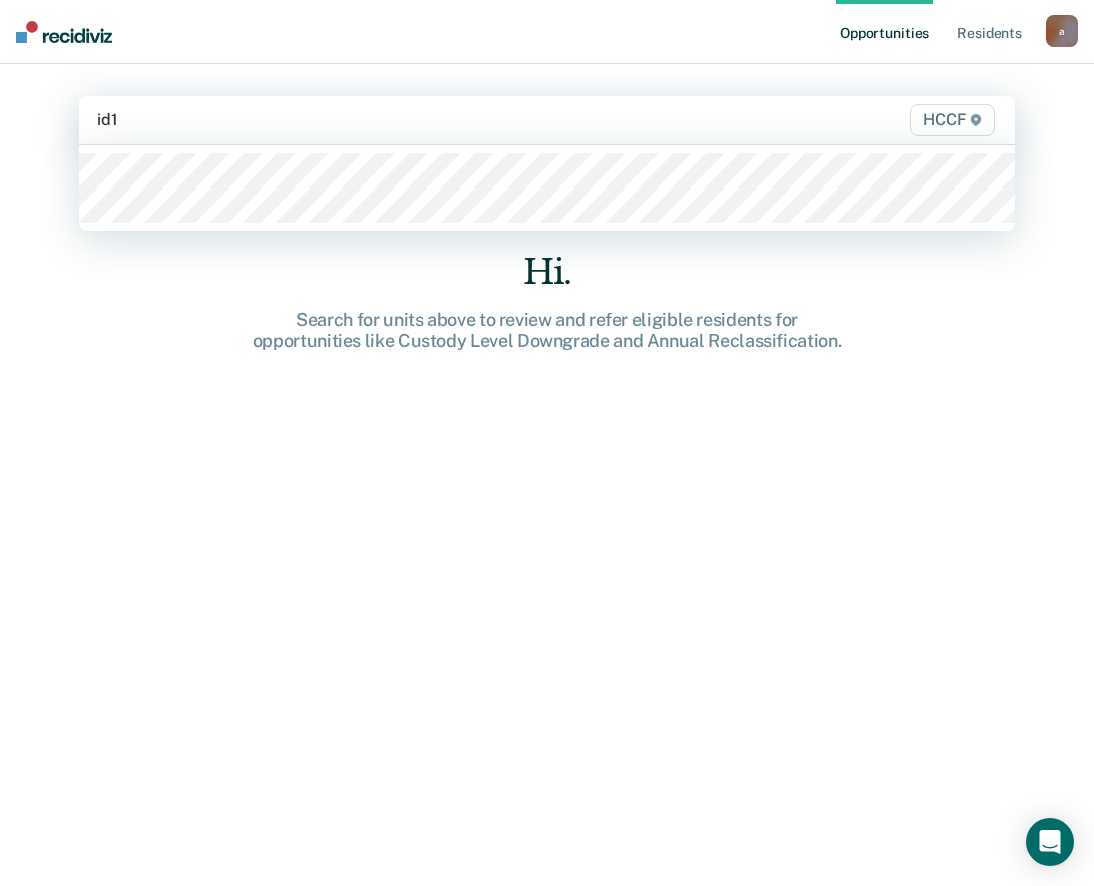 type 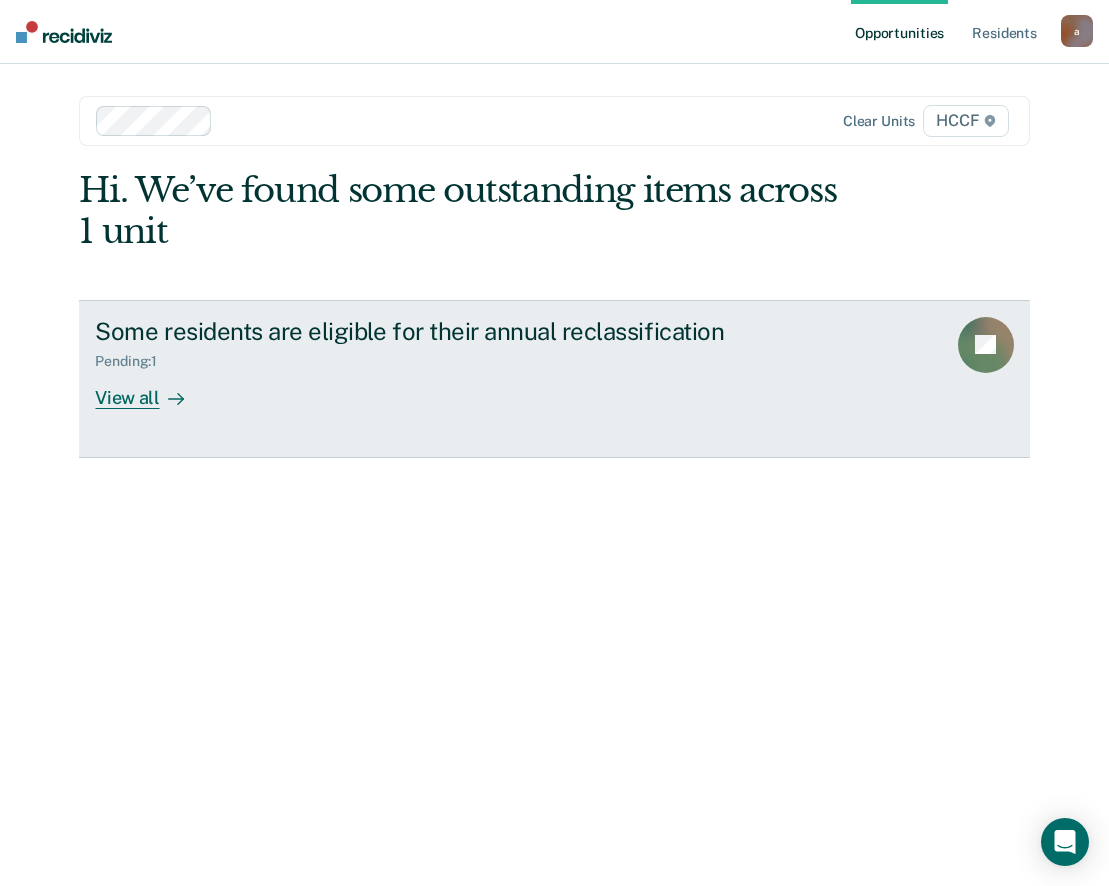click on "View all" at bounding box center (151, 389) 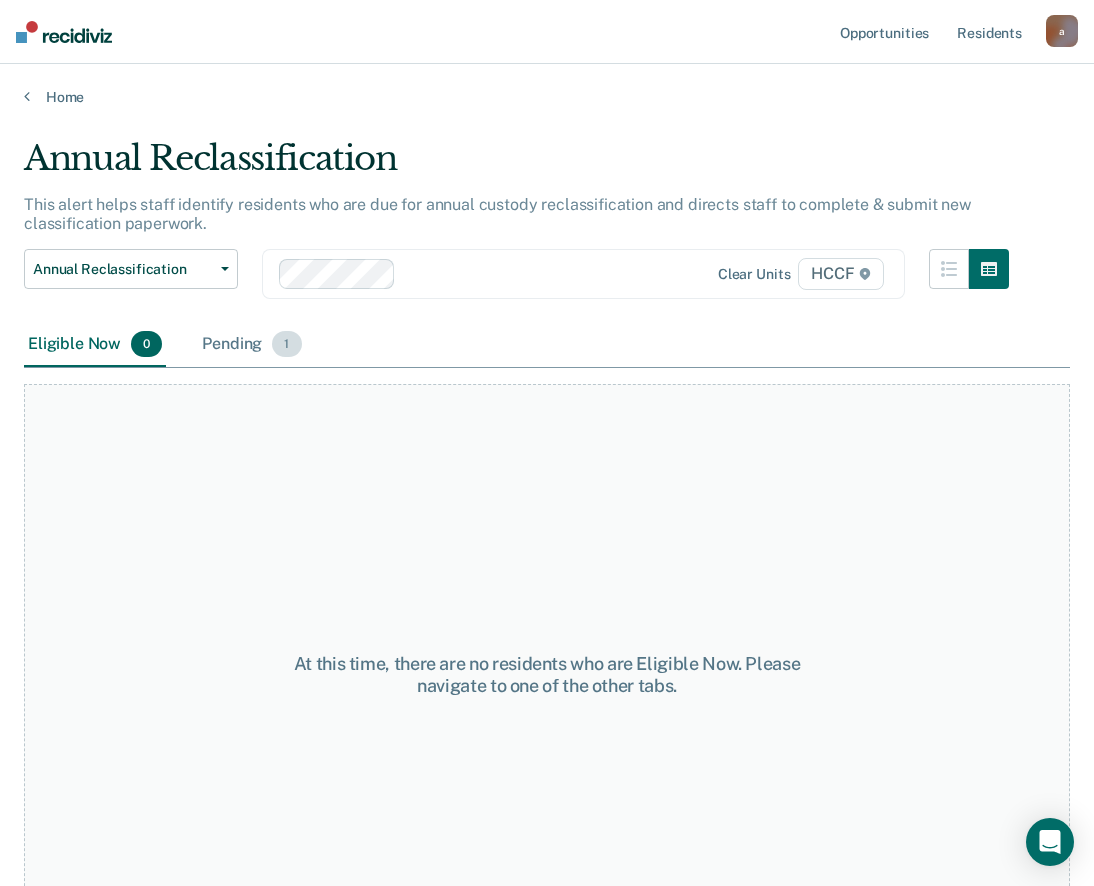 click on "Pending 1" at bounding box center (251, 345) 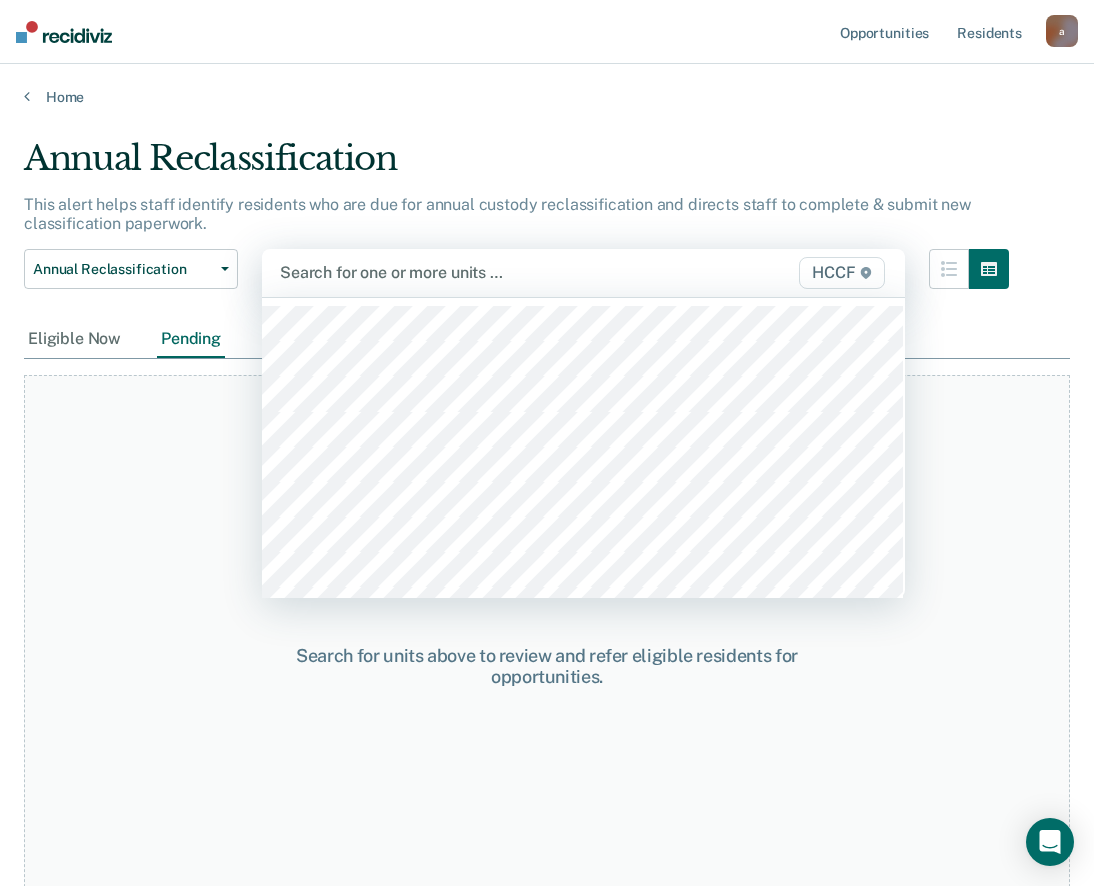 click on "Search for one or more units … HCCF" at bounding box center [583, 273] 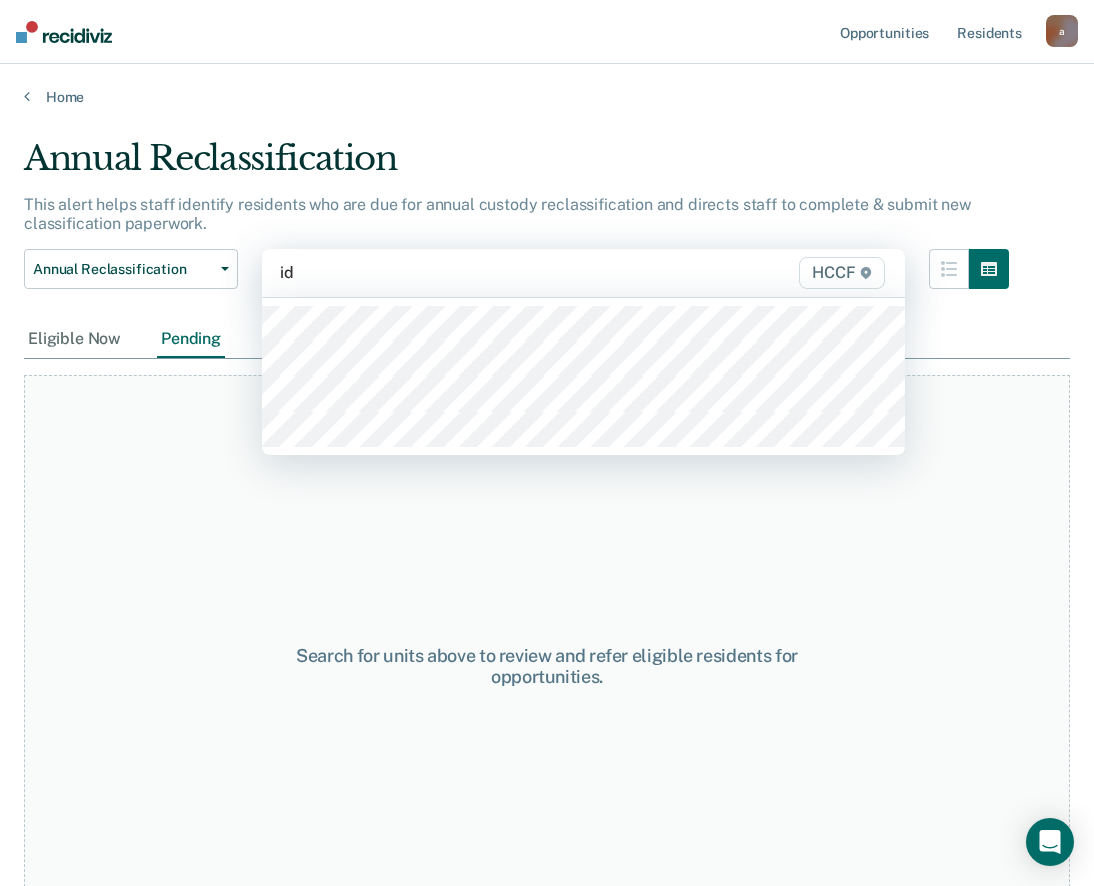 type on "id2" 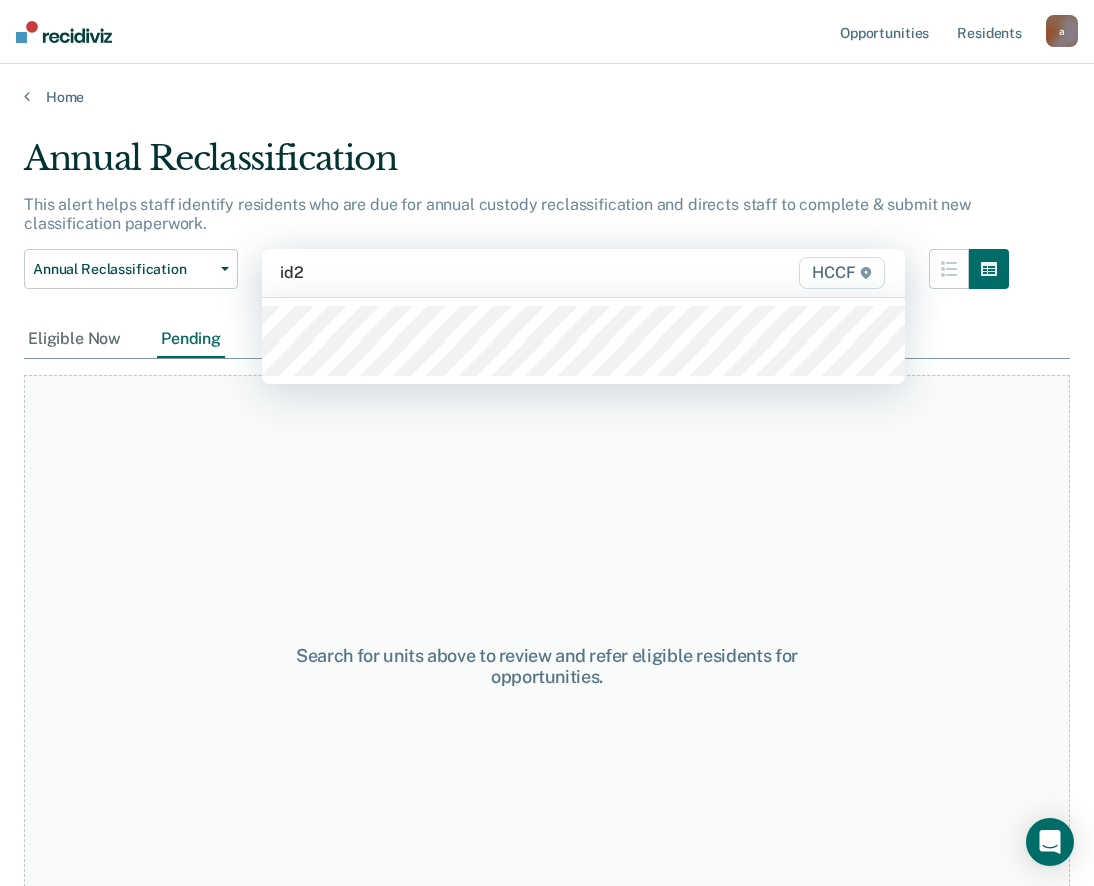 type 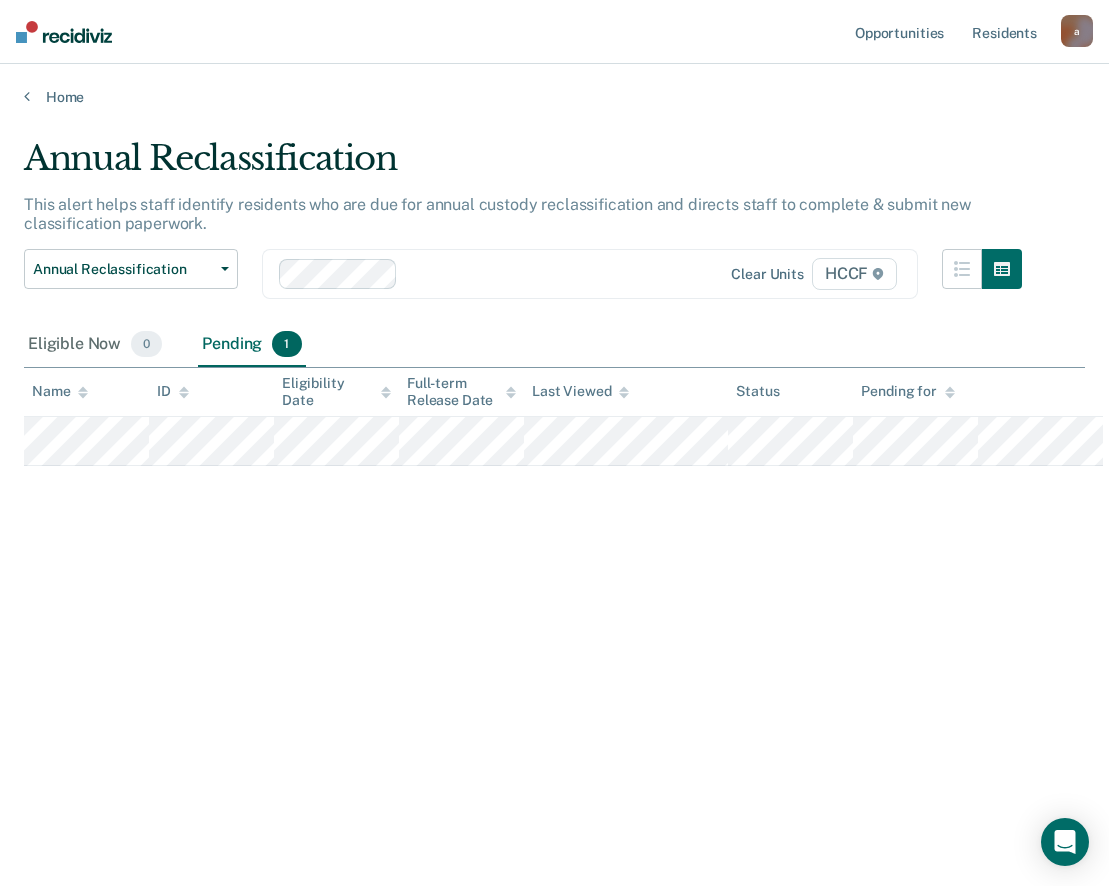 click on "1" at bounding box center [286, 344] 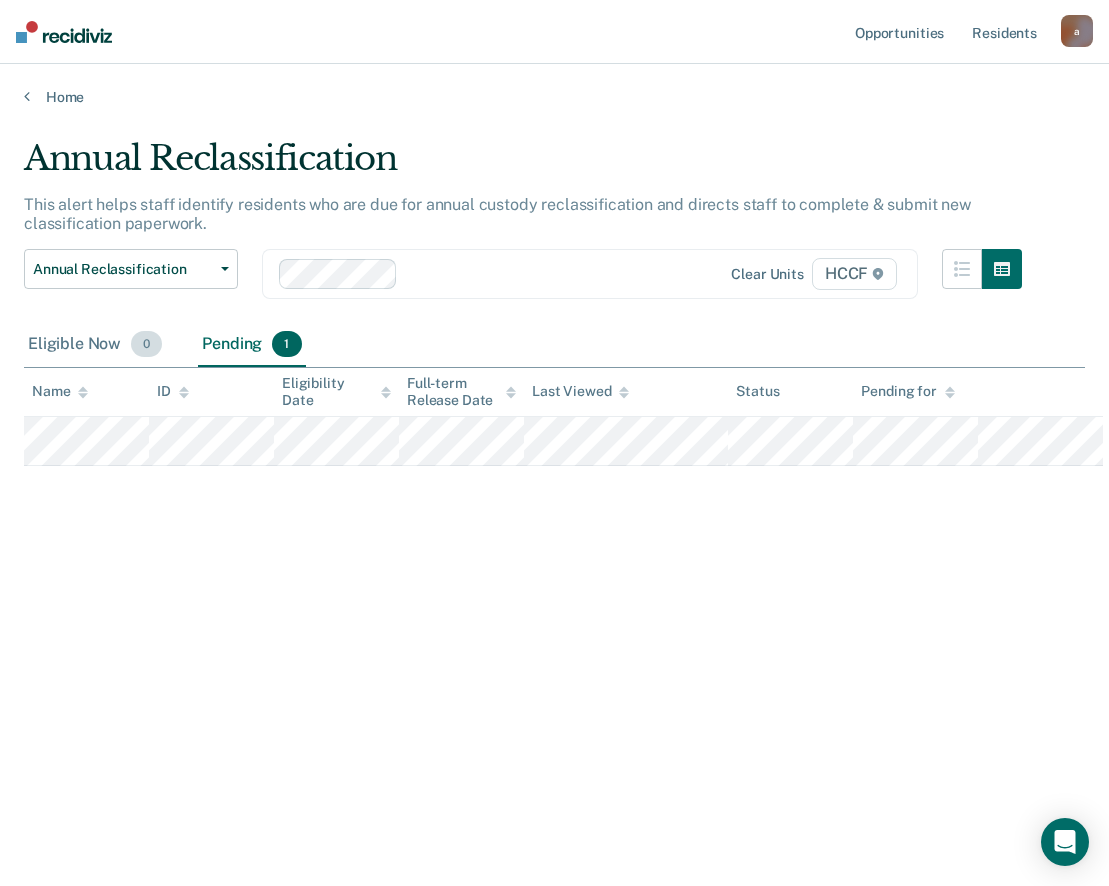 click on "Eligible Now 0" at bounding box center [95, 345] 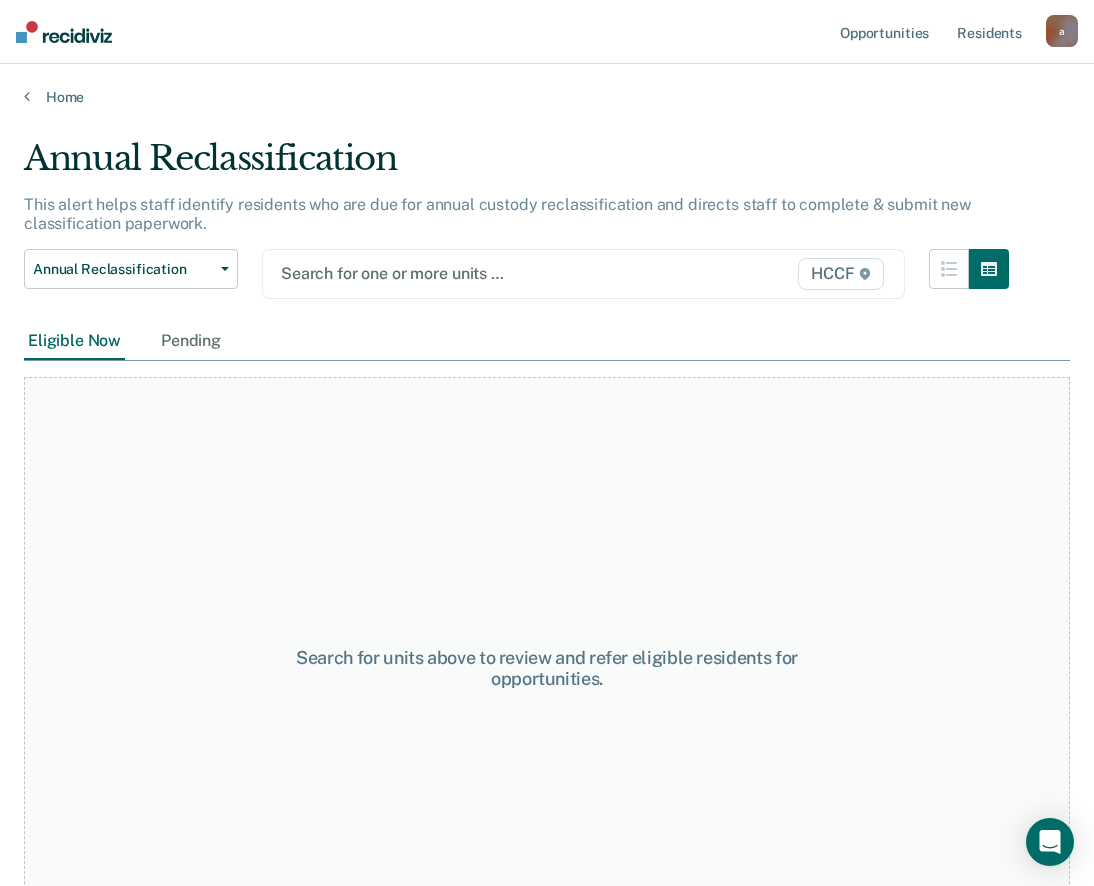 click on "HCCF" at bounding box center (796, 274) 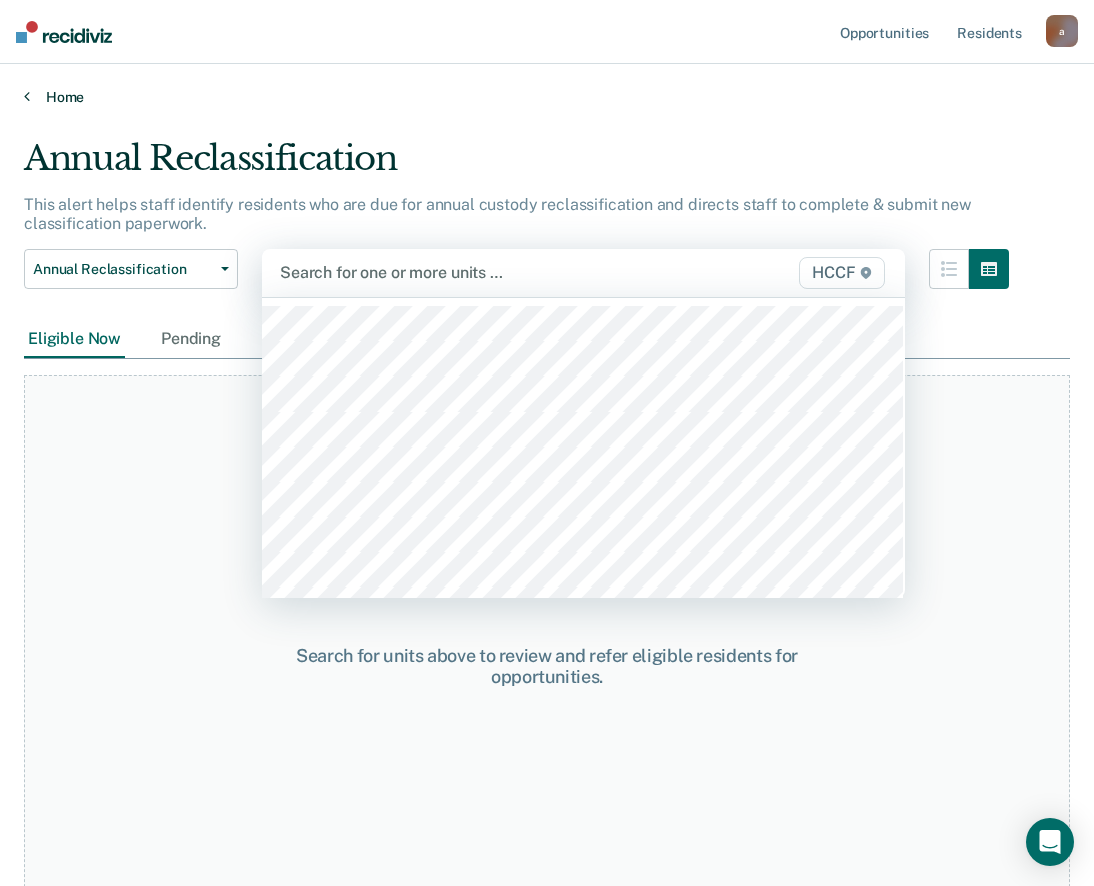click on "Home" at bounding box center [547, 97] 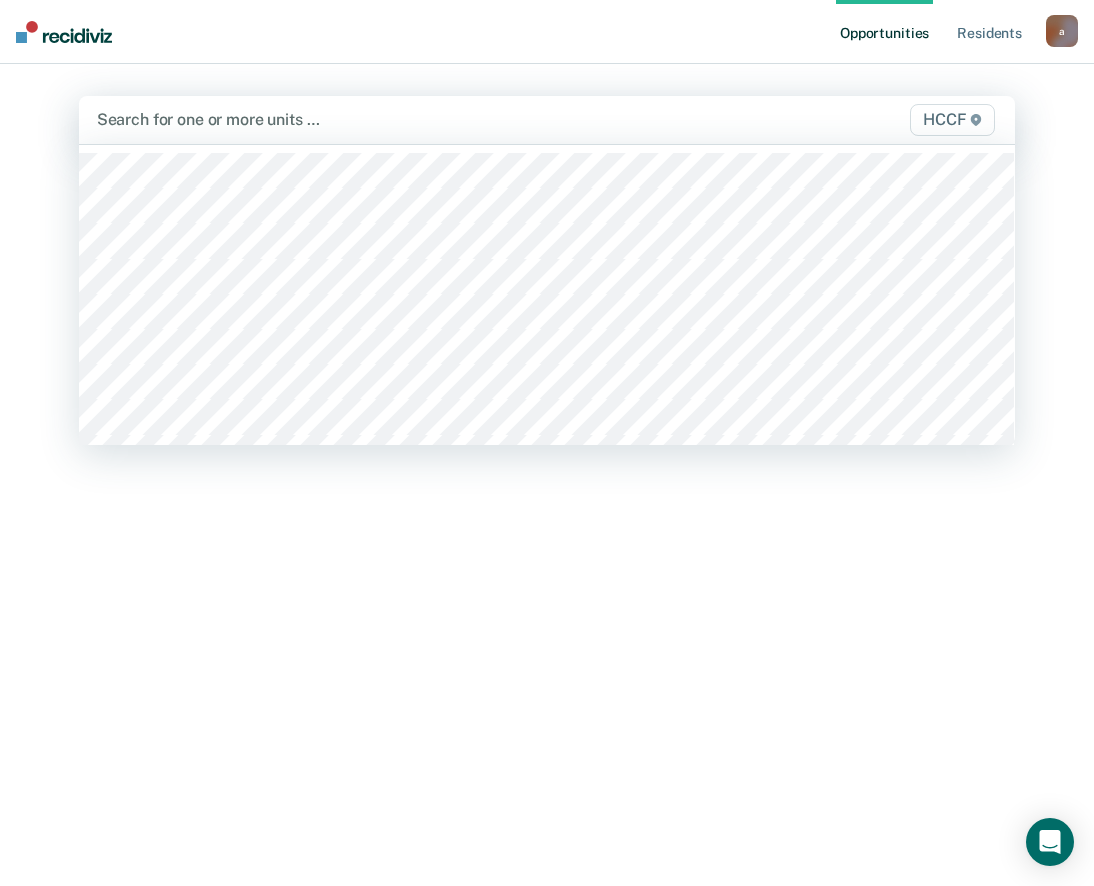 click at bounding box center [411, 119] 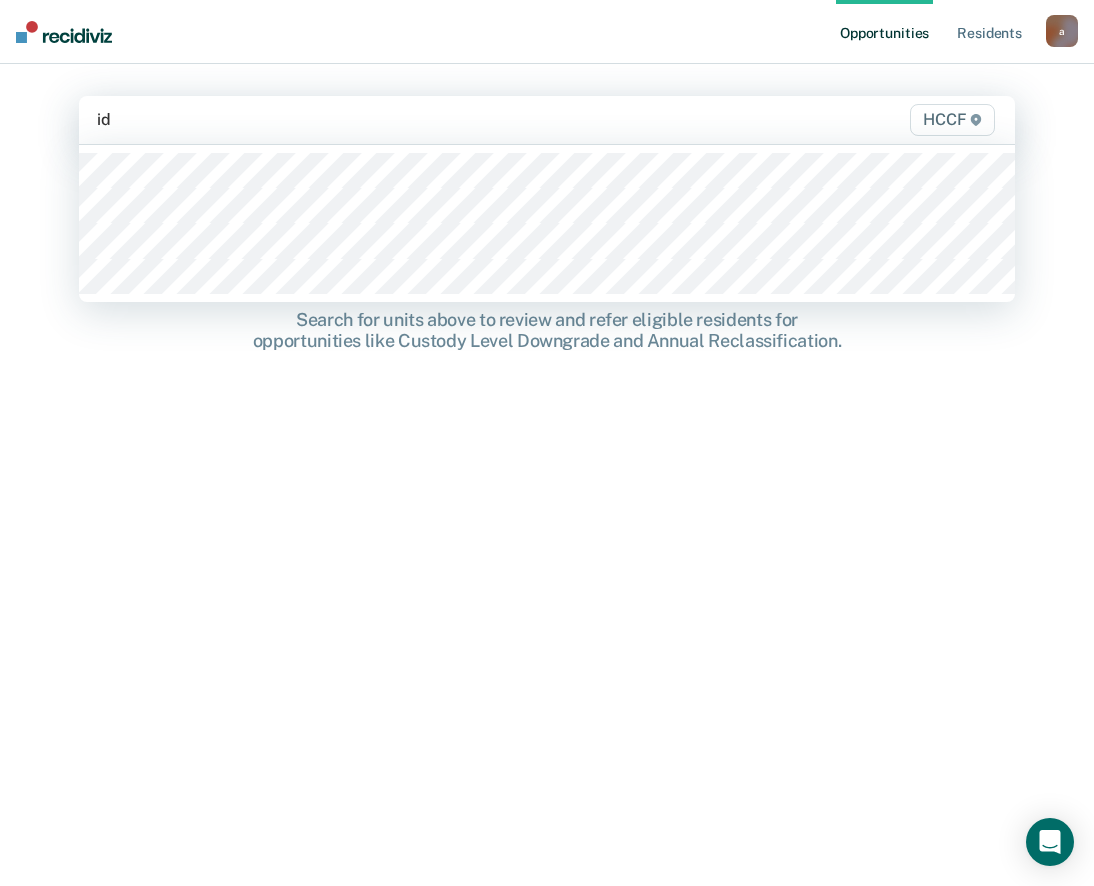type on "id1" 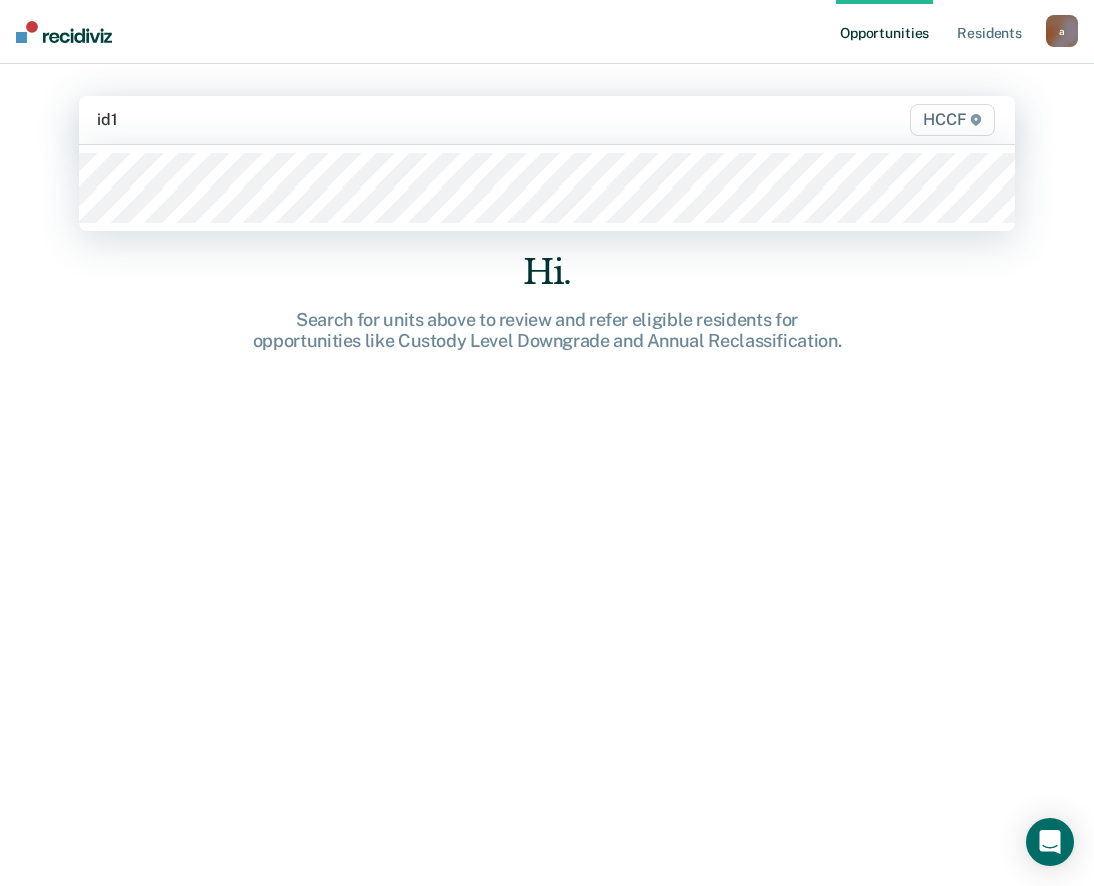 type 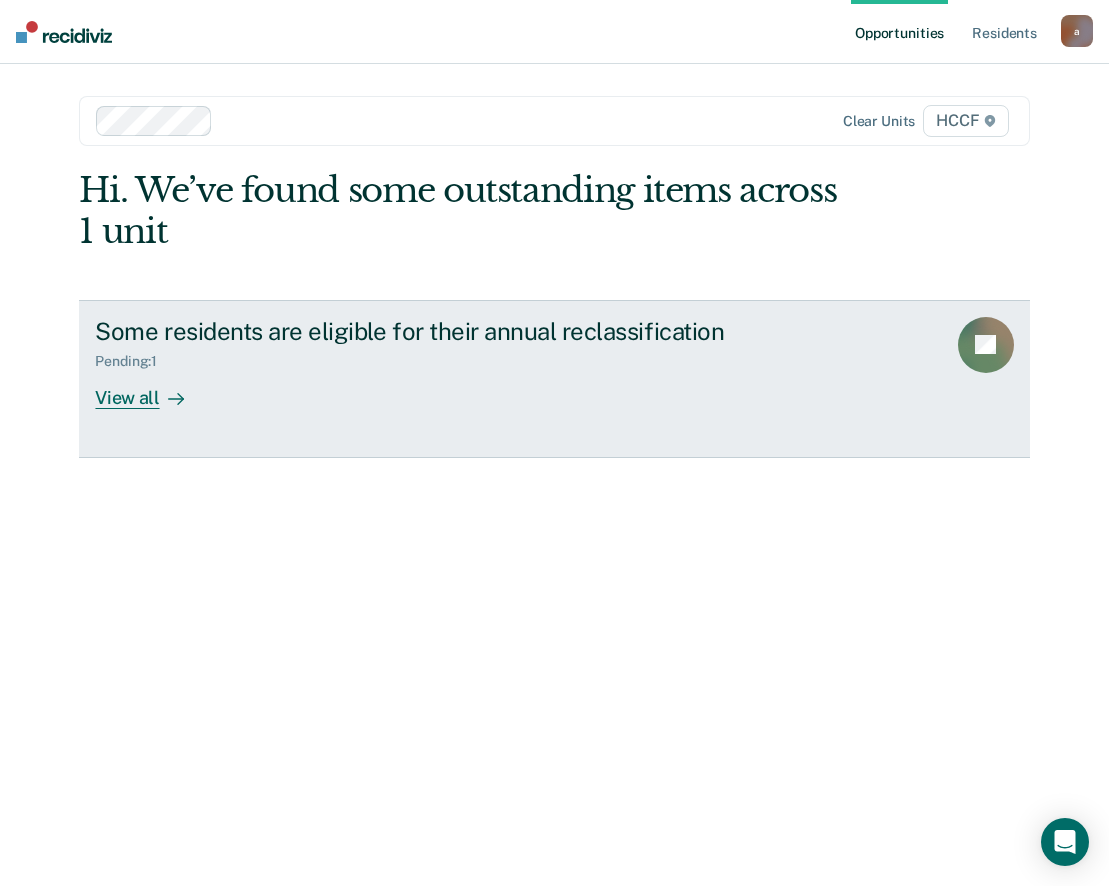 click on "Some residents are eligible for their annual reclassification Pending :  1 View all   JD" at bounding box center [554, 379] 